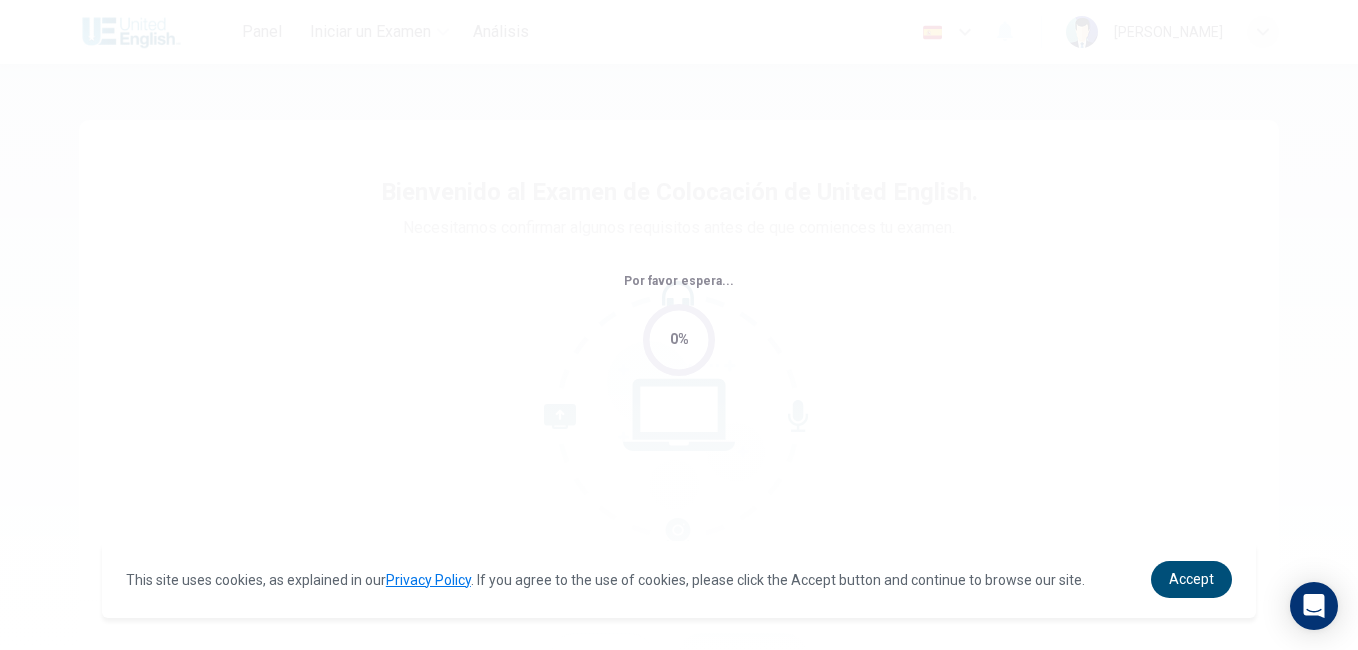scroll, scrollTop: 0, scrollLeft: 0, axis: both 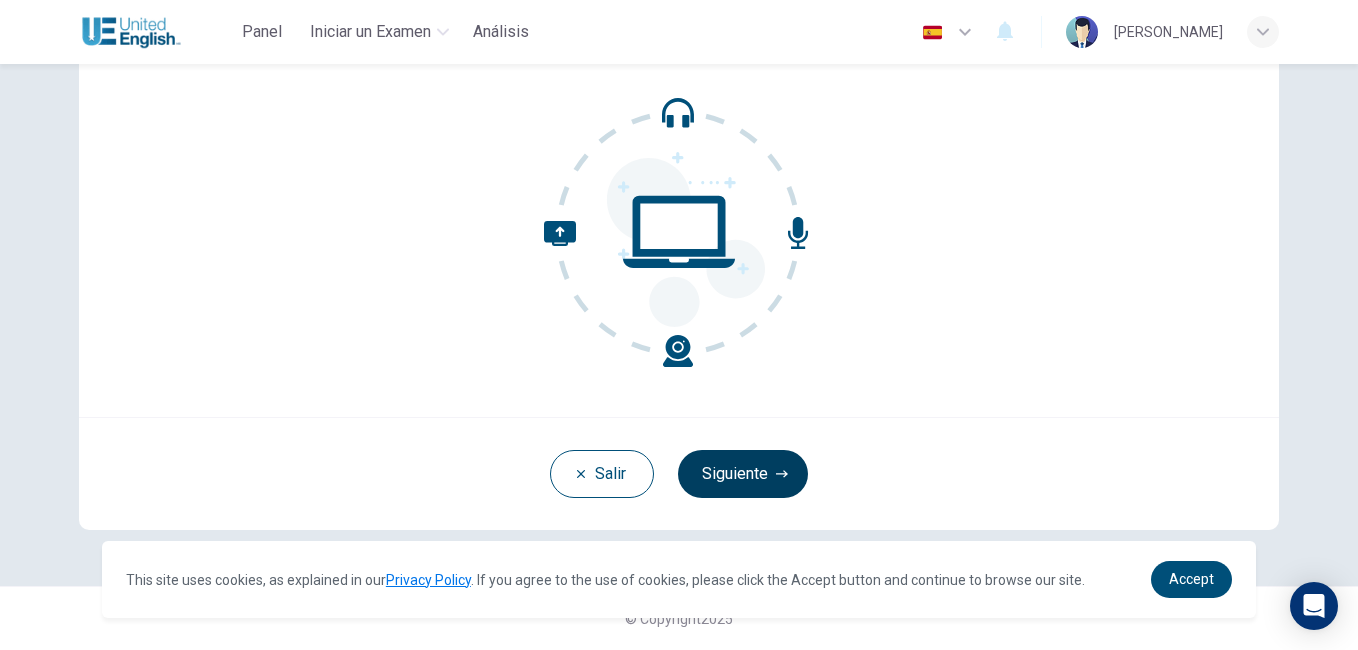 click on "Siguiente" at bounding box center [743, 474] 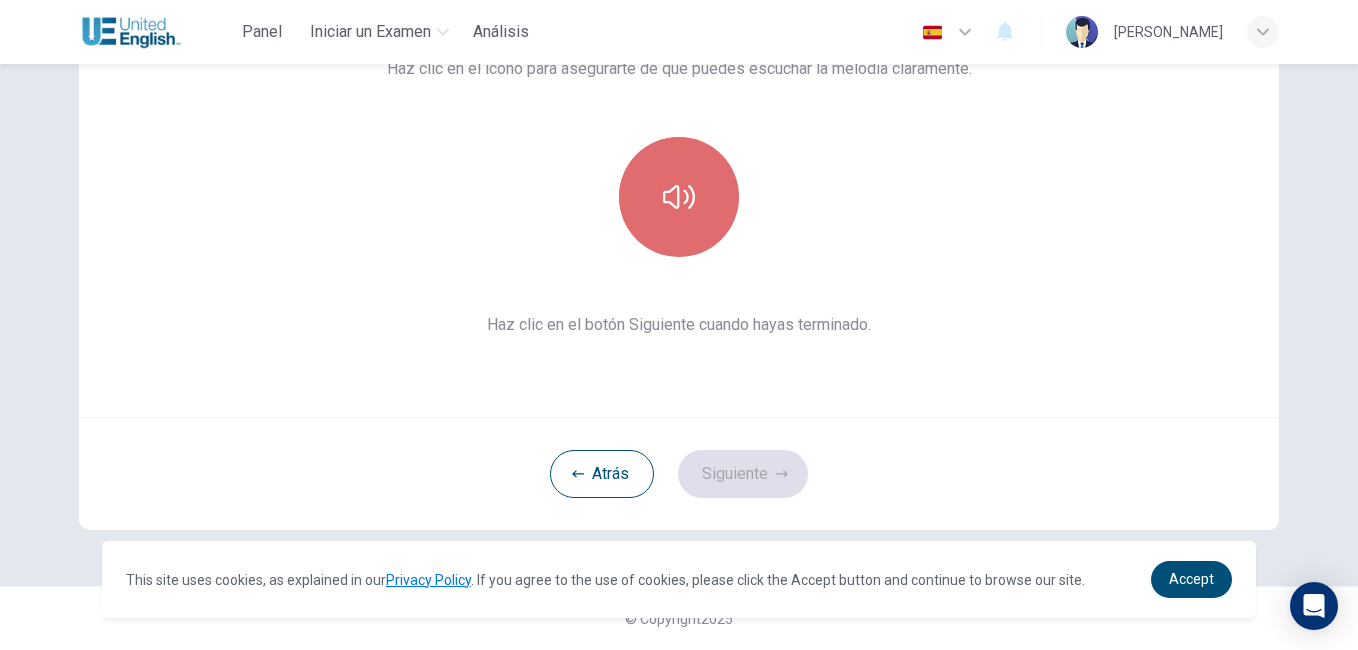 click at bounding box center [679, 197] 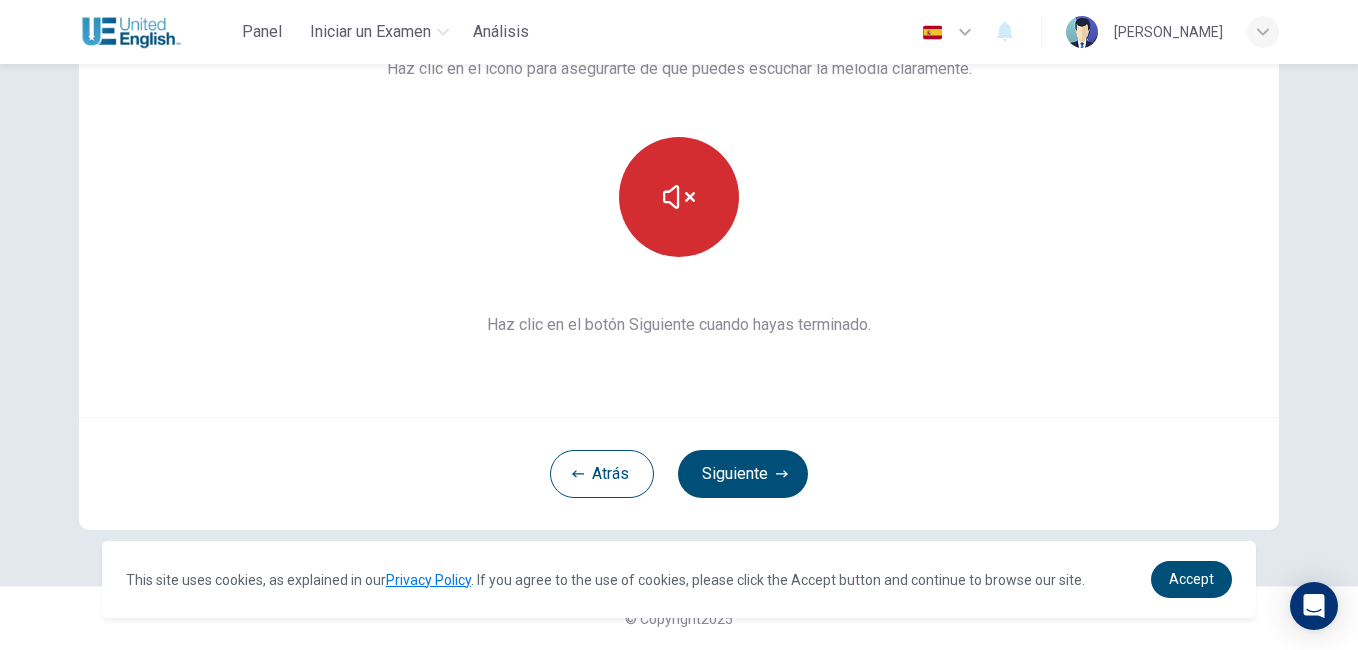 click at bounding box center (679, 197) 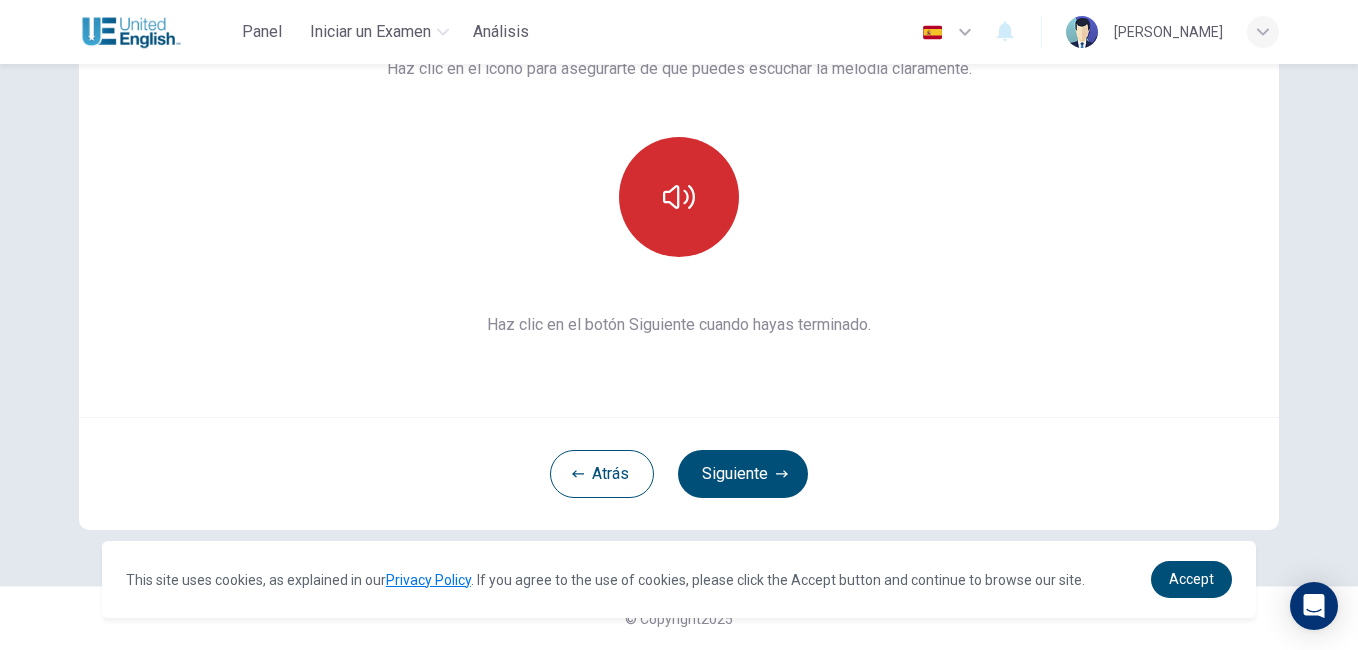 click at bounding box center [679, 197] 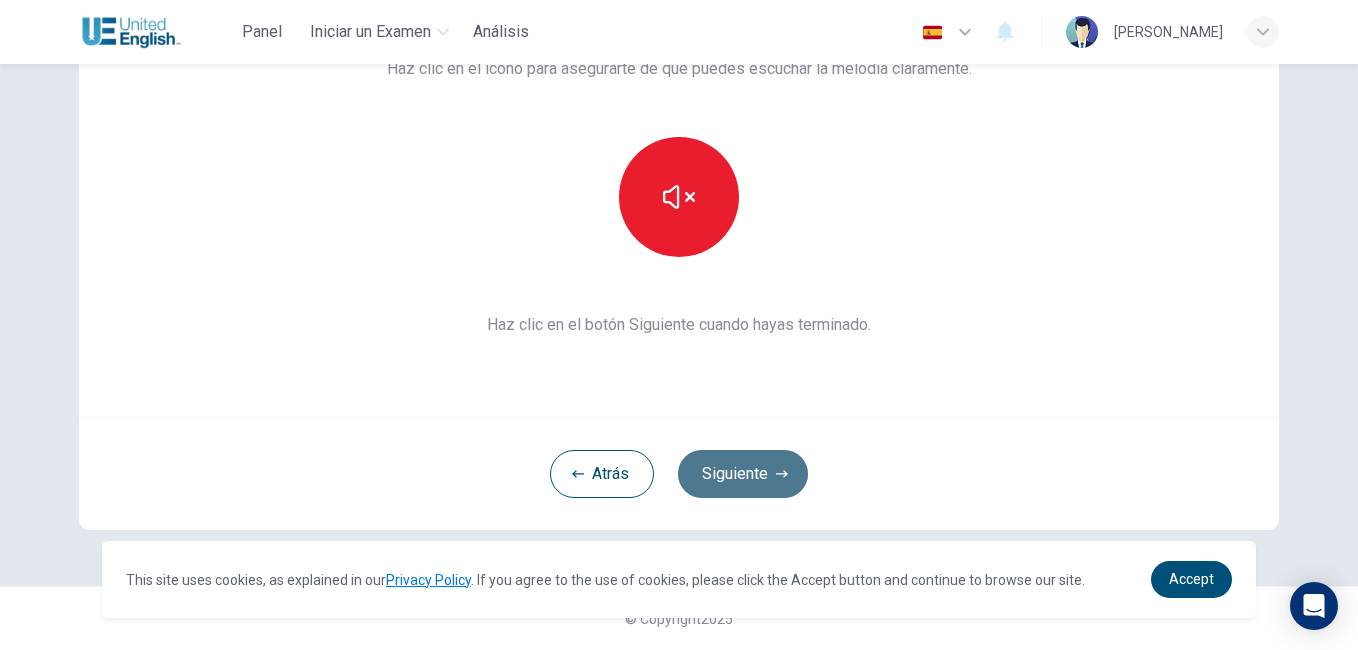 click on "Siguiente" at bounding box center (743, 474) 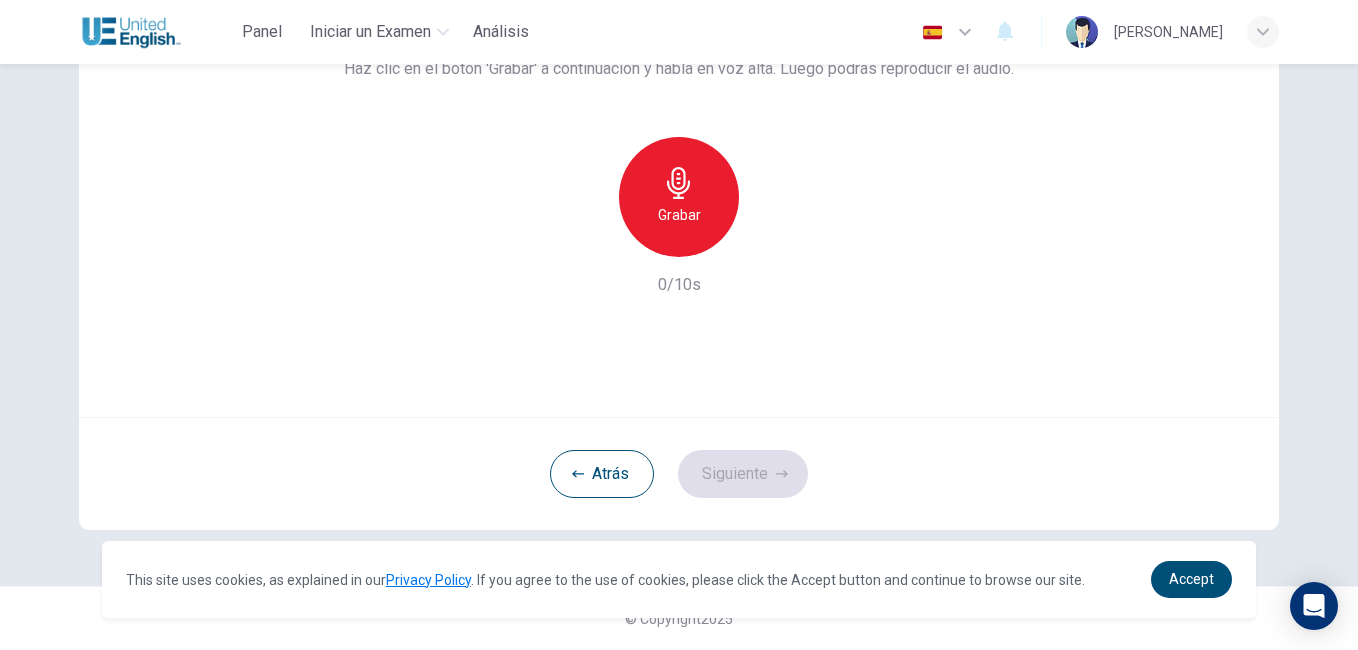 click on "Grabar" at bounding box center (679, 215) 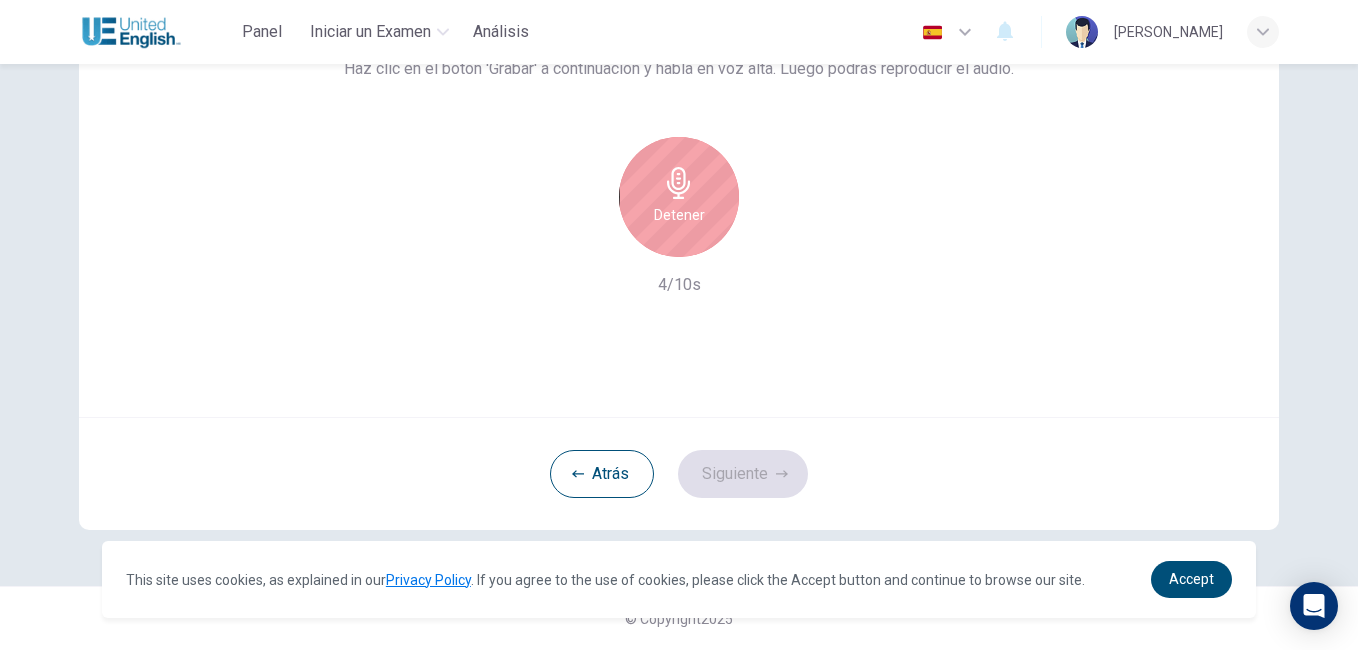 click 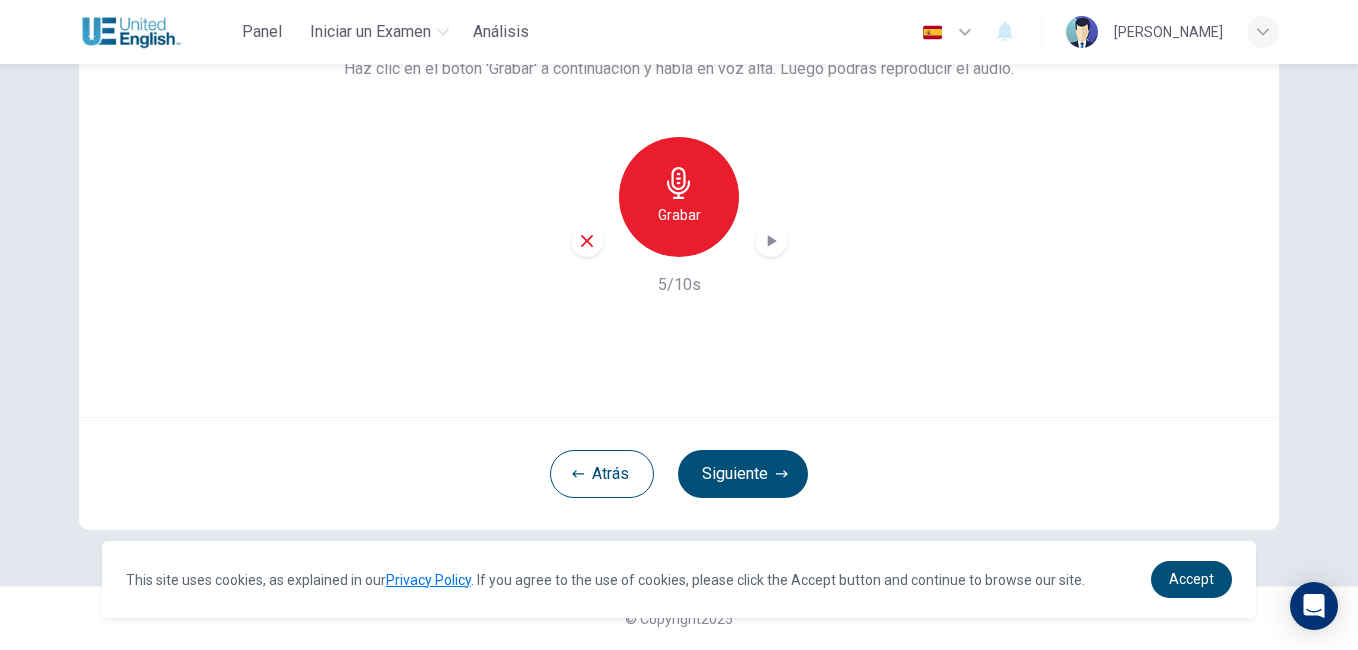 click 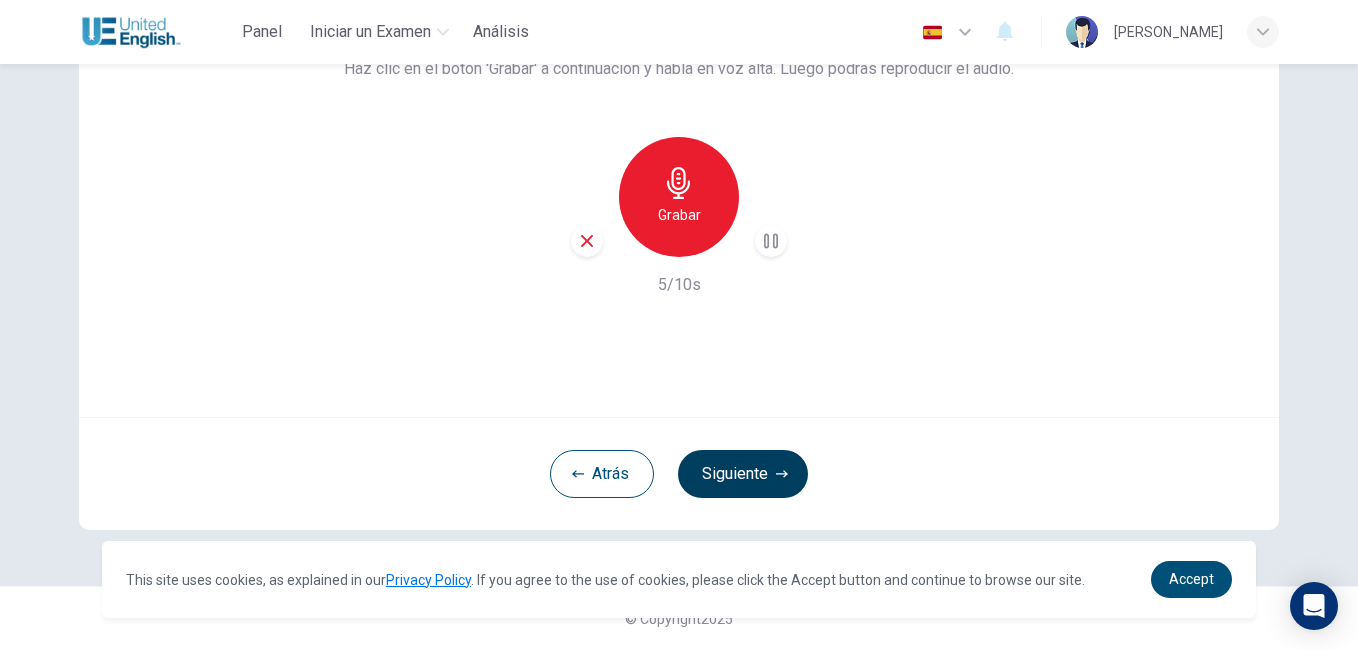 click on "Siguiente" at bounding box center [743, 474] 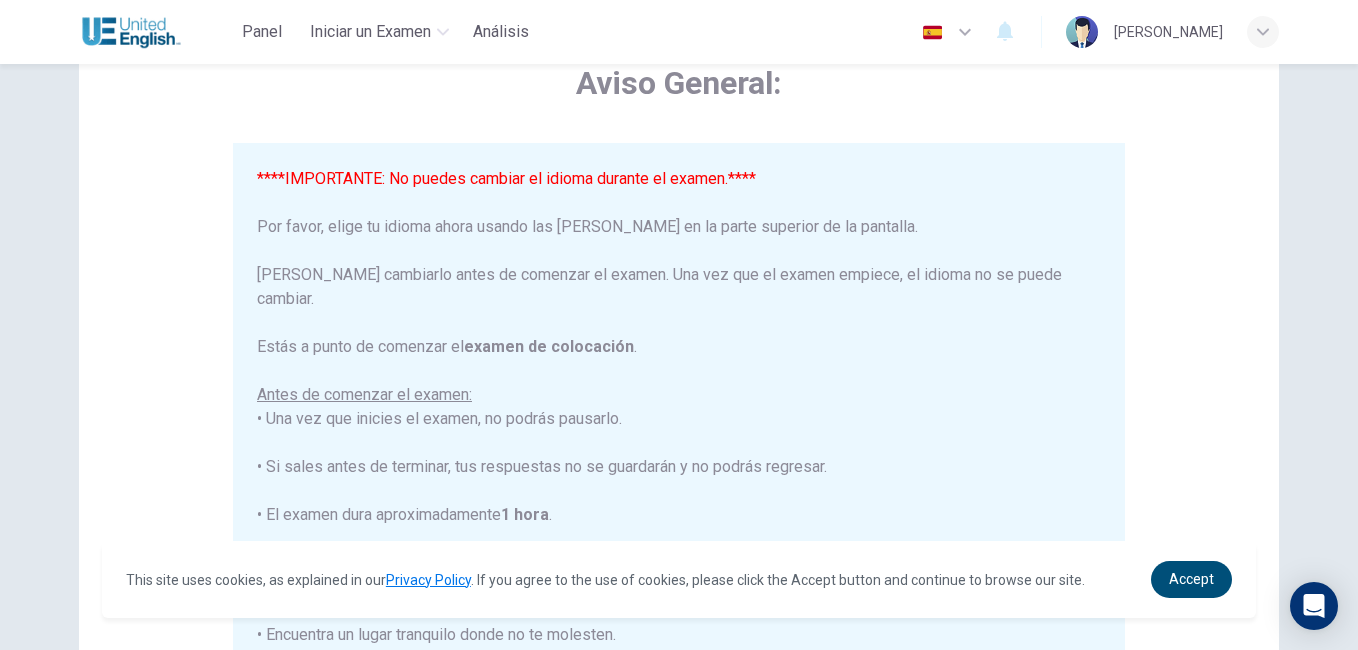 scroll, scrollTop: 83, scrollLeft: 0, axis: vertical 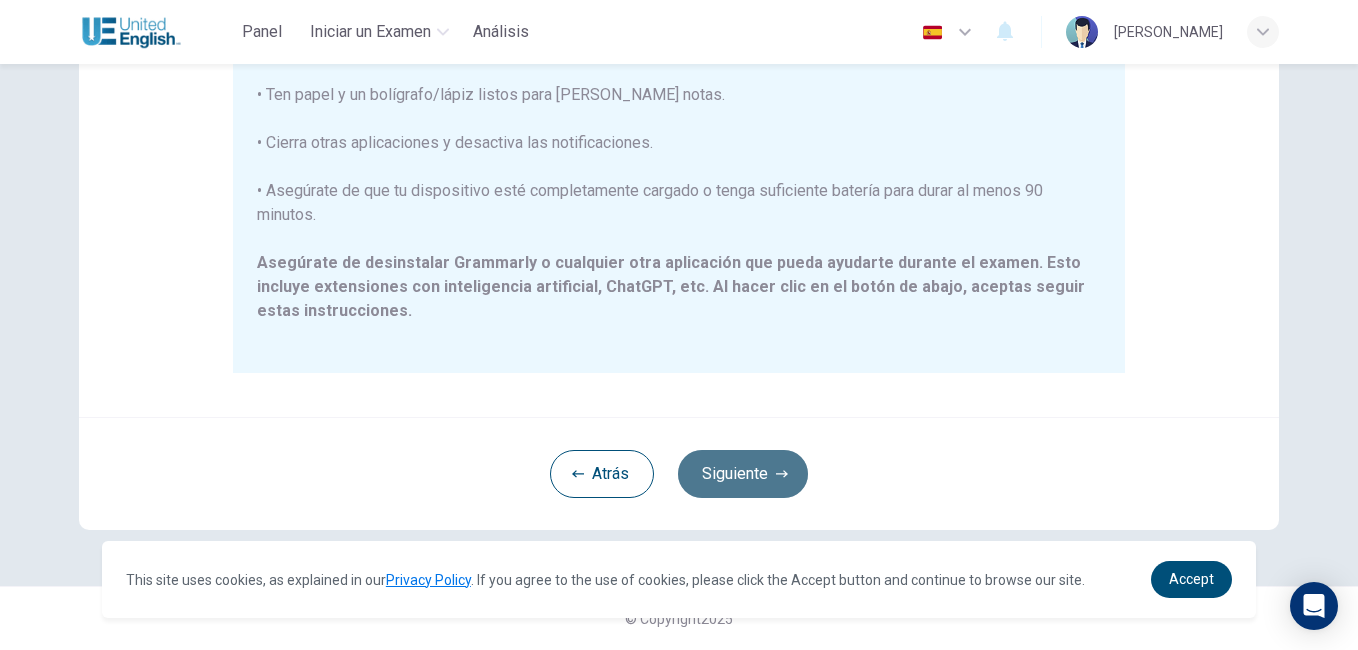 click on "Siguiente" at bounding box center [743, 474] 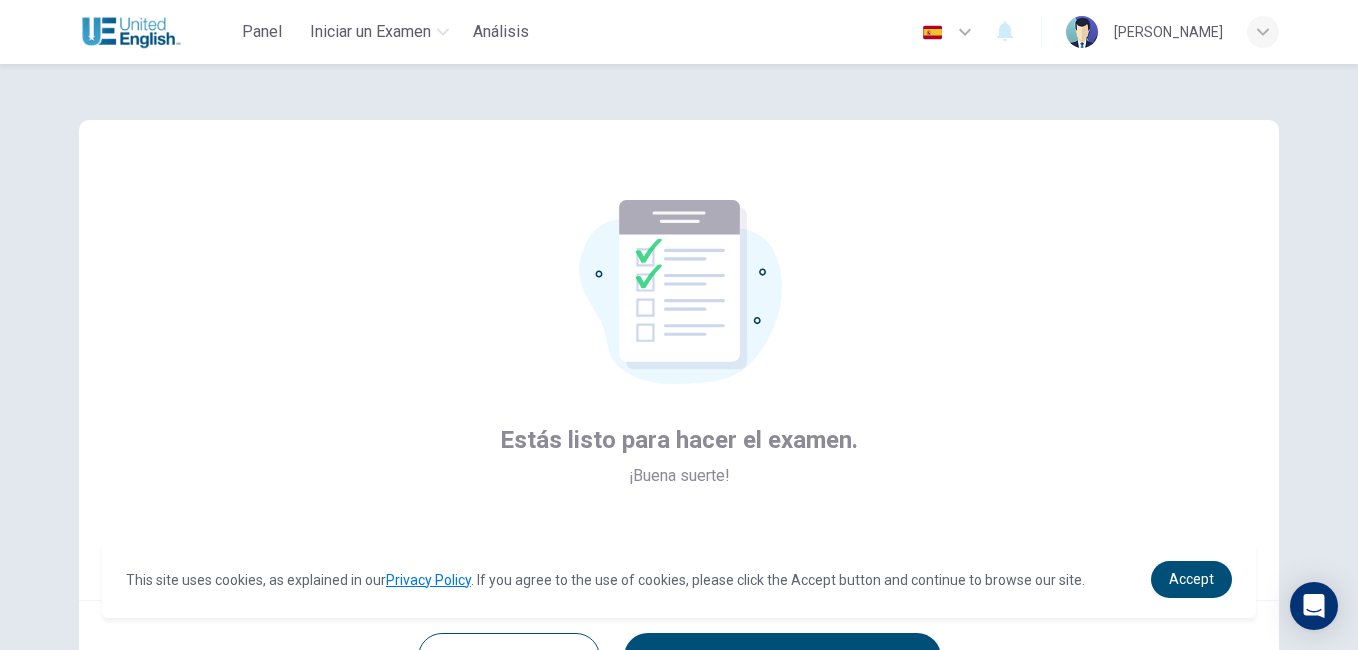 scroll, scrollTop: 183, scrollLeft: 0, axis: vertical 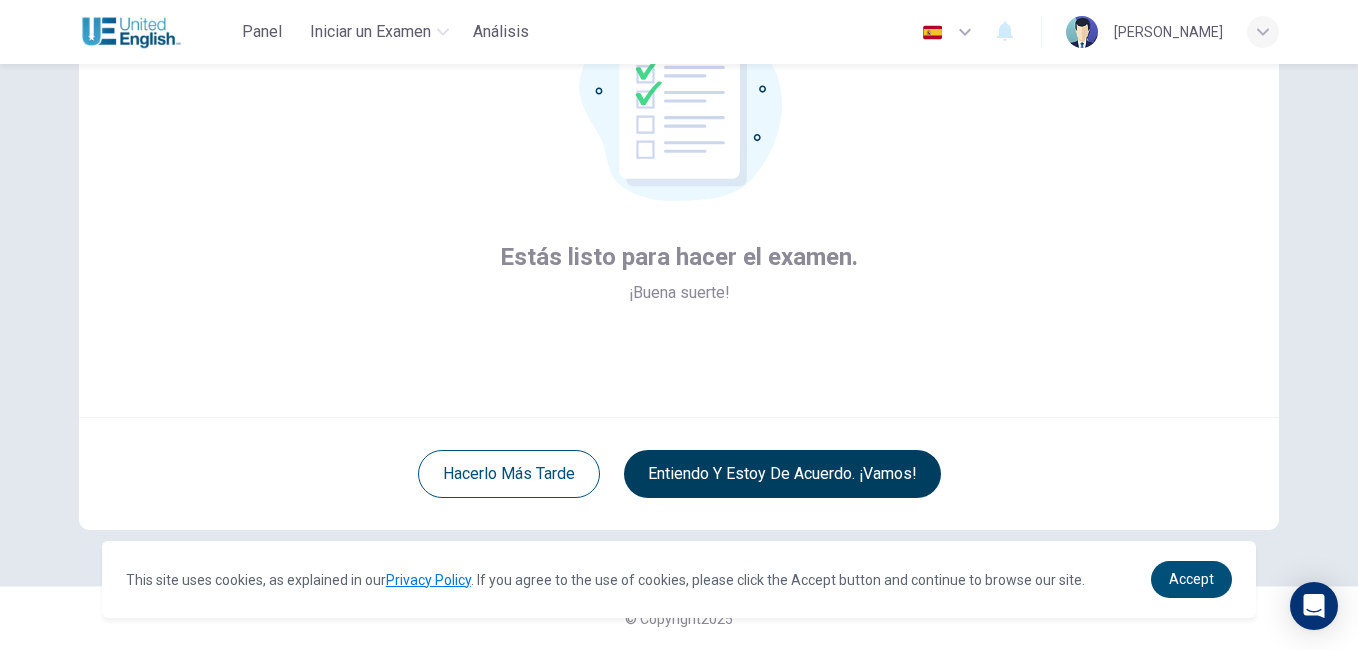 click on "Entiendo y estoy de acuerdo. ¡Vamos!" at bounding box center [782, 474] 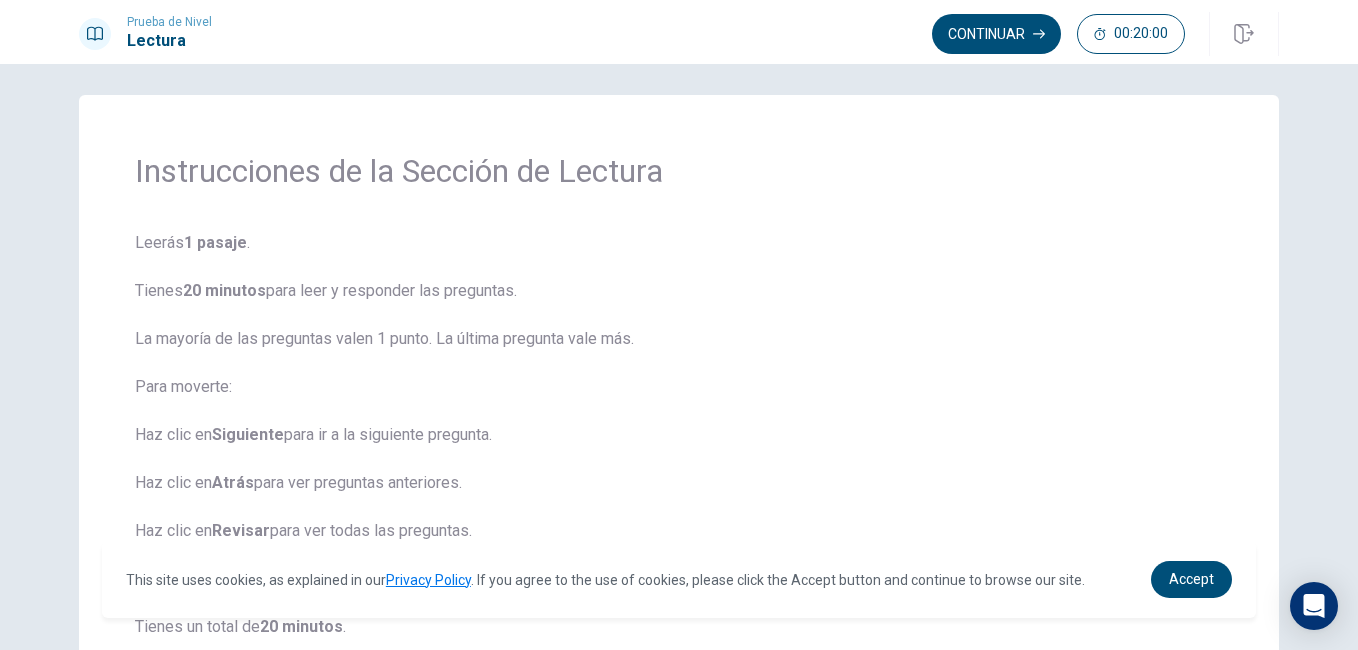 scroll, scrollTop: 0, scrollLeft: 0, axis: both 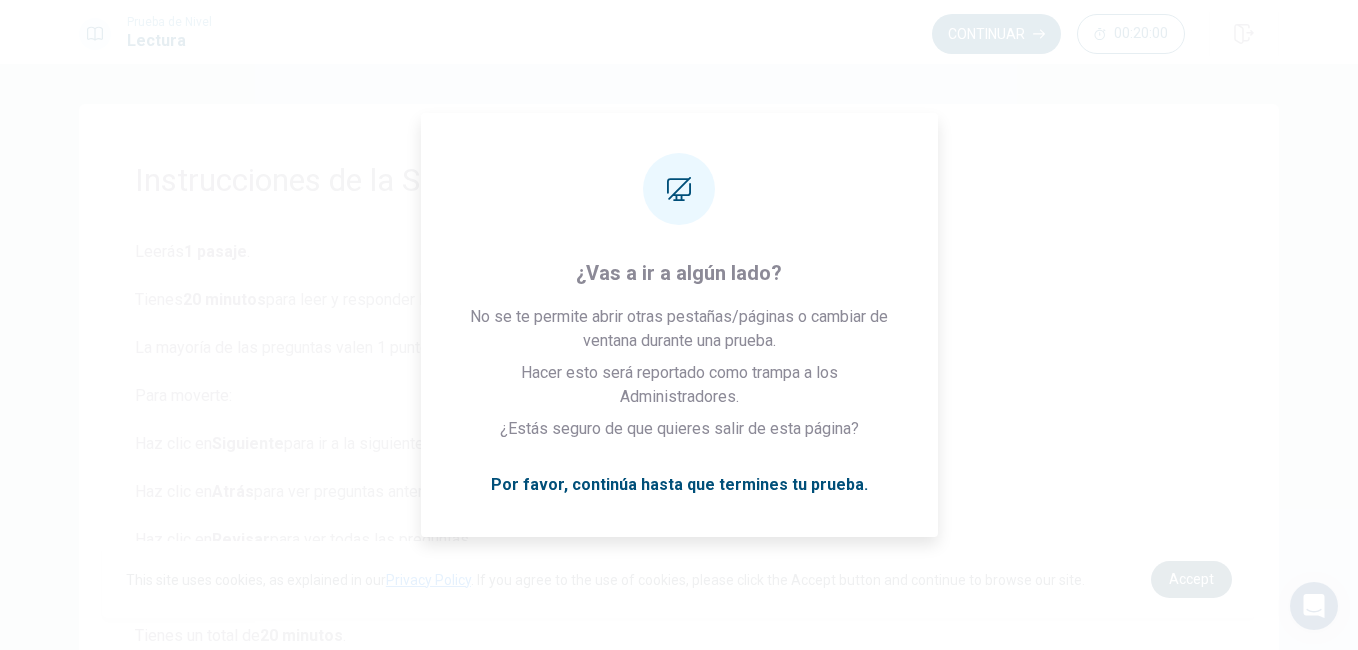 click on "Accept" at bounding box center (1191, 579) 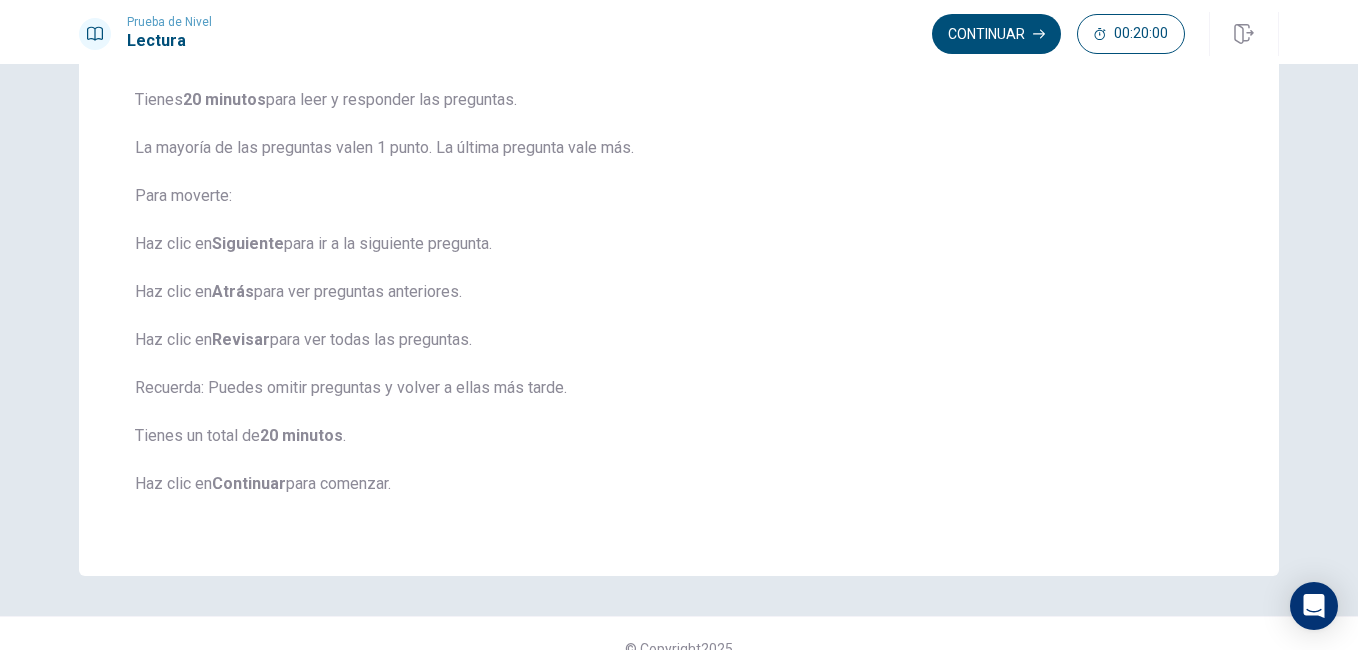 scroll, scrollTop: 230, scrollLeft: 0, axis: vertical 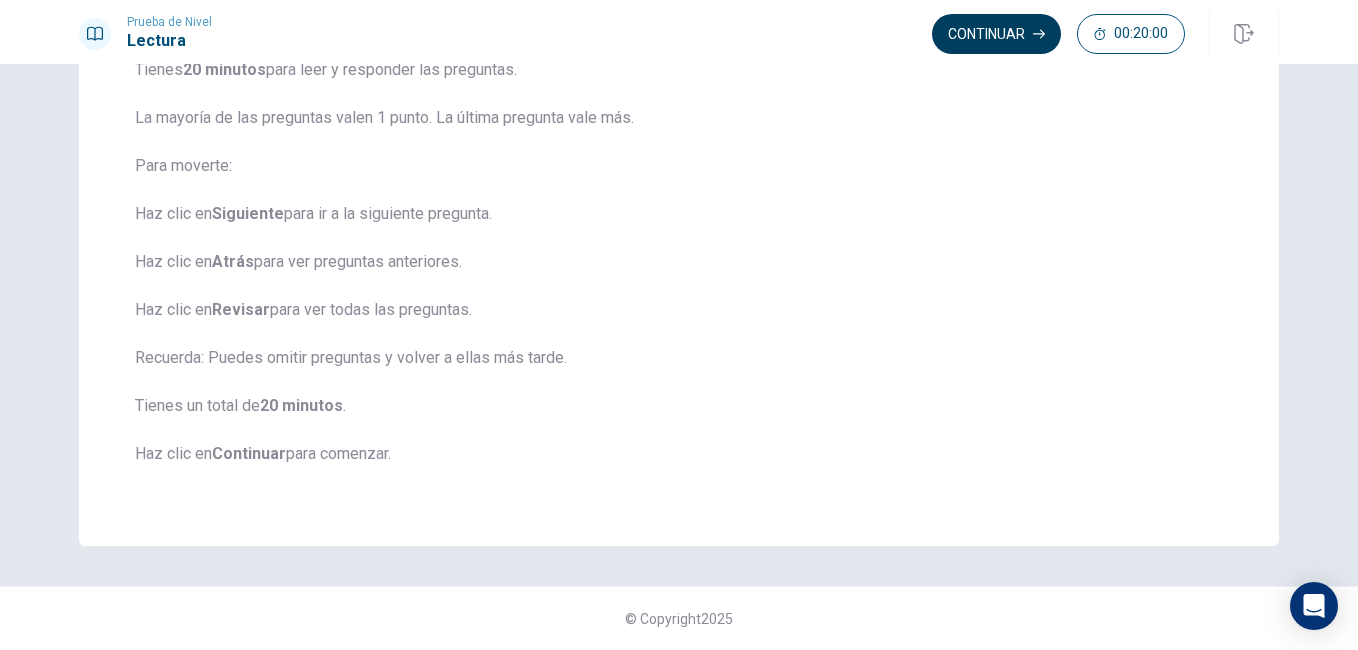 click on "Continuar" at bounding box center [996, 34] 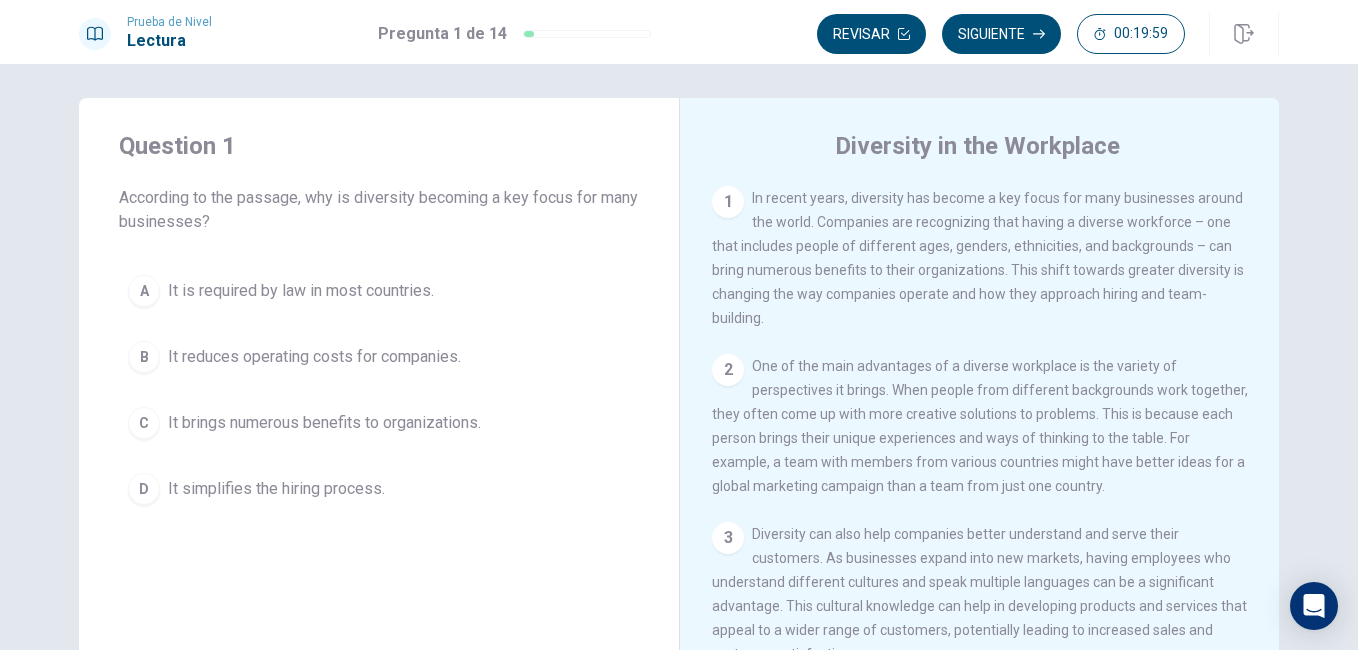 scroll, scrollTop: 0, scrollLeft: 0, axis: both 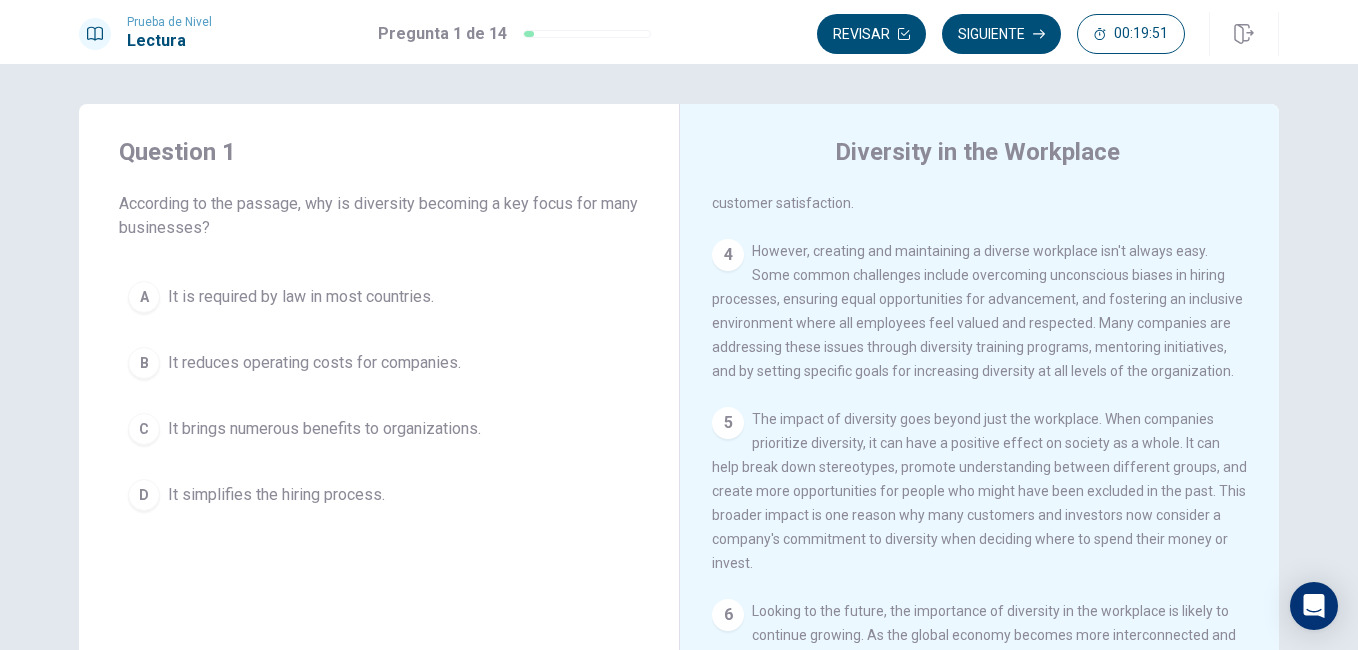 click on "A" at bounding box center (144, 297) 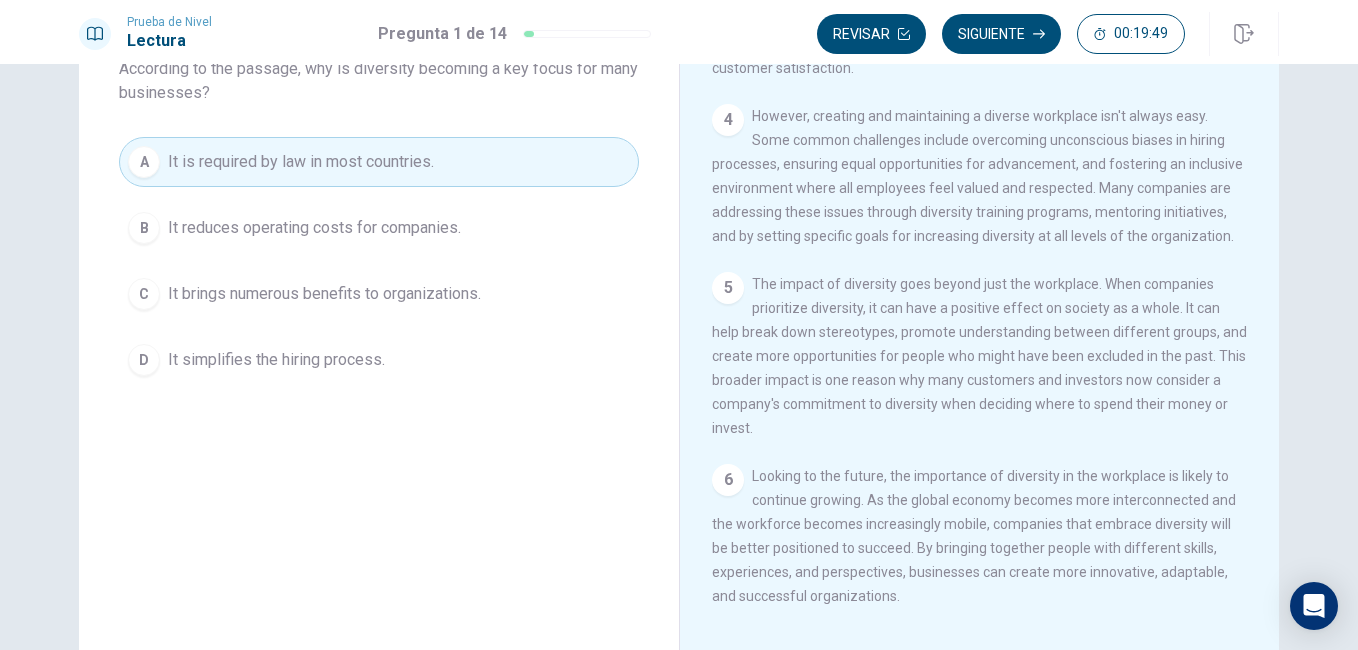 scroll, scrollTop: 0, scrollLeft: 0, axis: both 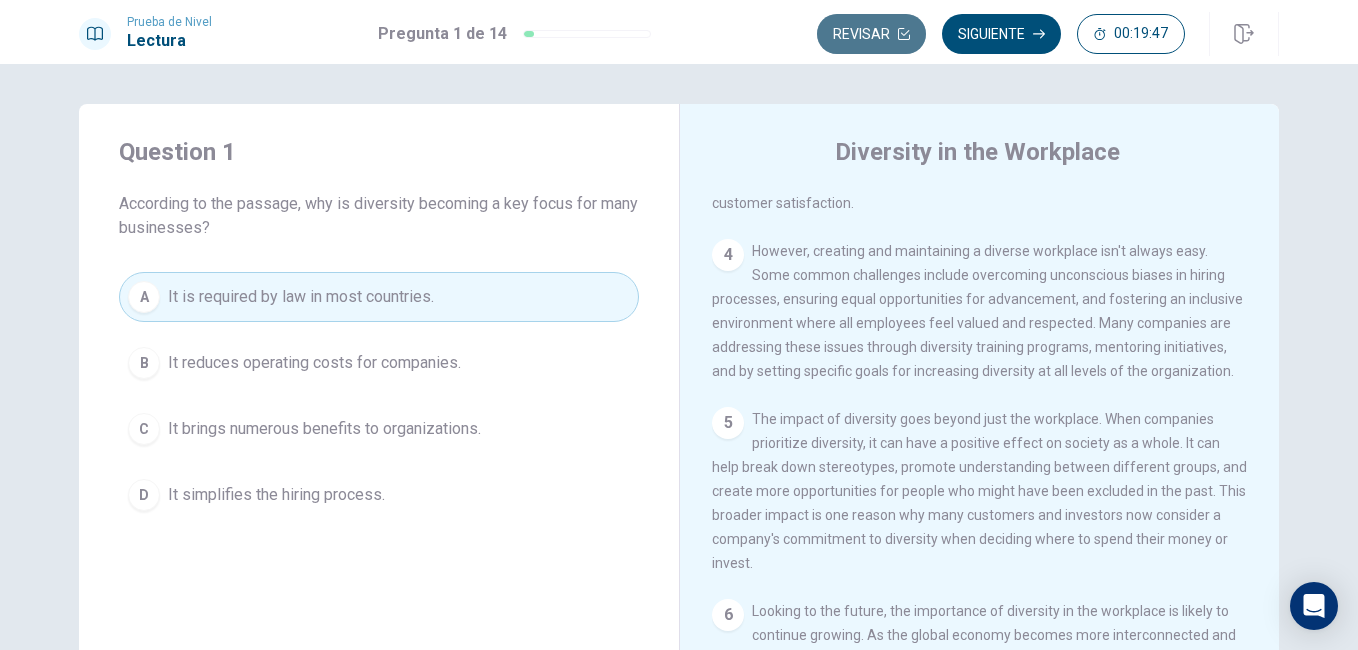 click on "Revisar" at bounding box center [871, 34] 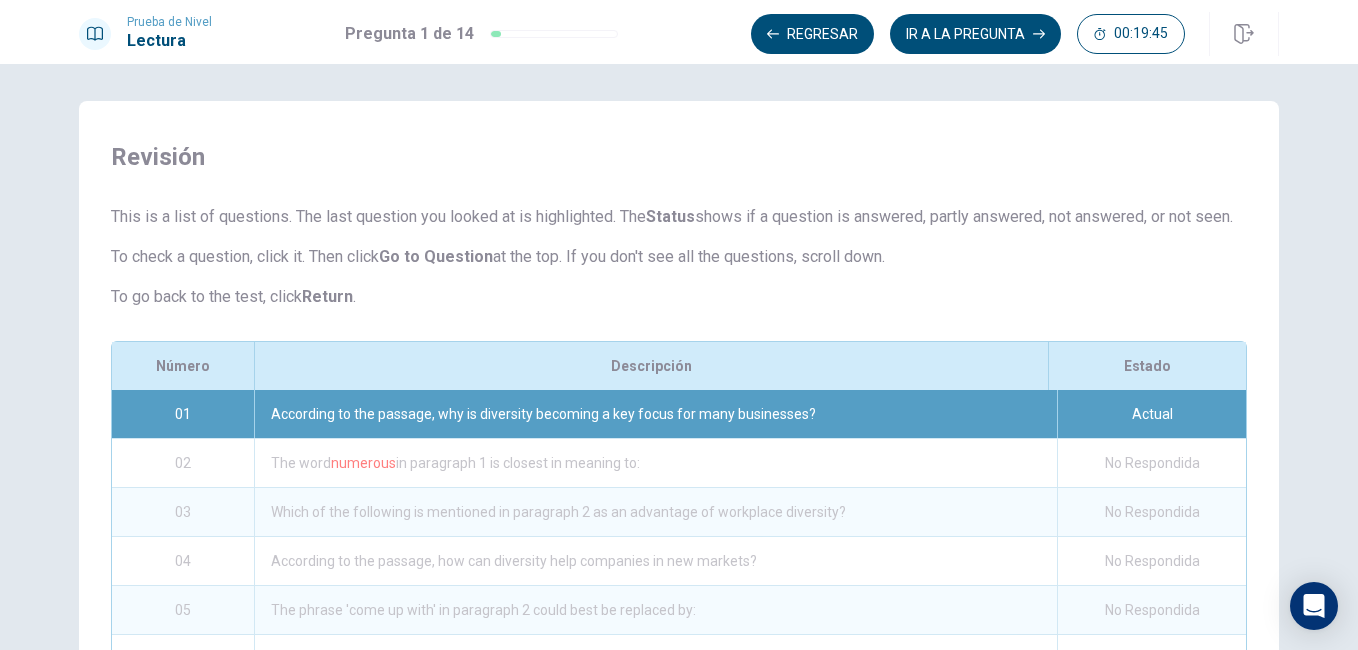 scroll, scrollTop: 0, scrollLeft: 0, axis: both 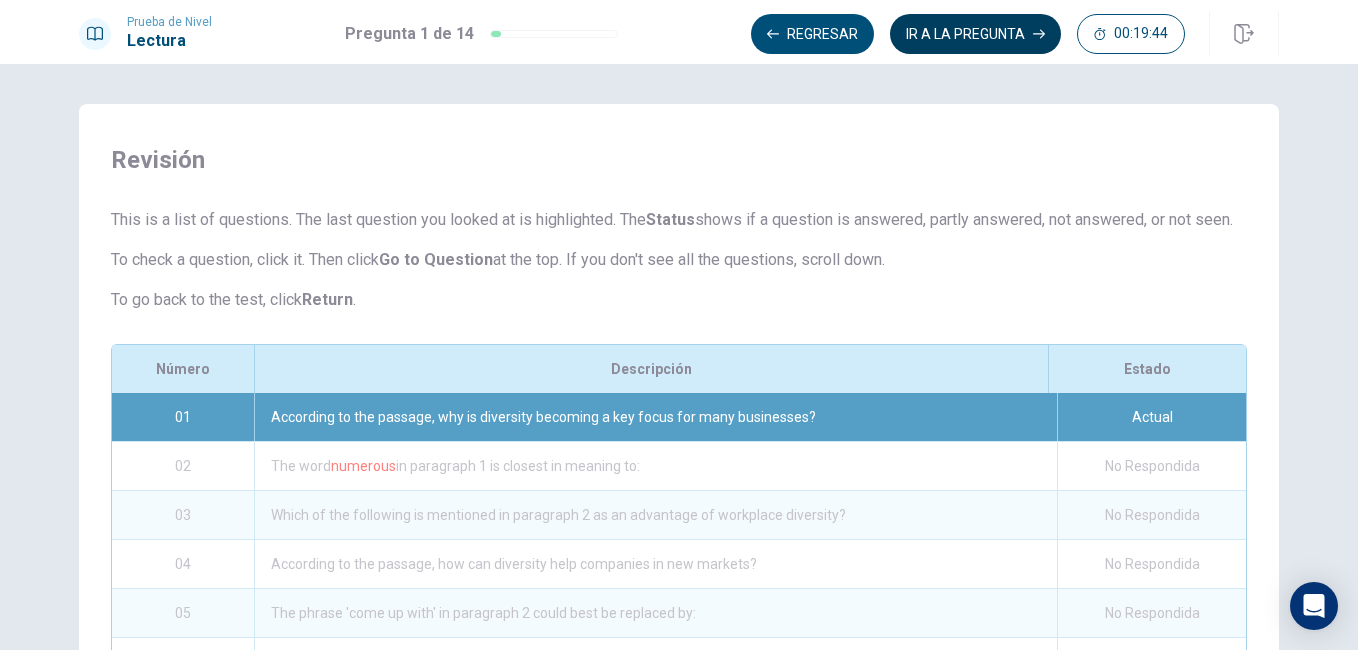 click on "IR A LA PREGUNTA" at bounding box center (975, 34) 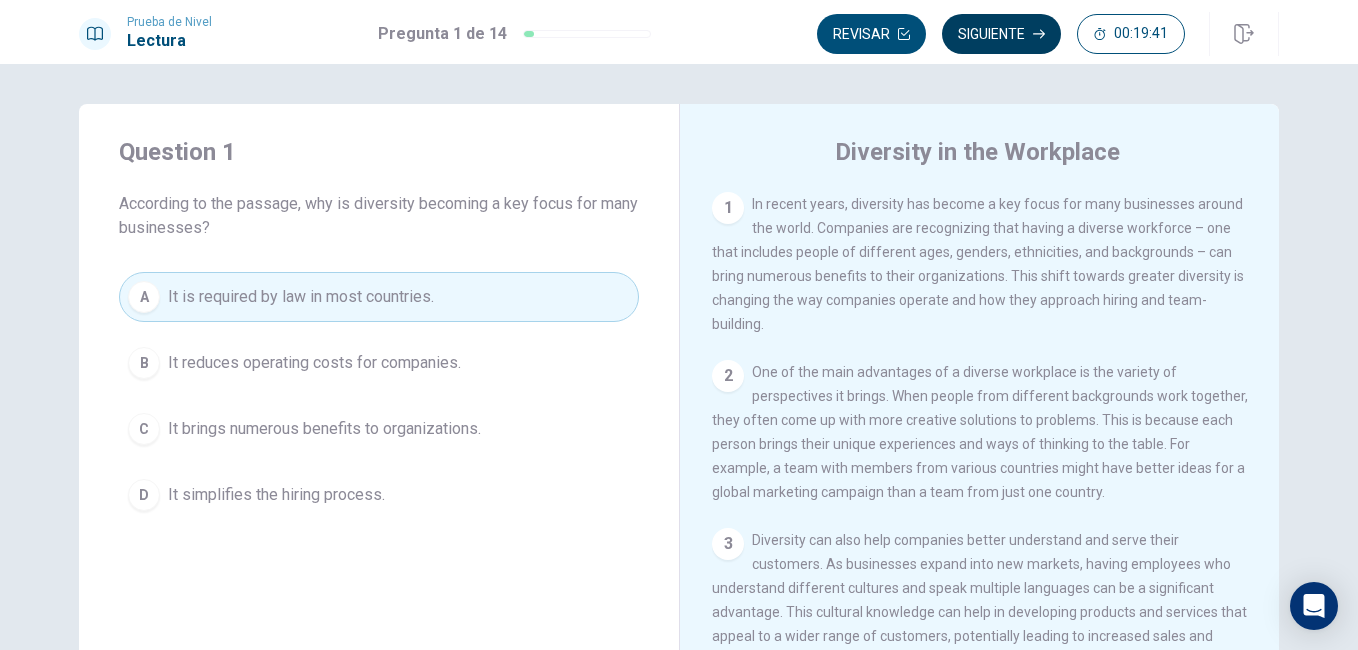 click on "Siguiente" at bounding box center [1001, 34] 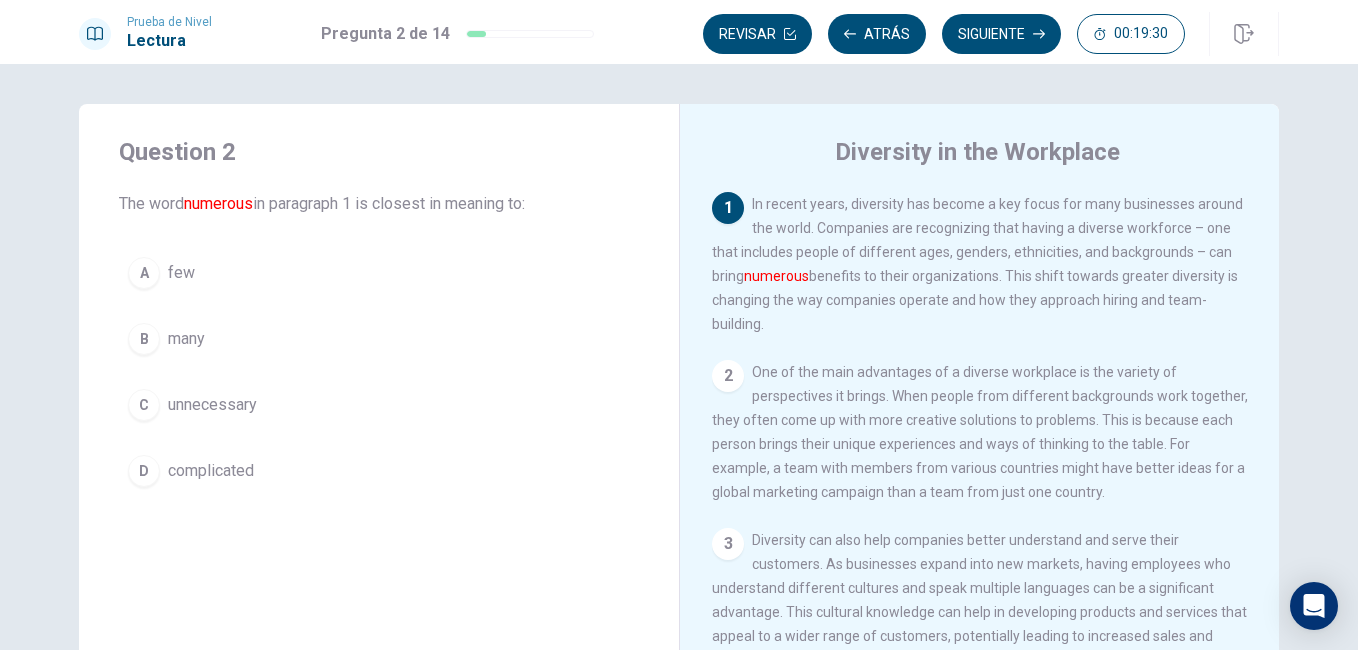 click on "B" at bounding box center (144, 339) 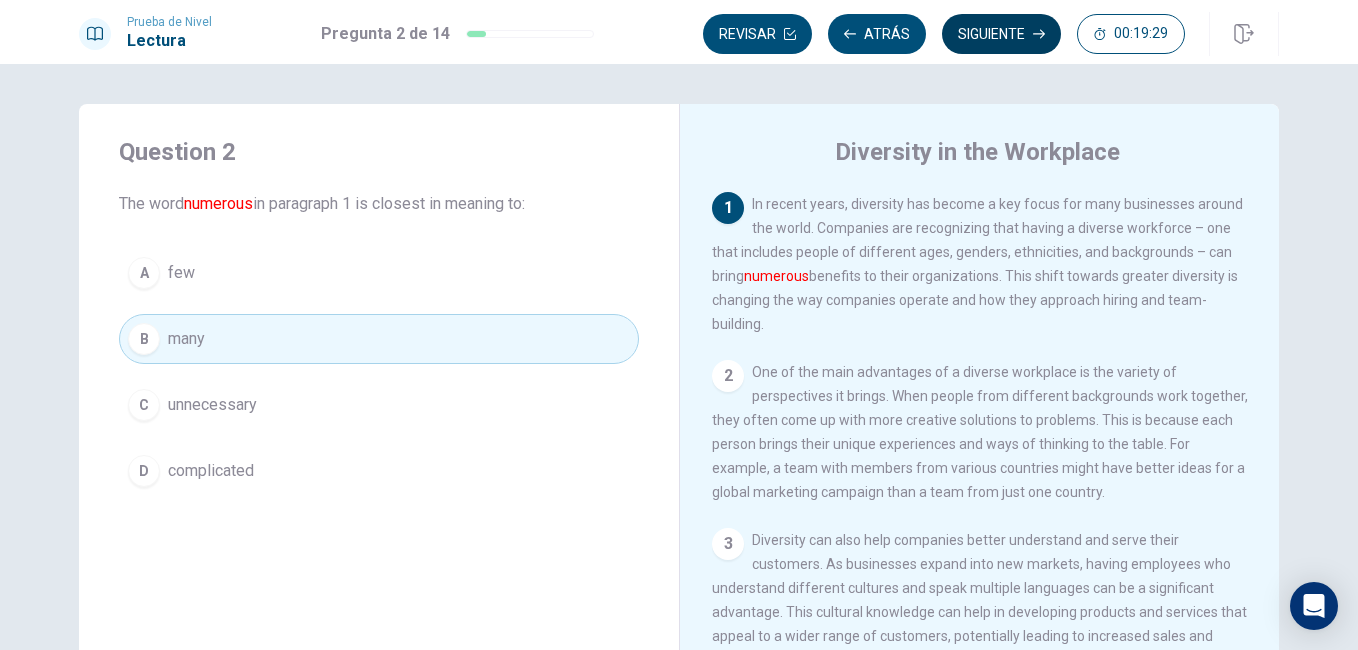 click on "Siguiente" at bounding box center (1001, 34) 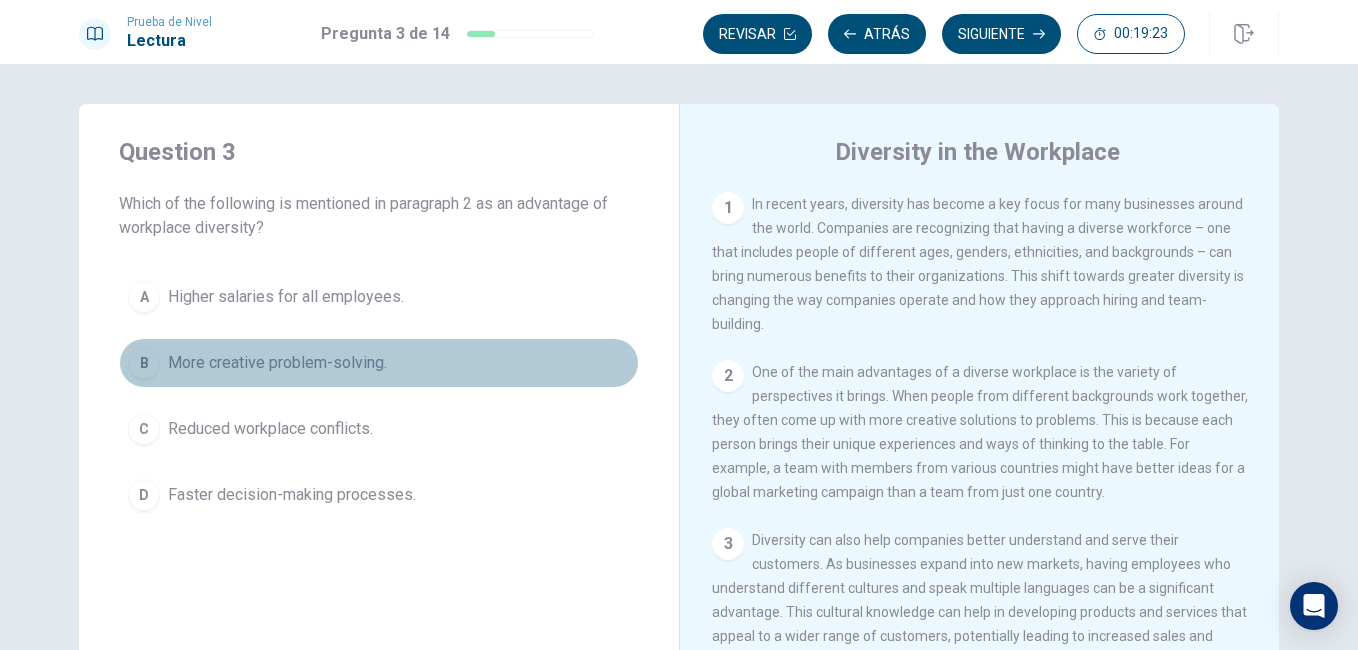 click on "B" at bounding box center [144, 363] 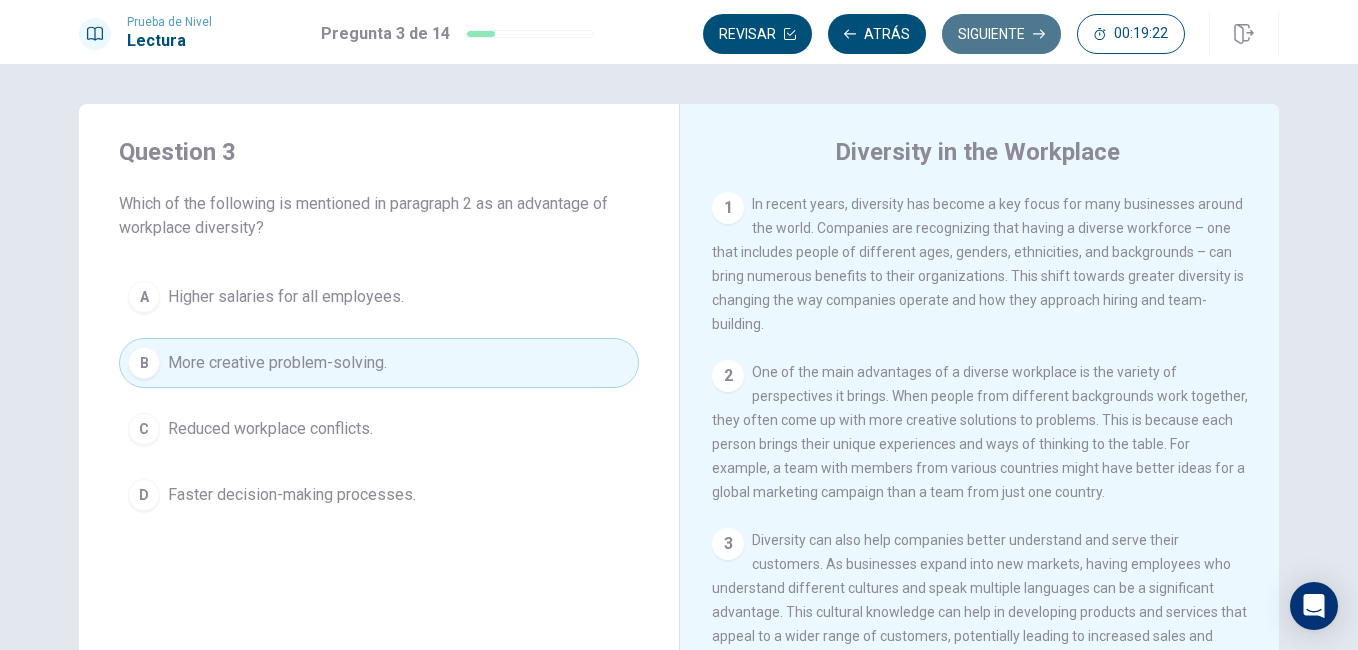 click on "Siguiente" at bounding box center (1001, 34) 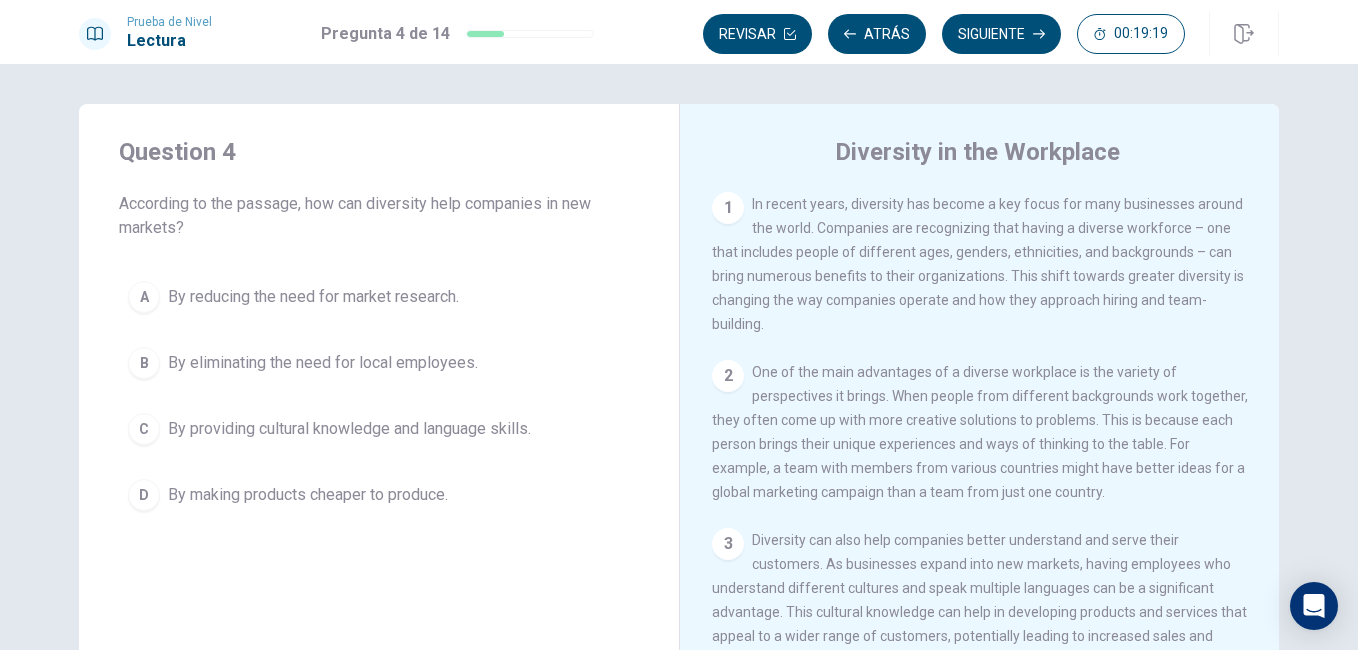 click on "A" at bounding box center [144, 297] 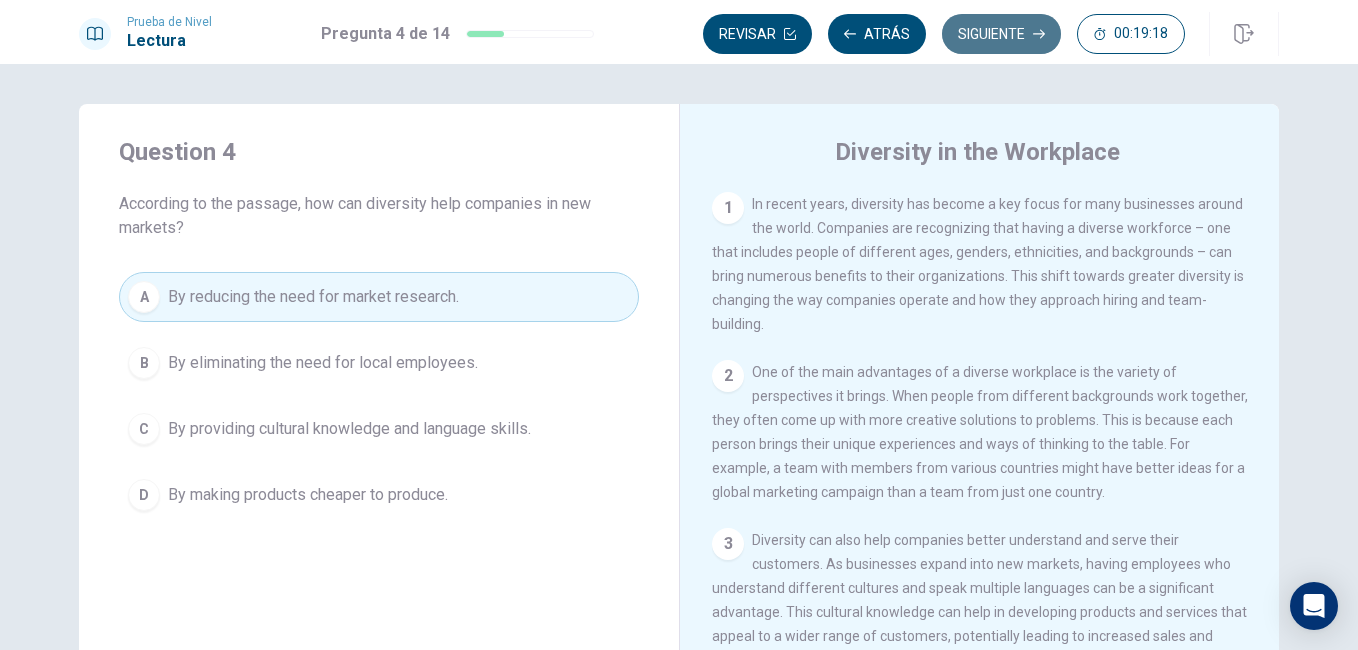 click on "Siguiente" at bounding box center [1001, 34] 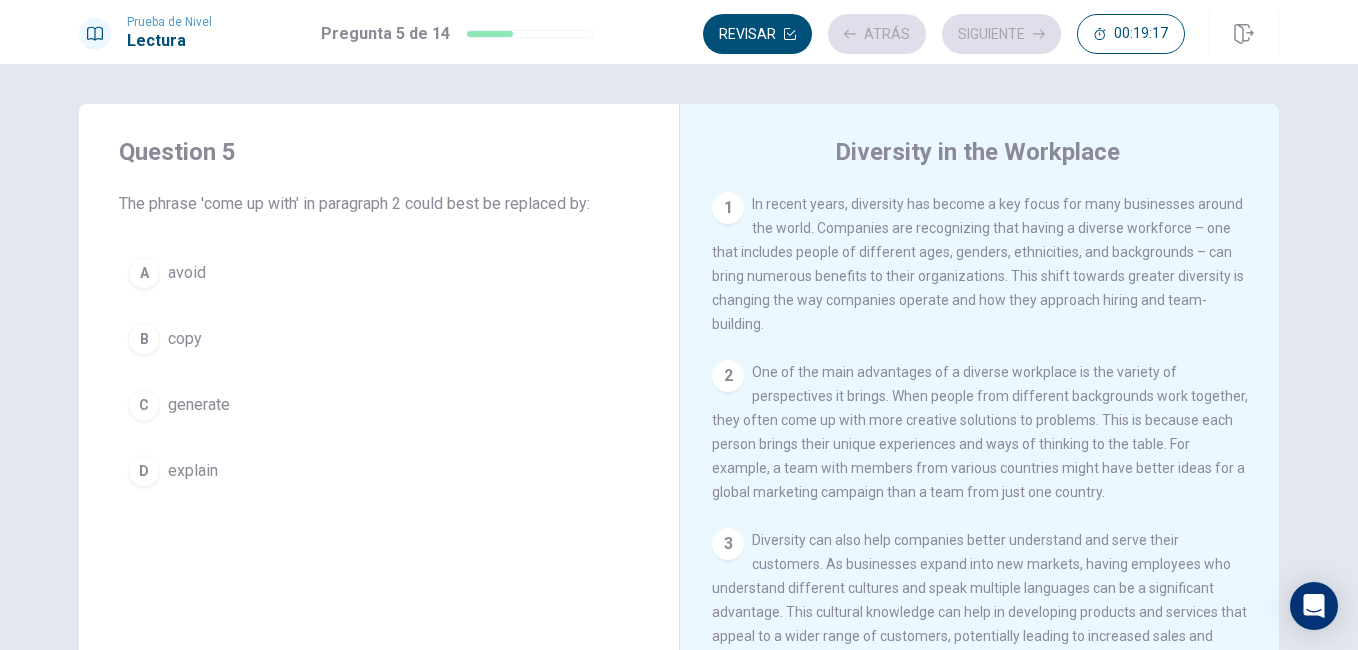 click on "B" at bounding box center [144, 339] 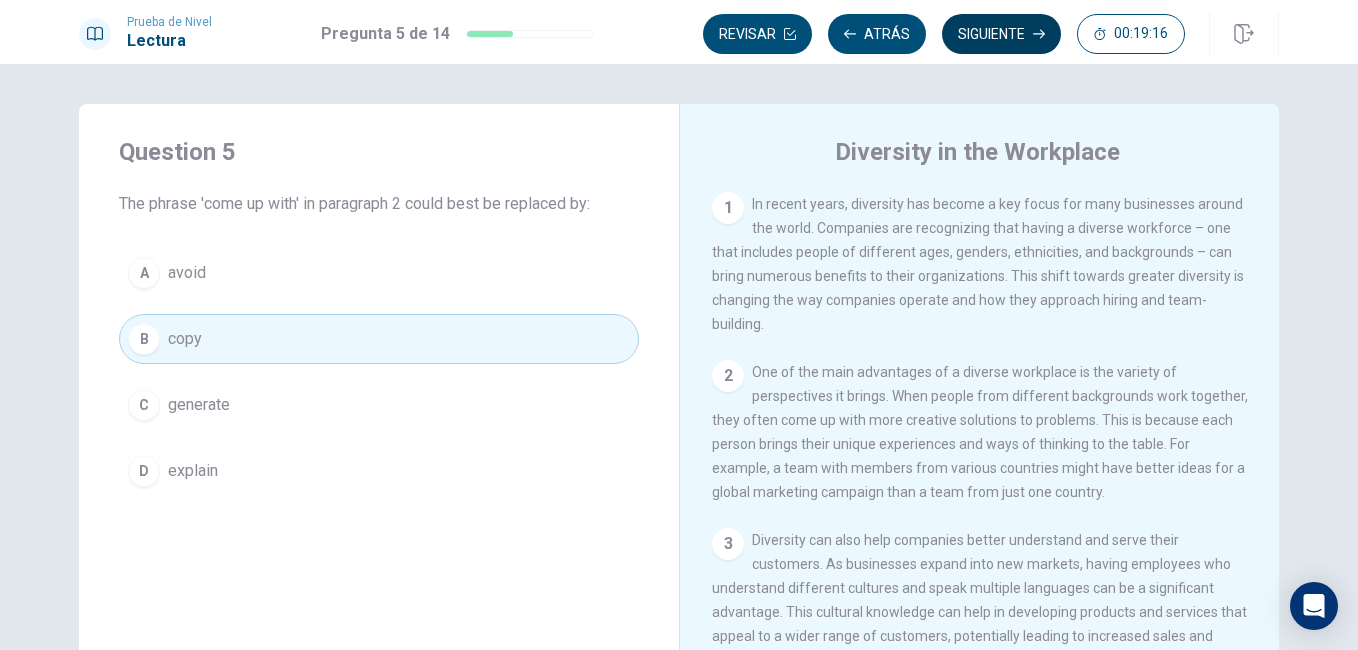 click on "Siguiente" at bounding box center [1001, 34] 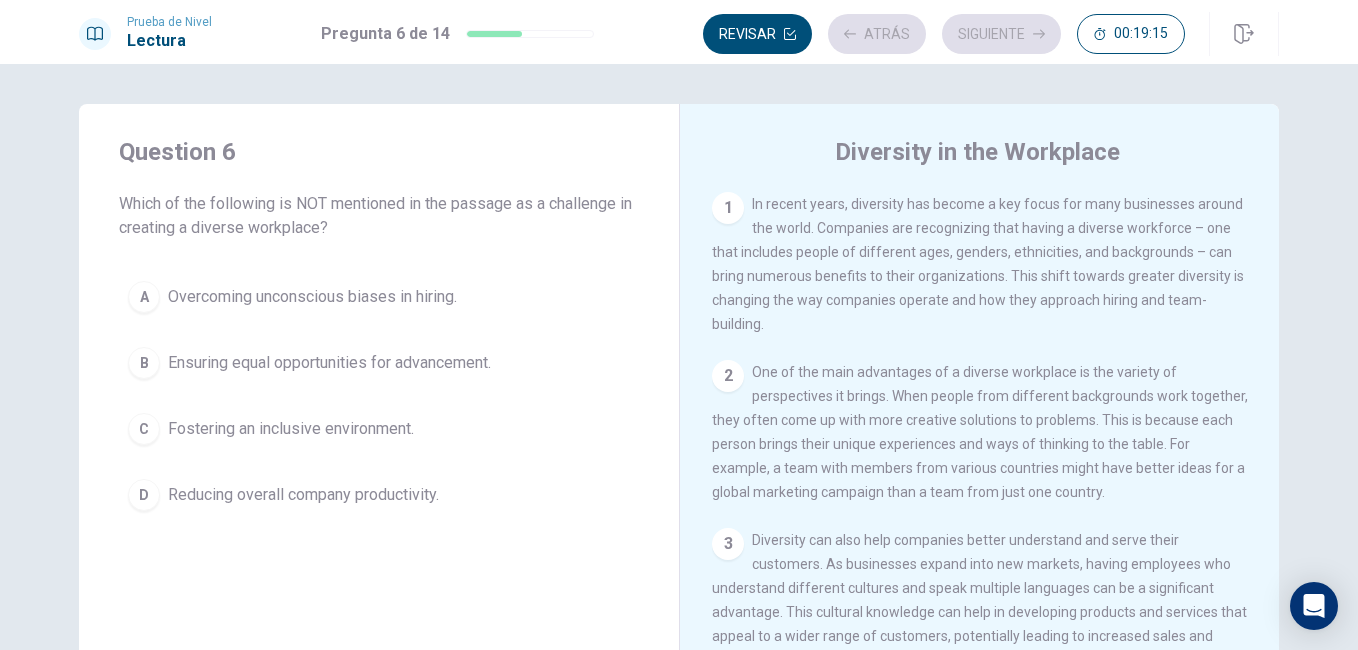 click on "A" at bounding box center (144, 297) 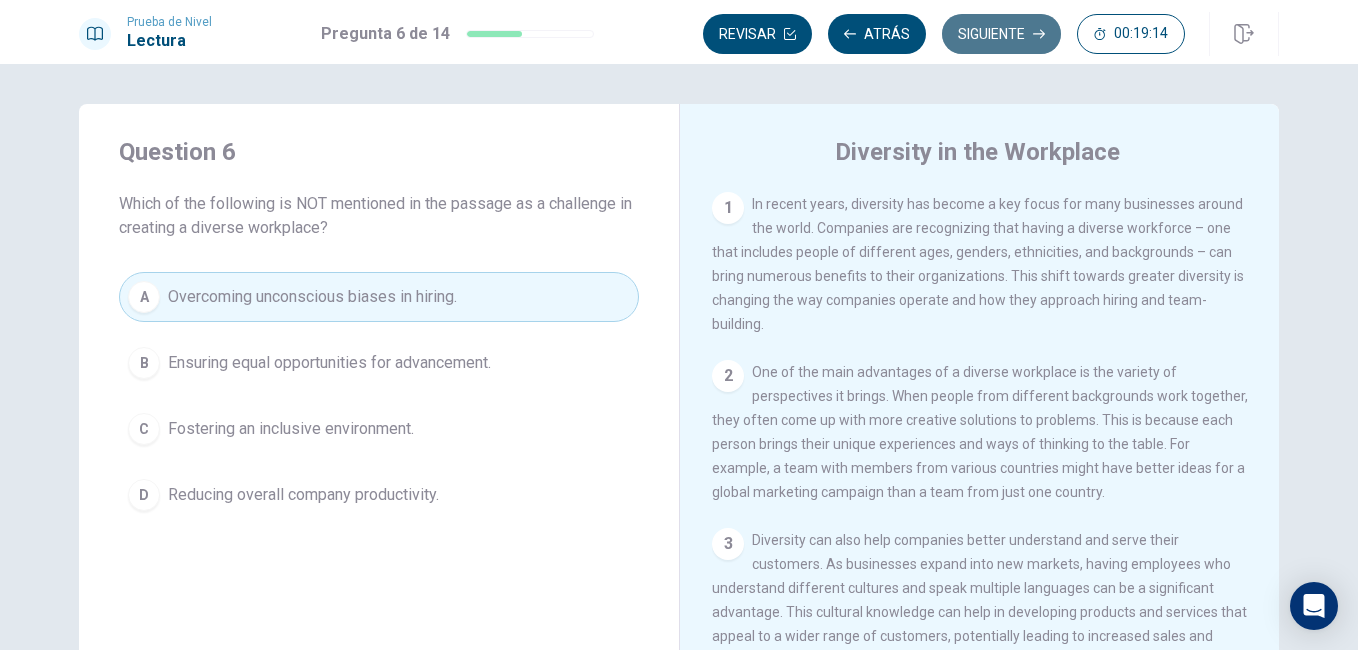 click on "Siguiente" at bounding box center [1001, 34] 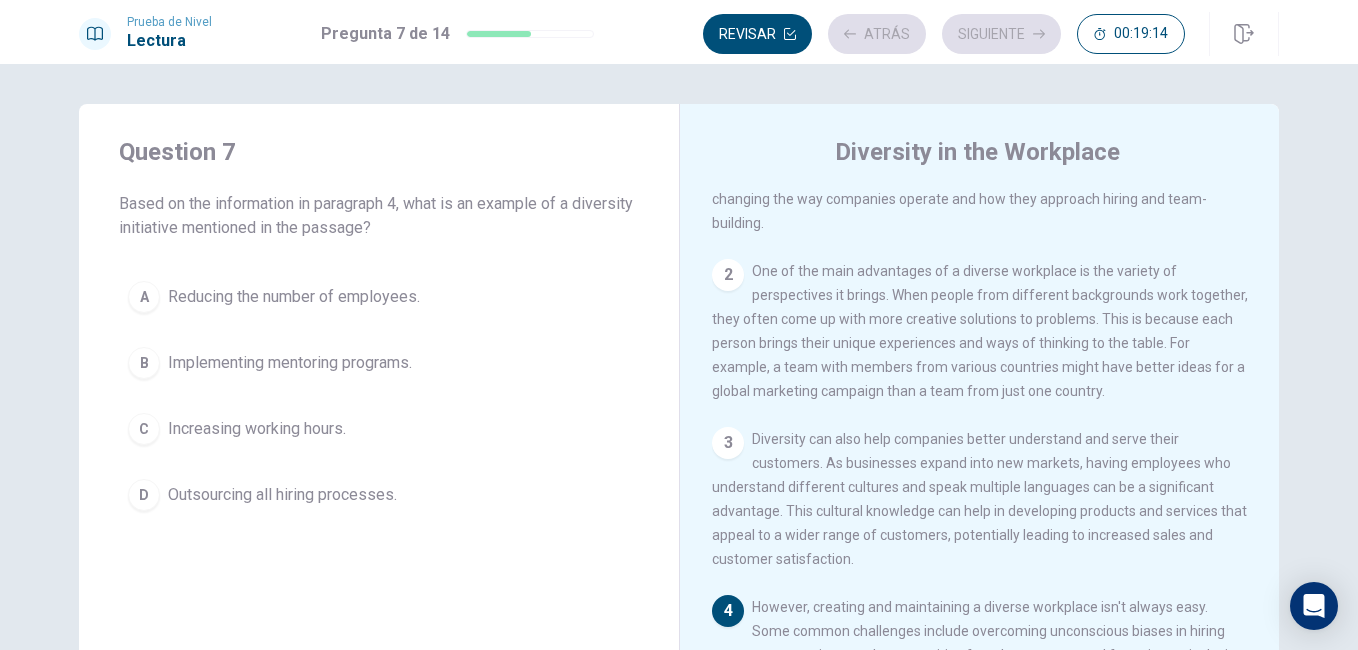 scroll, scrollTop: 297, scrollLeft: 0, axis: vertical 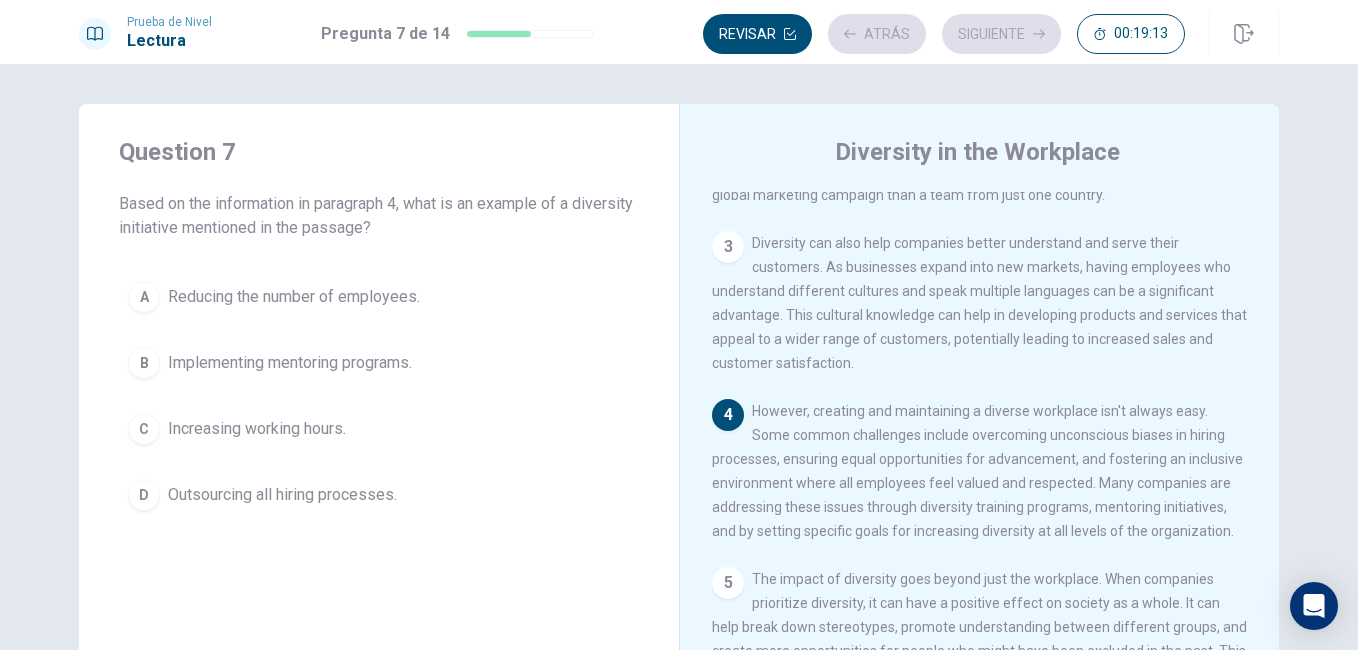 click on "B" at bounding box center [144, 363] 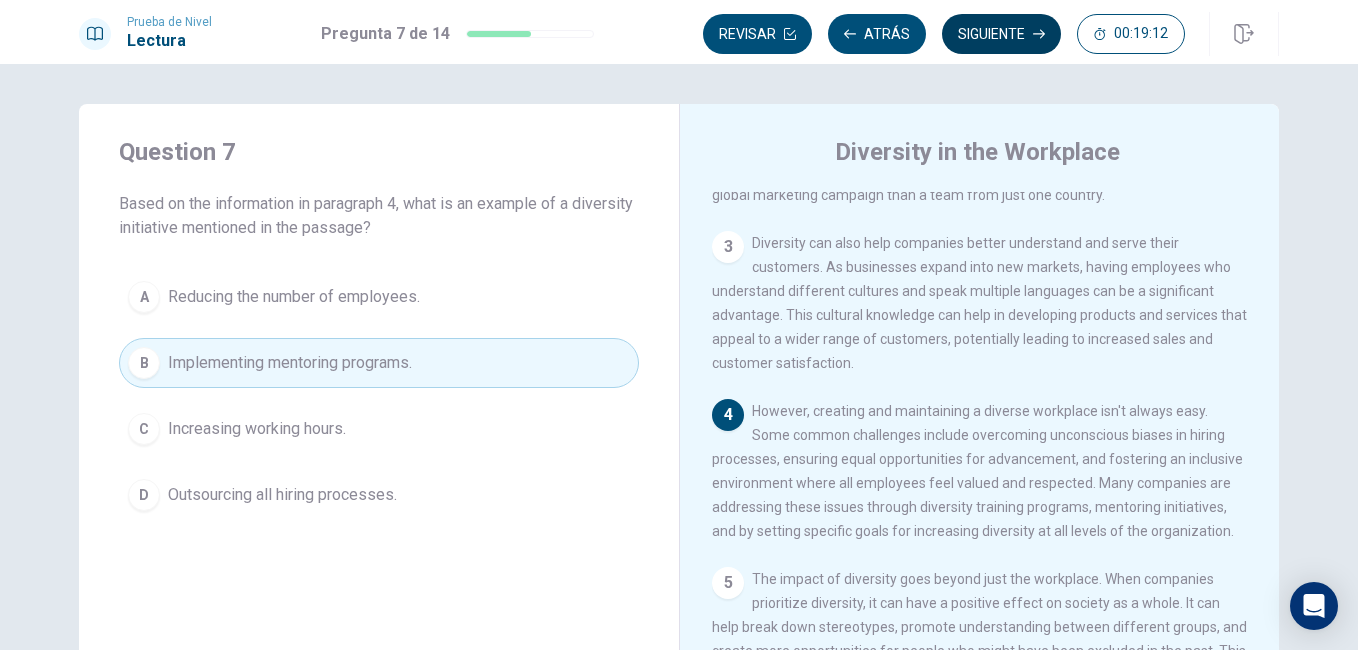 click on "Siguiente" at bounding box center (1001, 34) 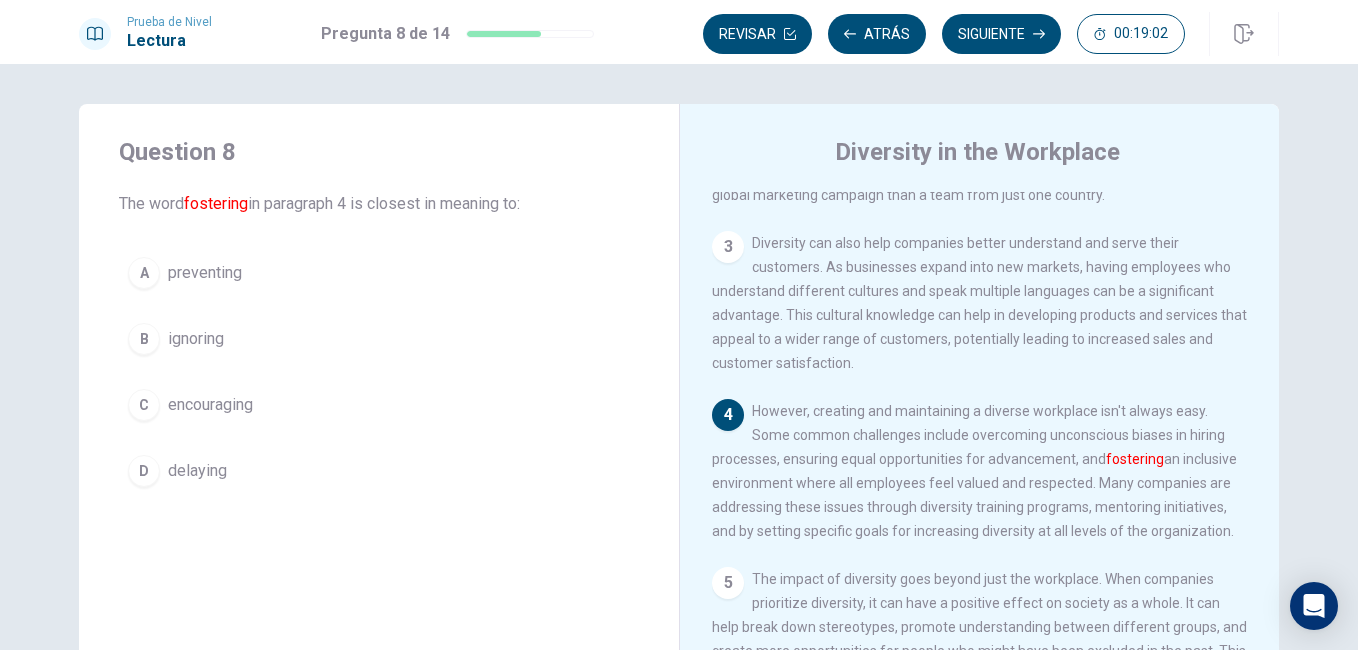 click on "B ignoring" at bounding box center (379, 339) 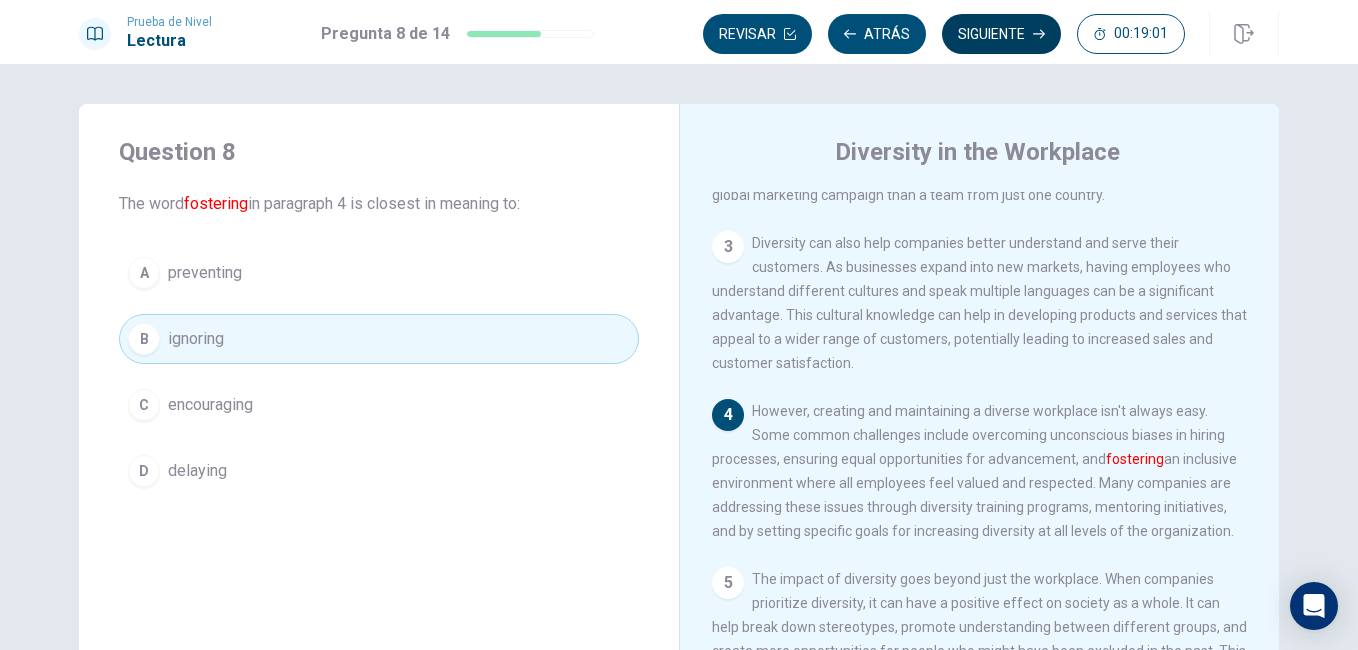 click on "Siguiente" at bounding box center (1001, 34) 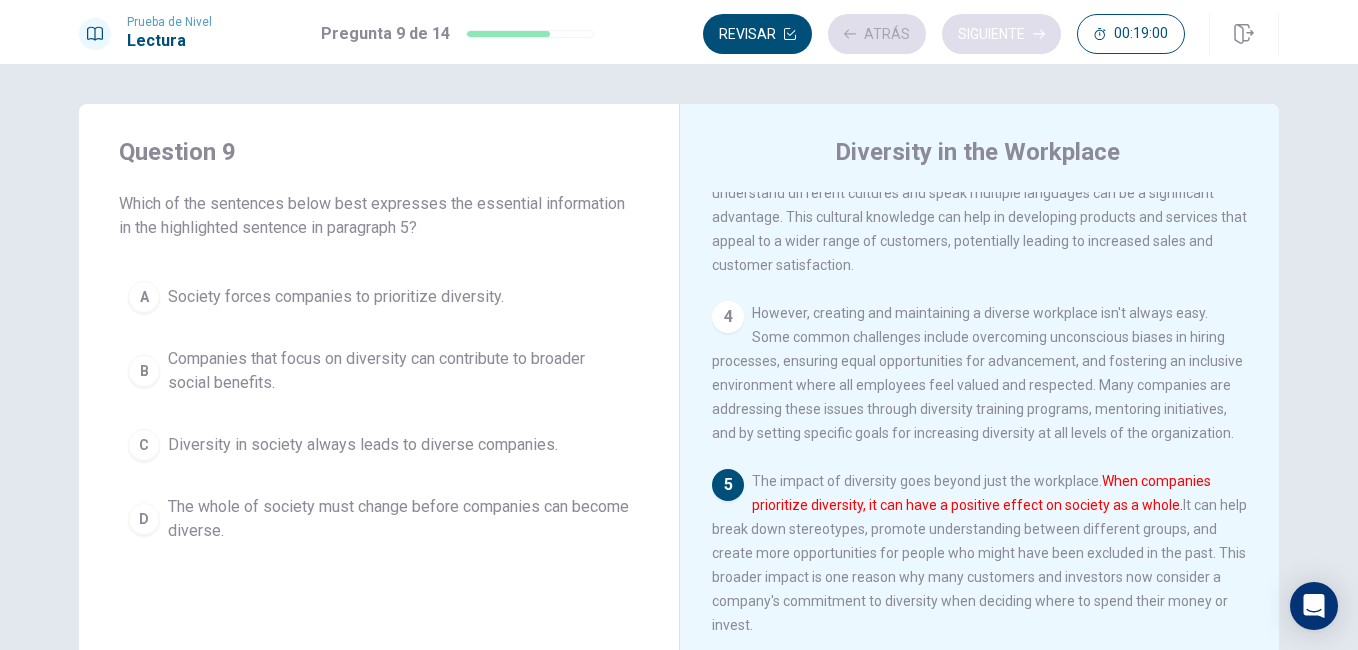 scroll, scrollTop: 494, scrollLeft: 0, axis: vertical 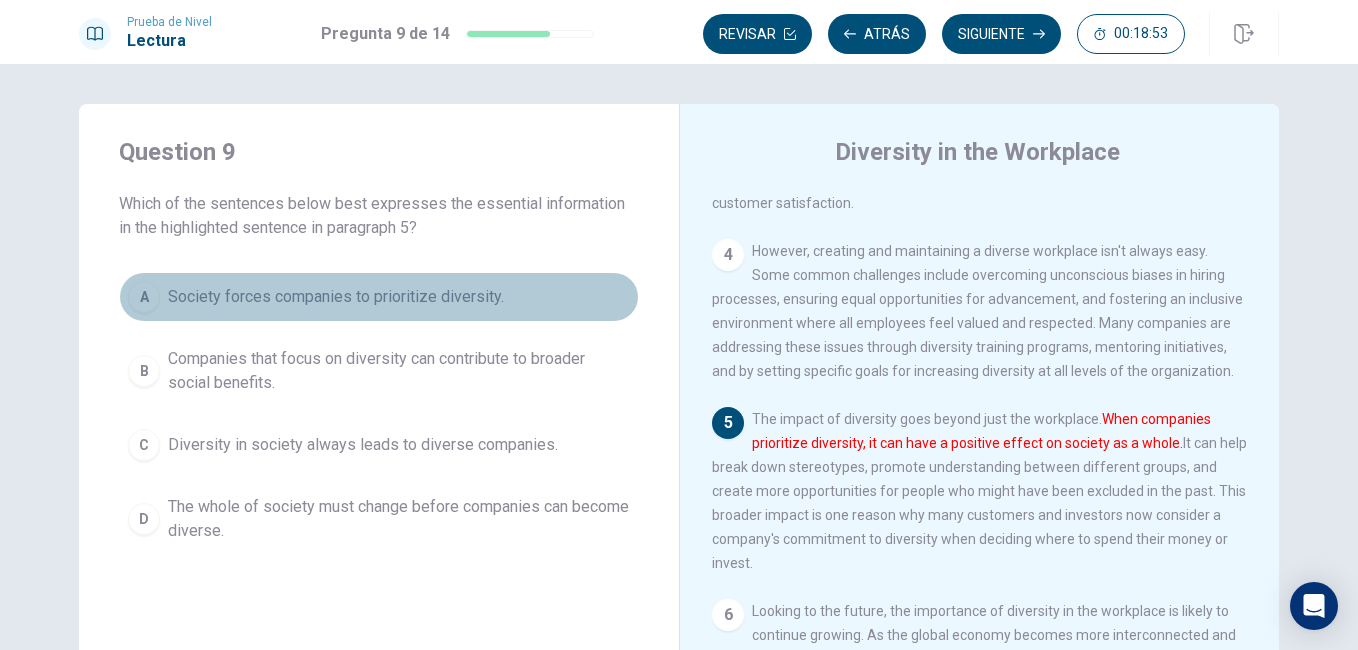 click on "A" at bounding box center [144, 297] 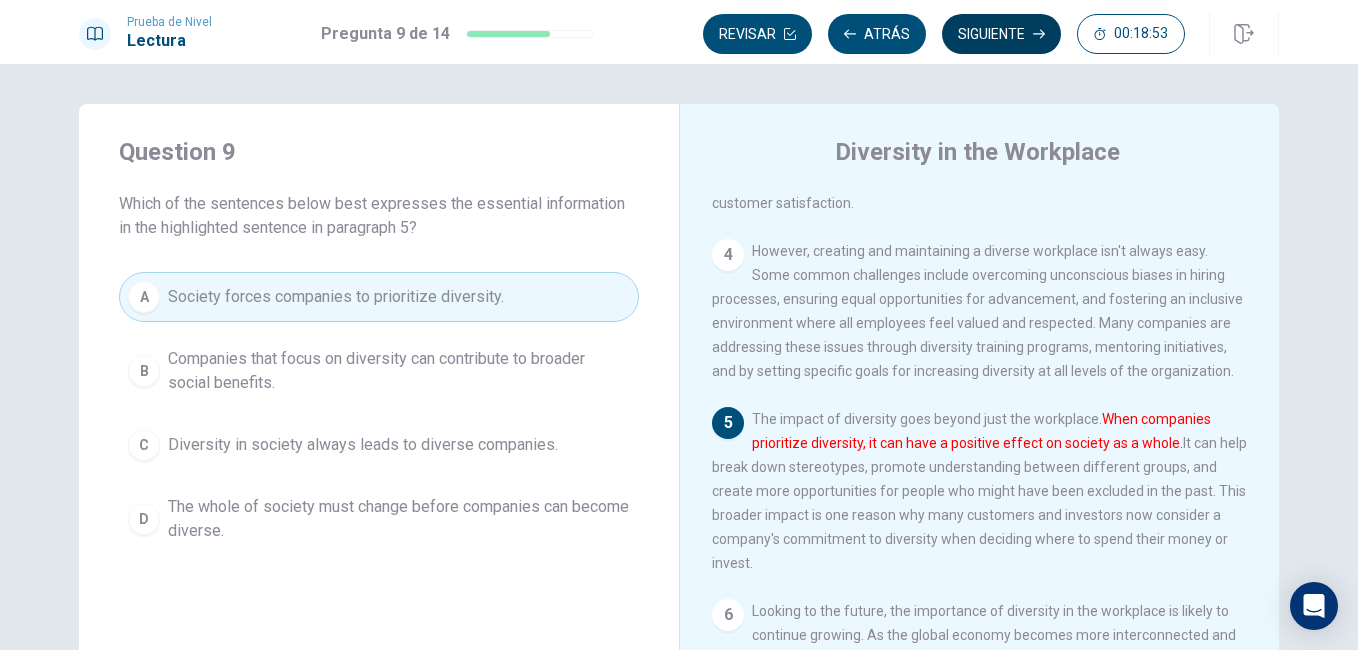 click on "Siguiente" at bounding box center (1001, 34) 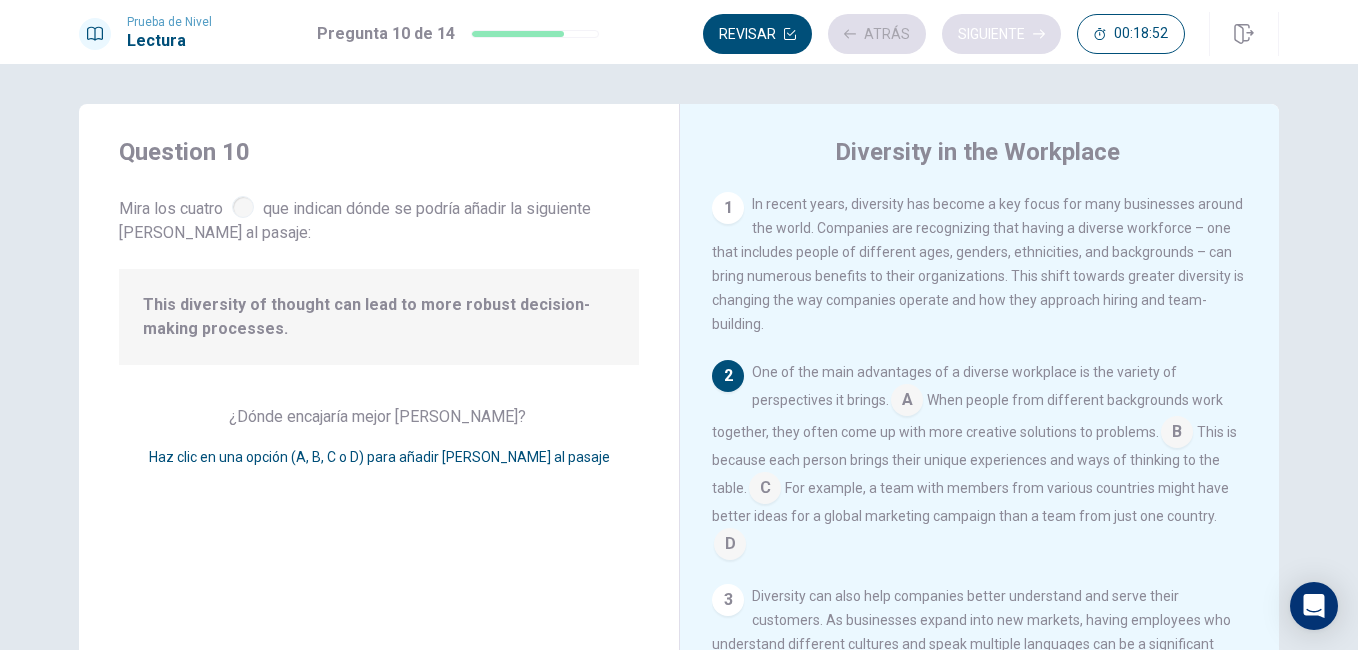 scroll, scrollTop: 174, scrollLeft: 0, axis: vertical 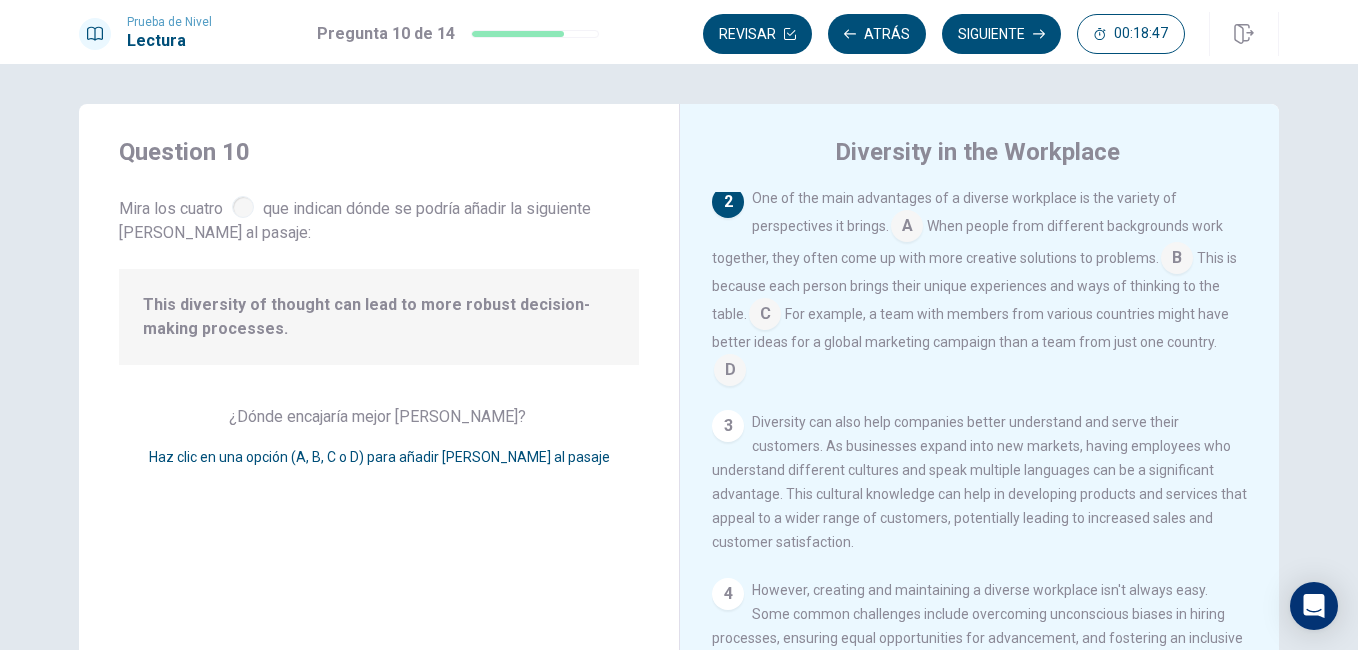 click at bounding box center [243, 207] 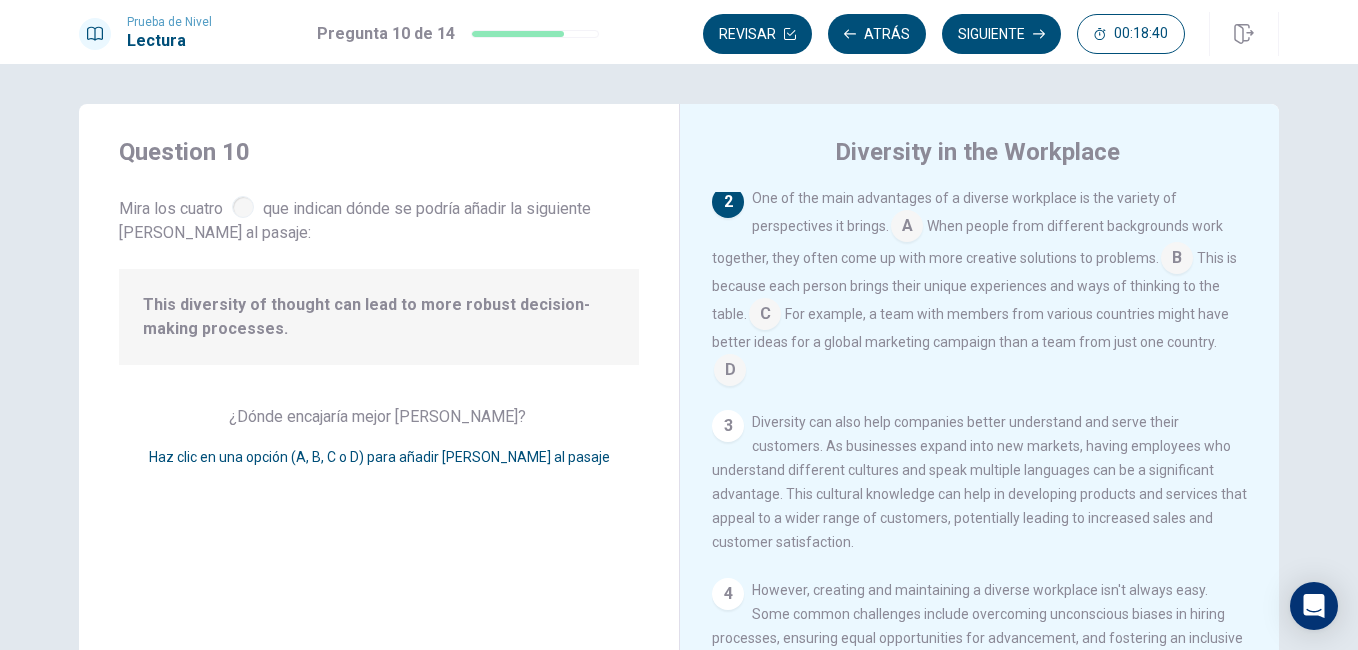 click at bounding box center (907, 228) 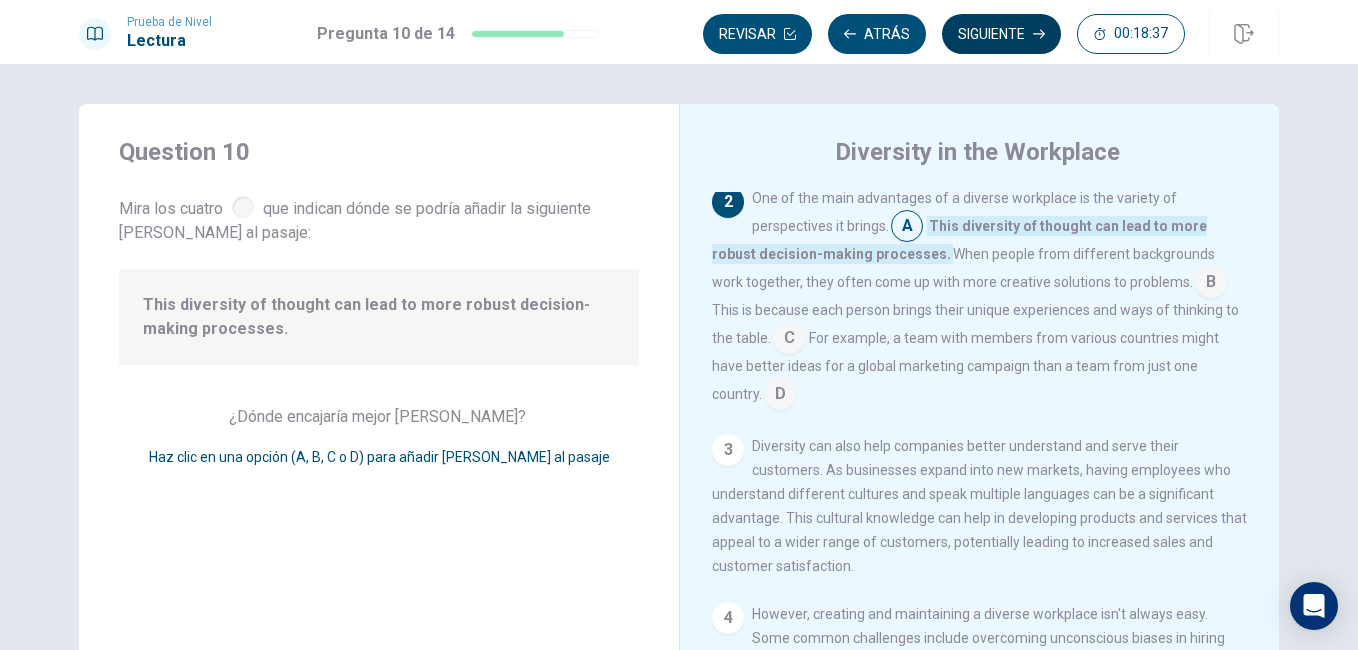 click on "Siguiente" at bounding box center [1001, 34] 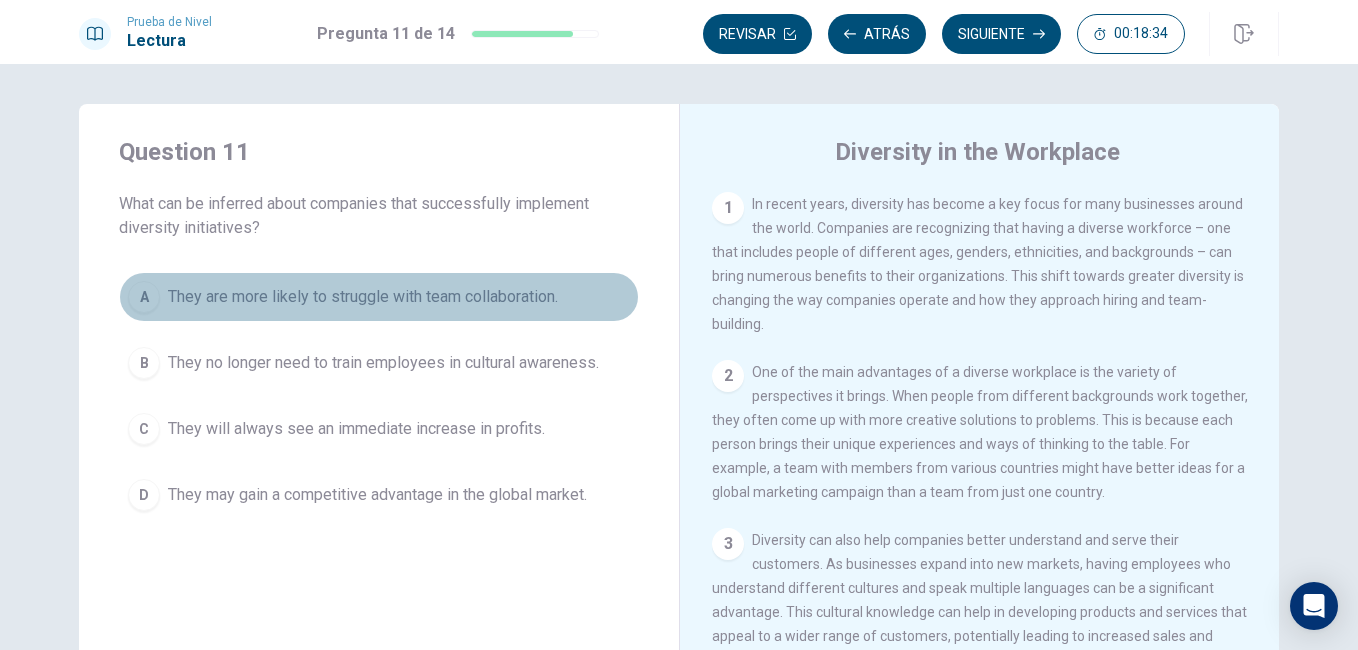 click on "A" at bounding box center (144, 297) 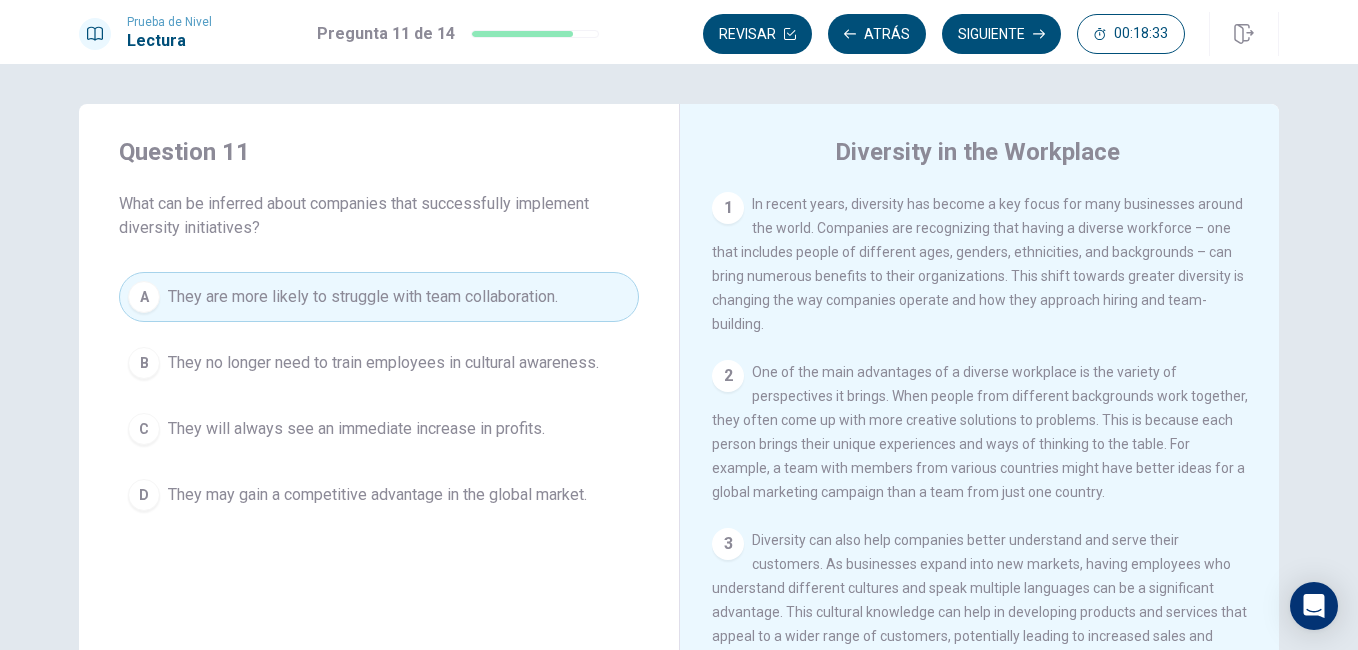 click on "Siguiente" at bounding box center (1001, 34) 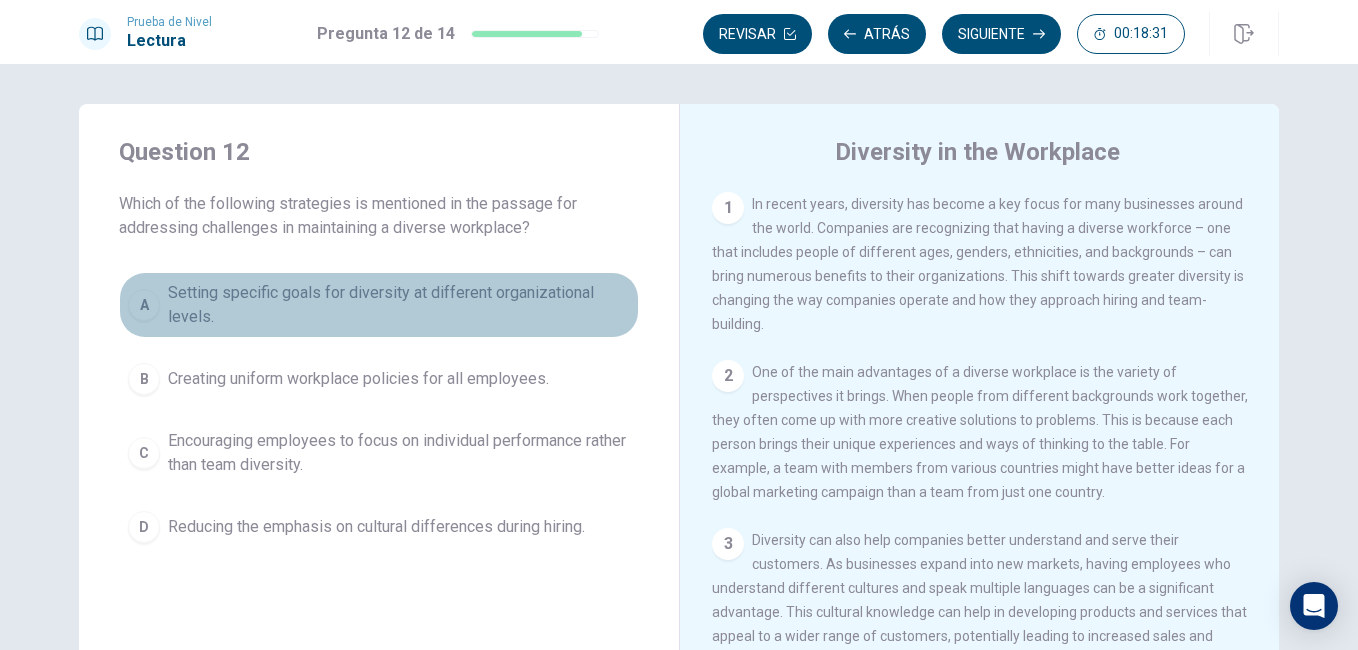 click on "A" at bounding box center (144, 305) 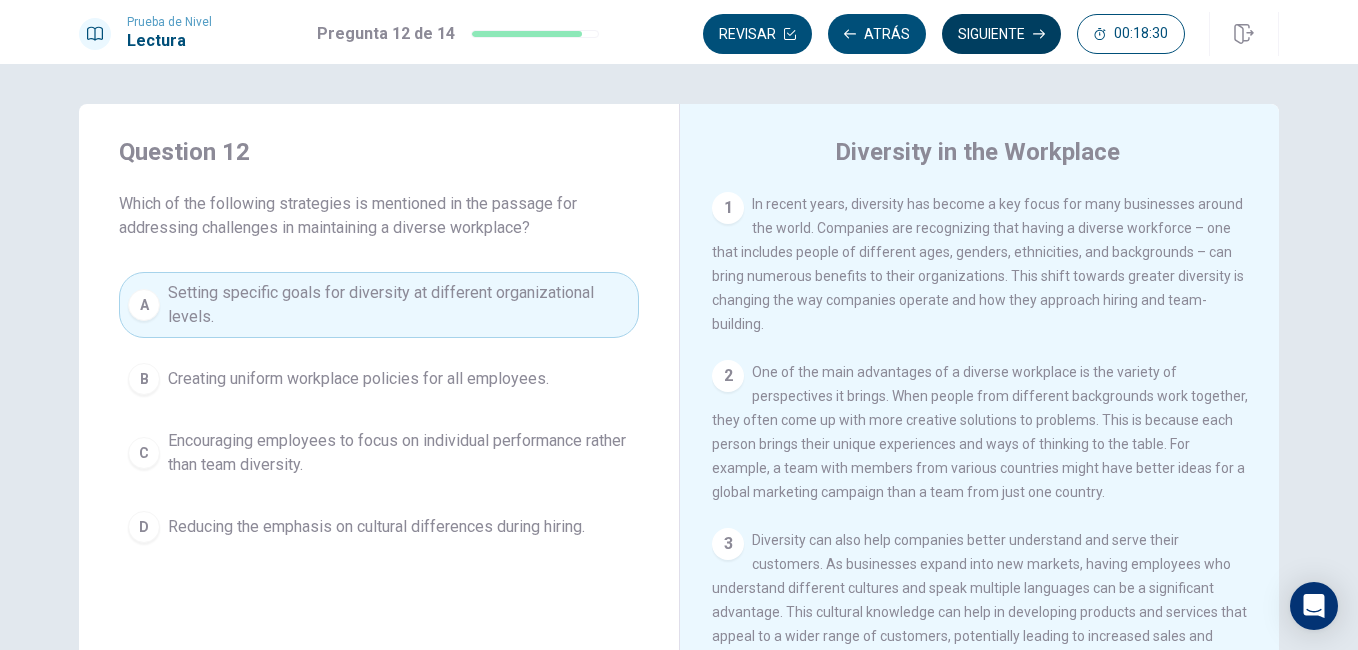 click on "Siguiente" at bounding box center [1001, 34] 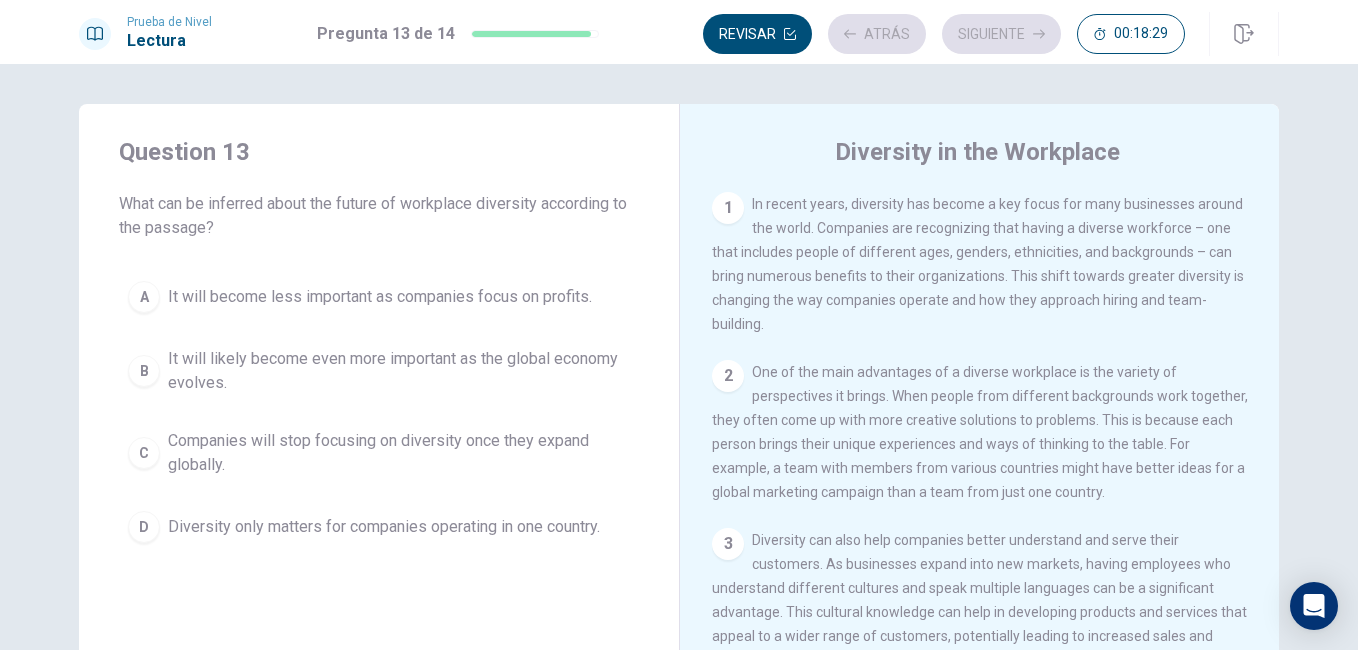 click on "B" at bounding box center [144, 371] 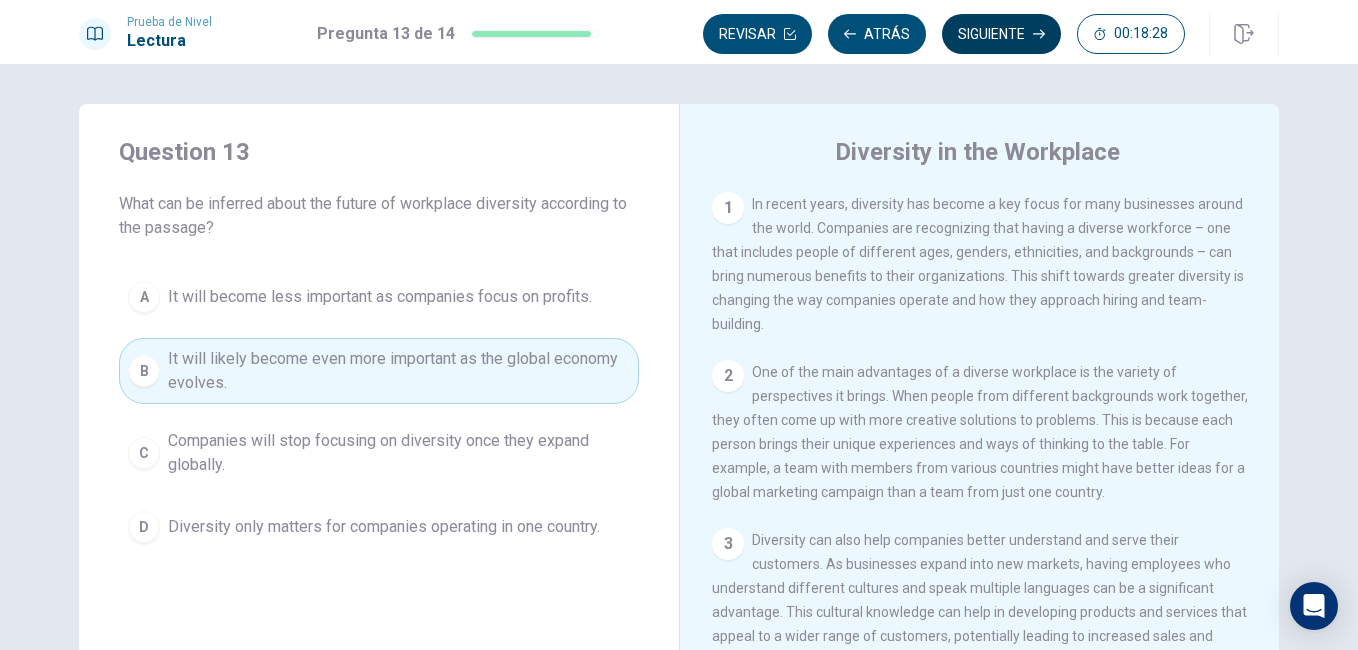 click on "Siguiente" at bounding box center [1001, 34] 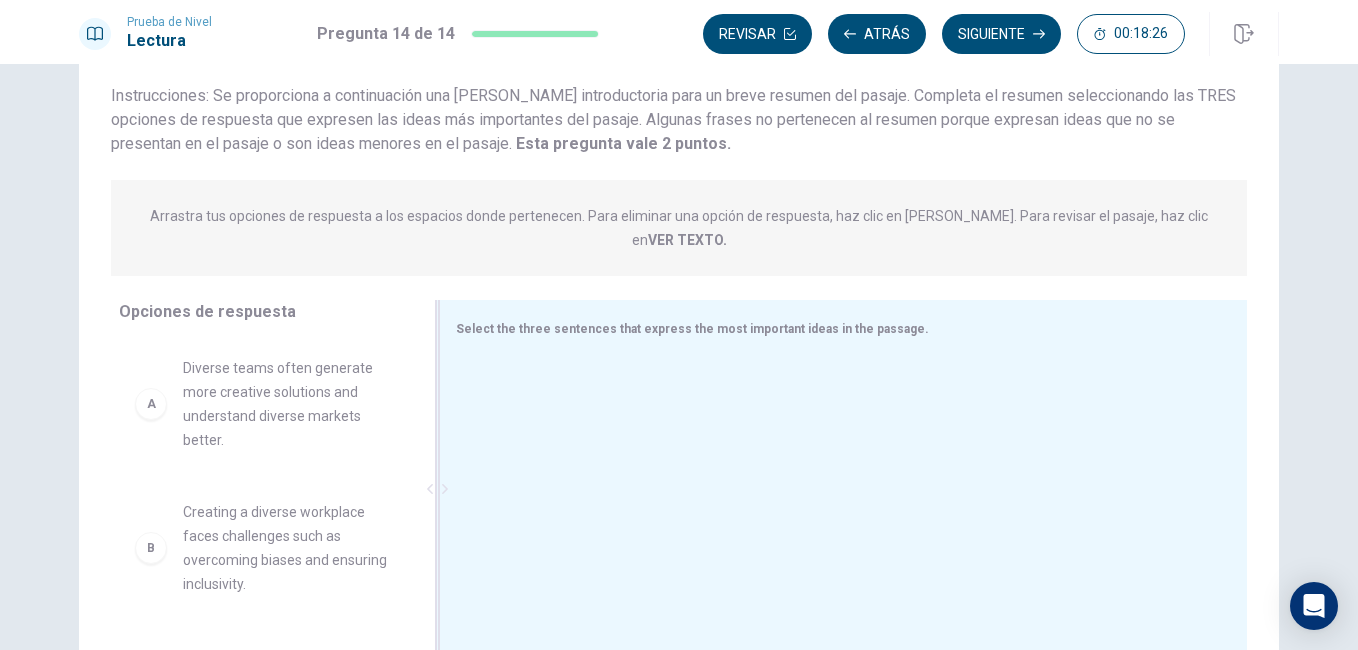 scroll, scrollTop: 253, scrollLeft: 0, axis: vertical 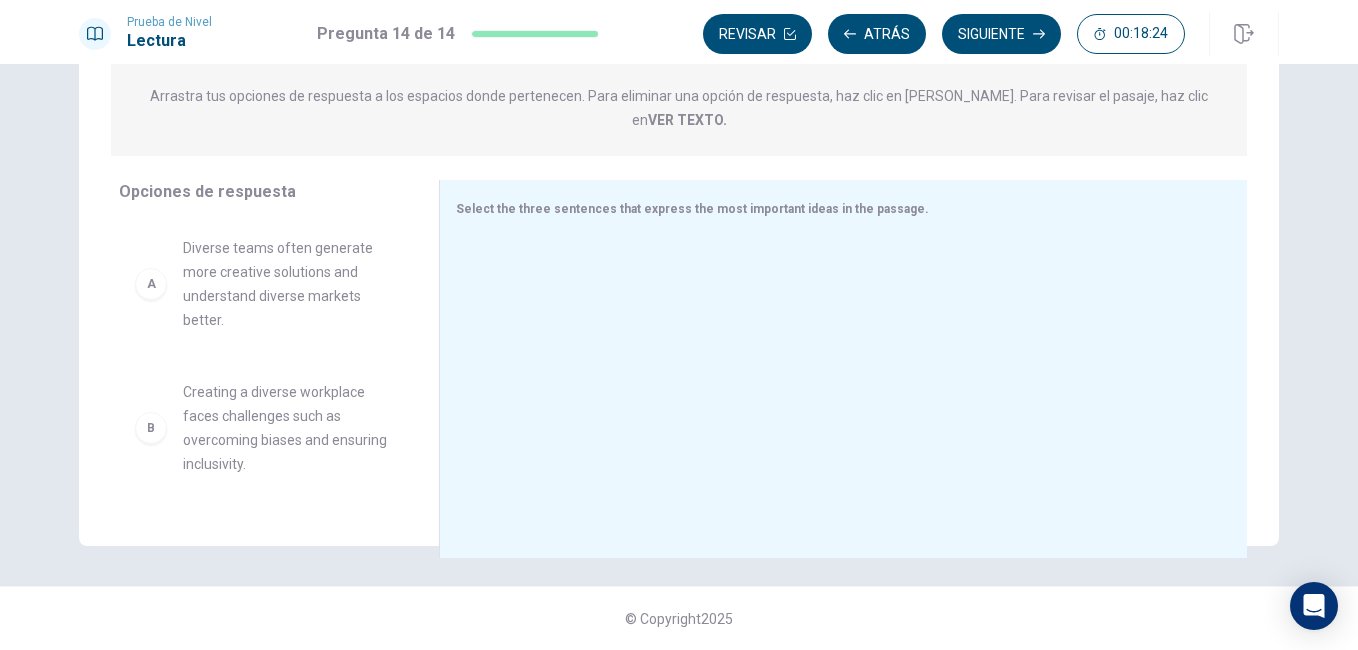 click on "A Diverse teams often generate more creative solutions and understand diverse markets better." at bounding box center [263, 284] 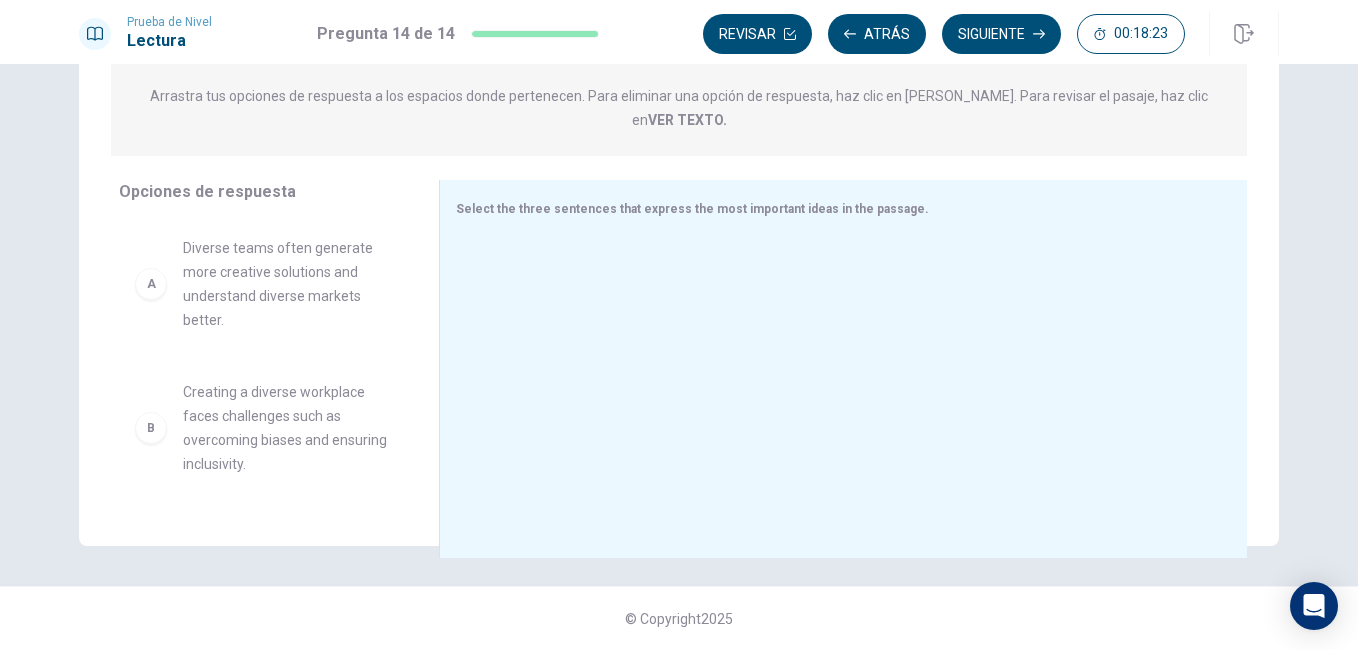 click on "A Diverse teams often generate more creative solutions and understand diverse markets better." at bounding box center (263, 284) 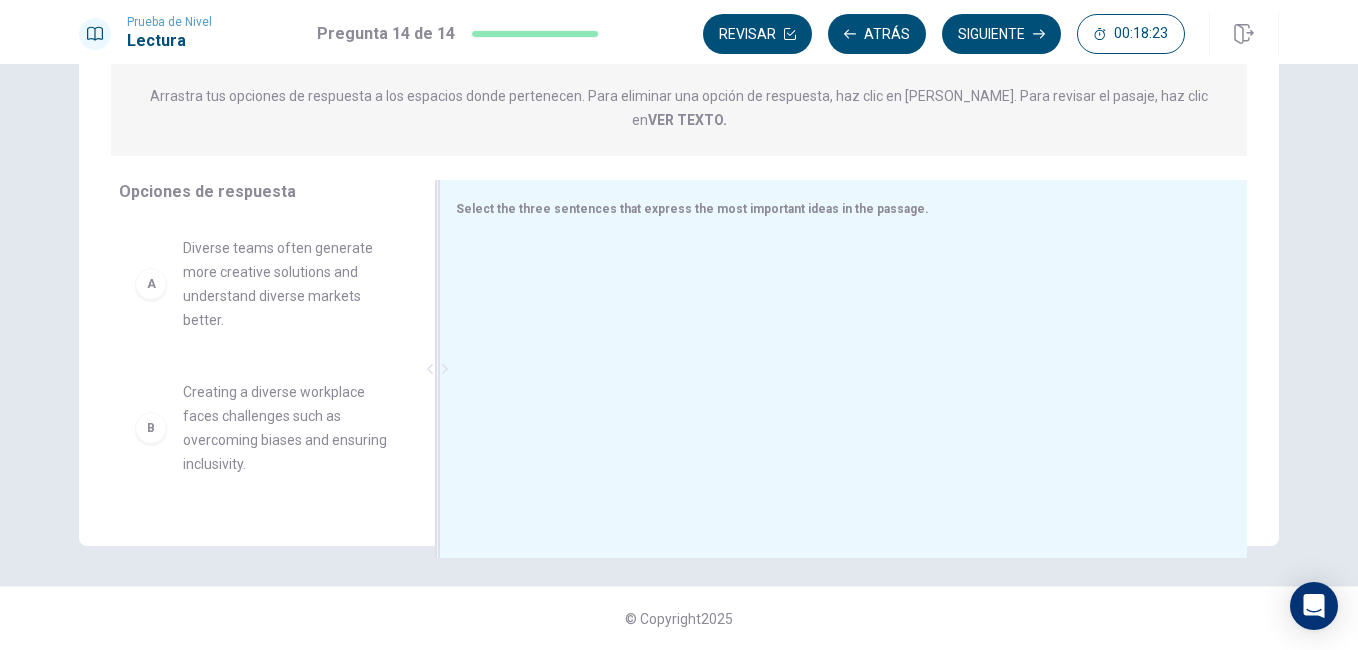 click at bounding box center [835, 371] 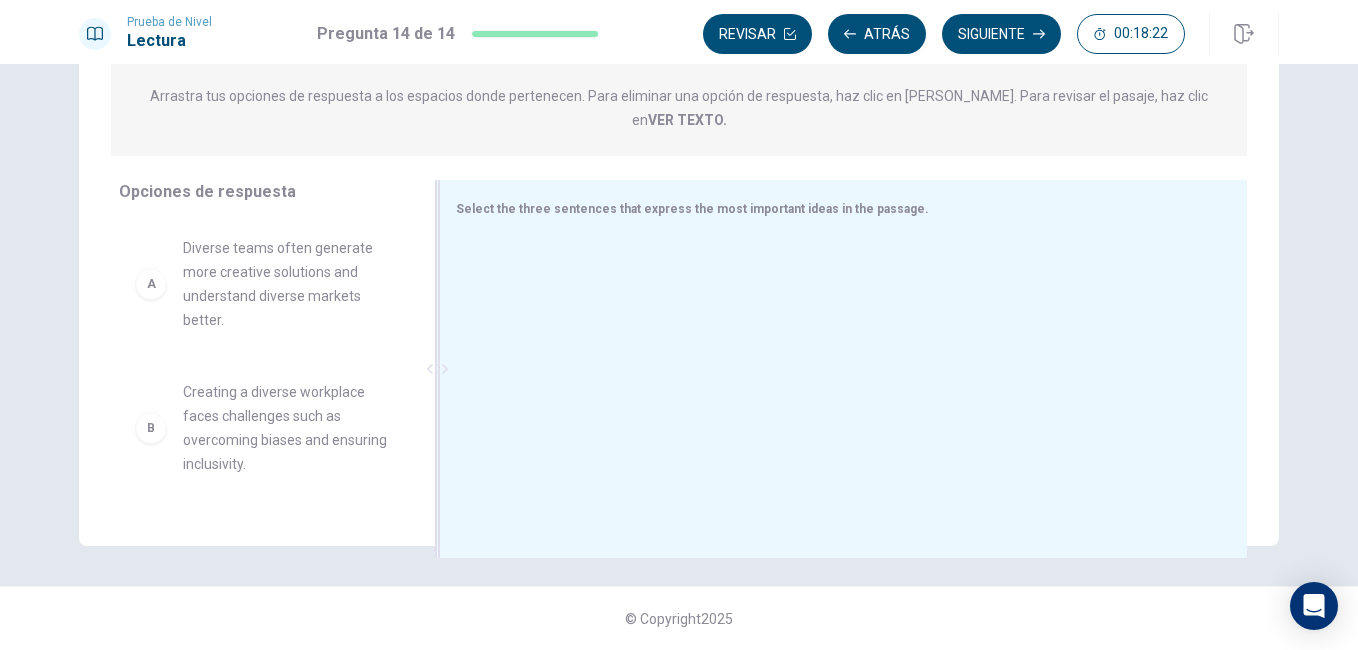 click on "Select the three sentences that express the most important ideas in the passage." at bounding box center [843, 369] 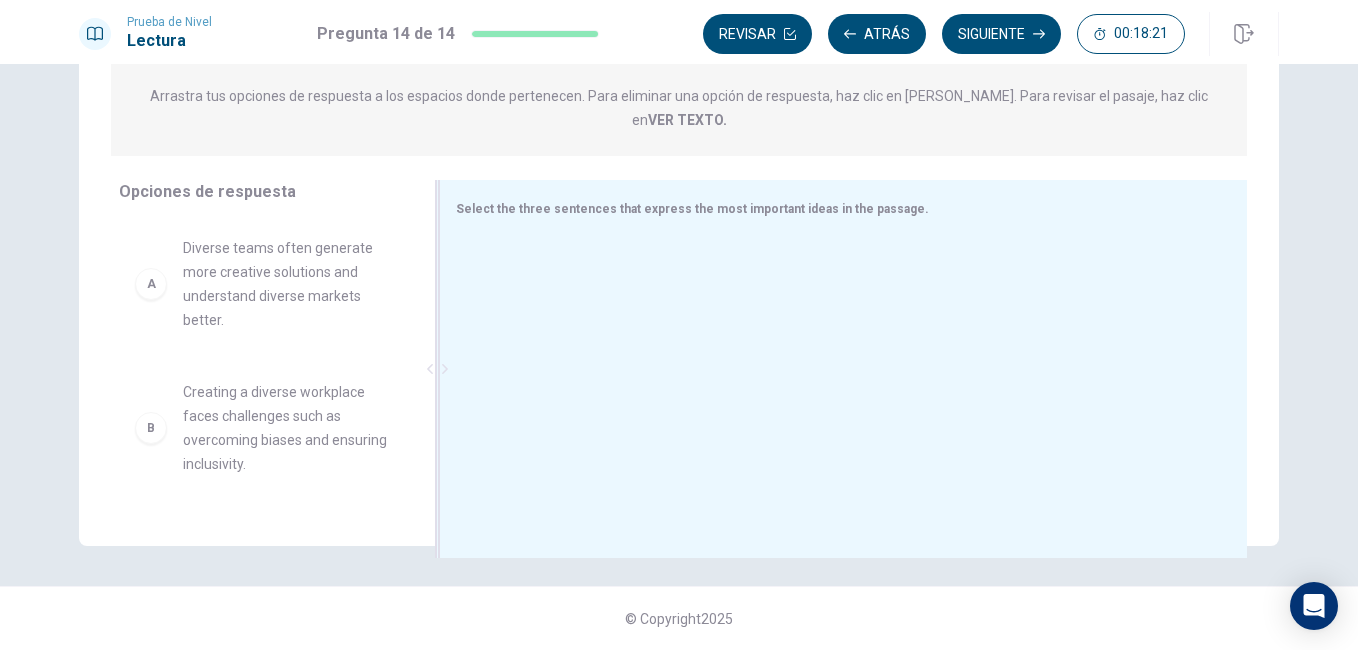 click on "Select the three sentences that express the most important ideas in the passage." at bounding box center [692, 209] 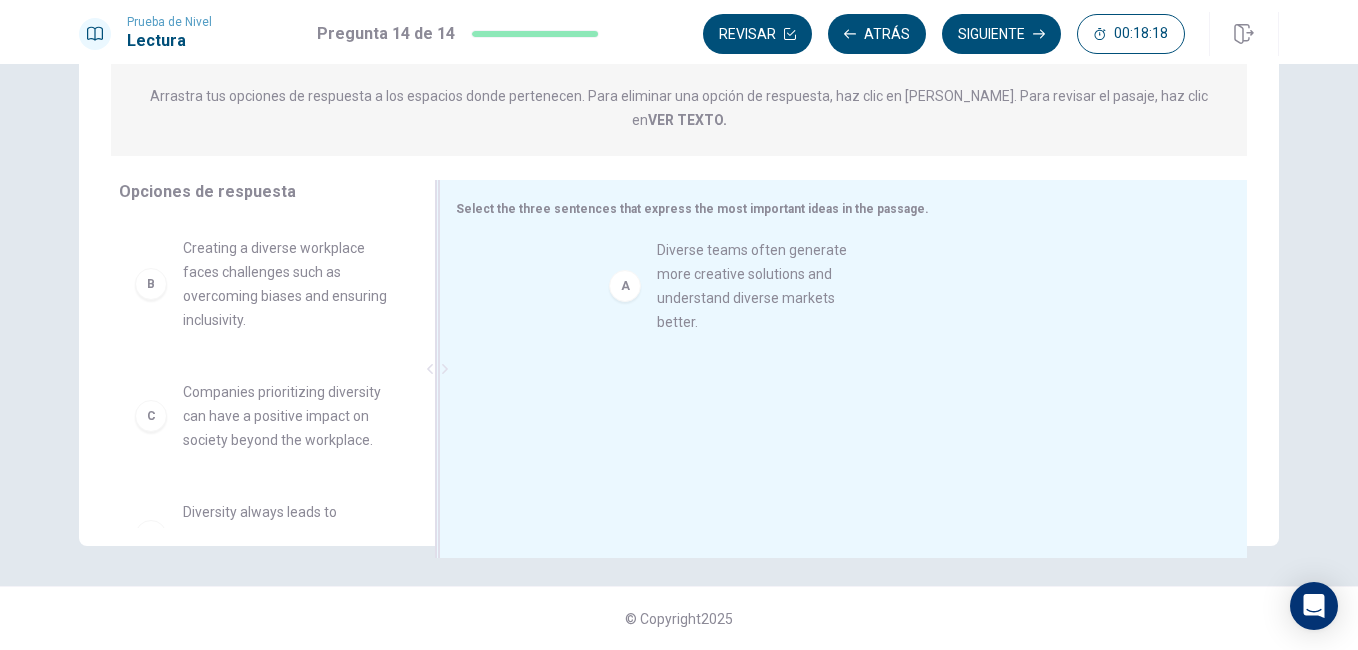 drag, startPoint x: 174, startPoint y: 263, endPoint x: 660, endPoint y: 288, distance: 486.64258 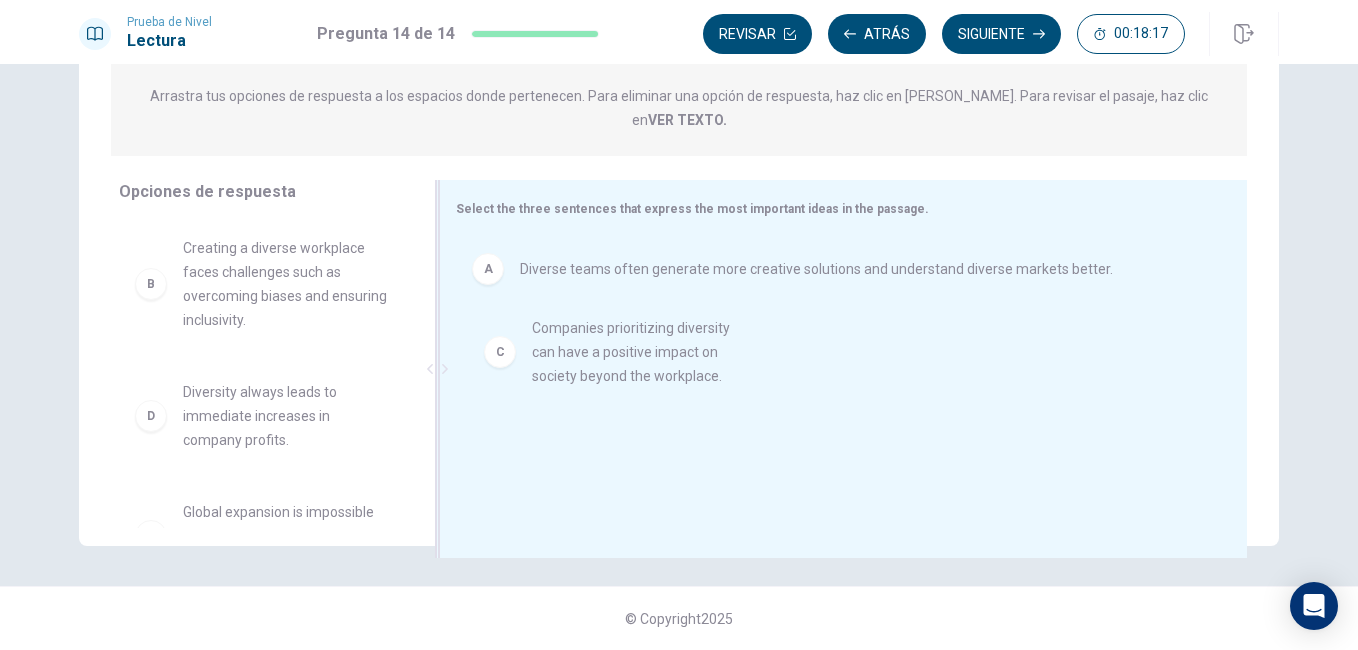 drag, startPoint x: 255, startPoint y: 381, endPoint x: 691, endPoint y: 339, distance: 438.01825 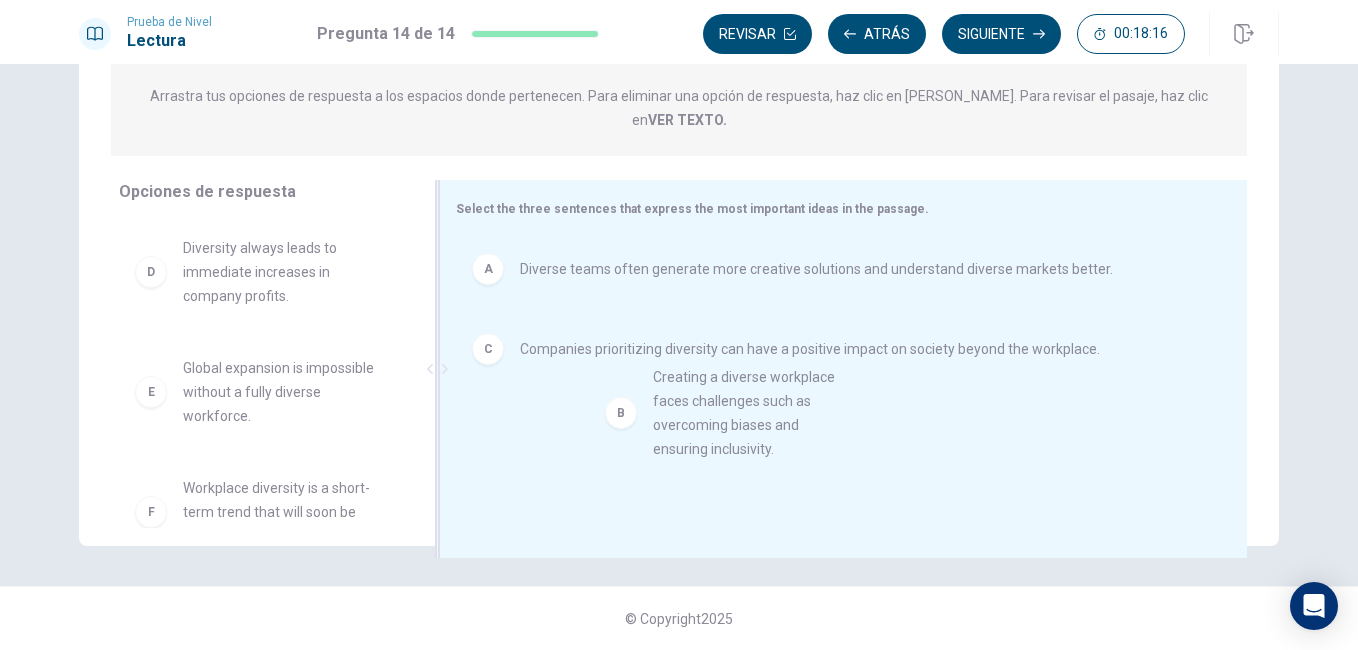 drag, startPoint x: 227, startPoint y: 272, endPoint x: 684, endPoint y: 436, distance: 485.5358 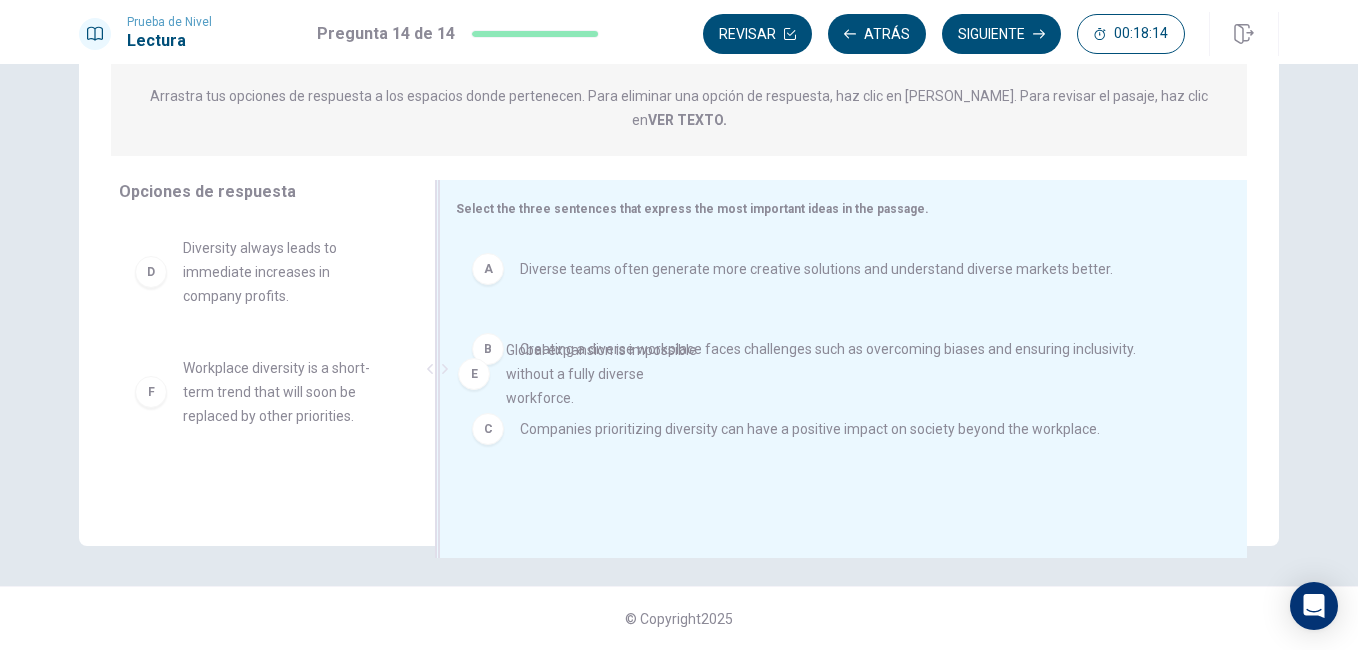 drag, startPoint x: 160, startPoint y: 387, endPoint x: 610, endPoint y: 410, distance: 450.5874 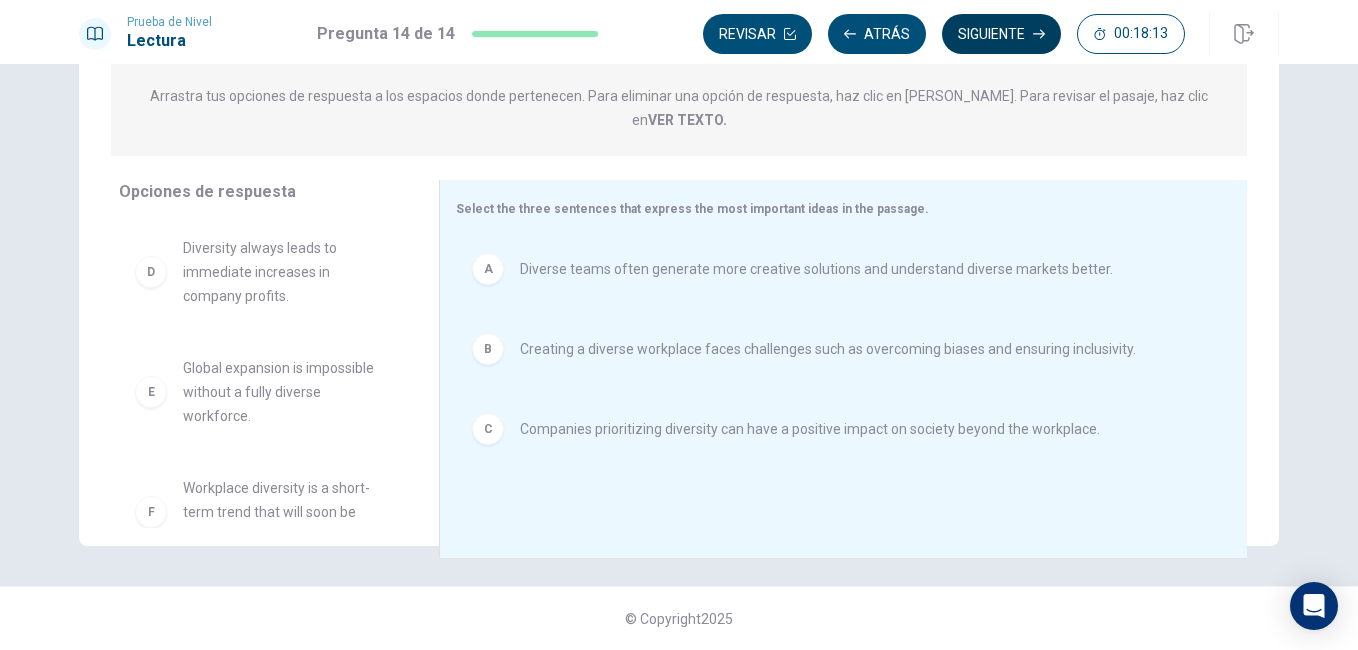 click on "Siguiente" at bounding box center (1001, 34) 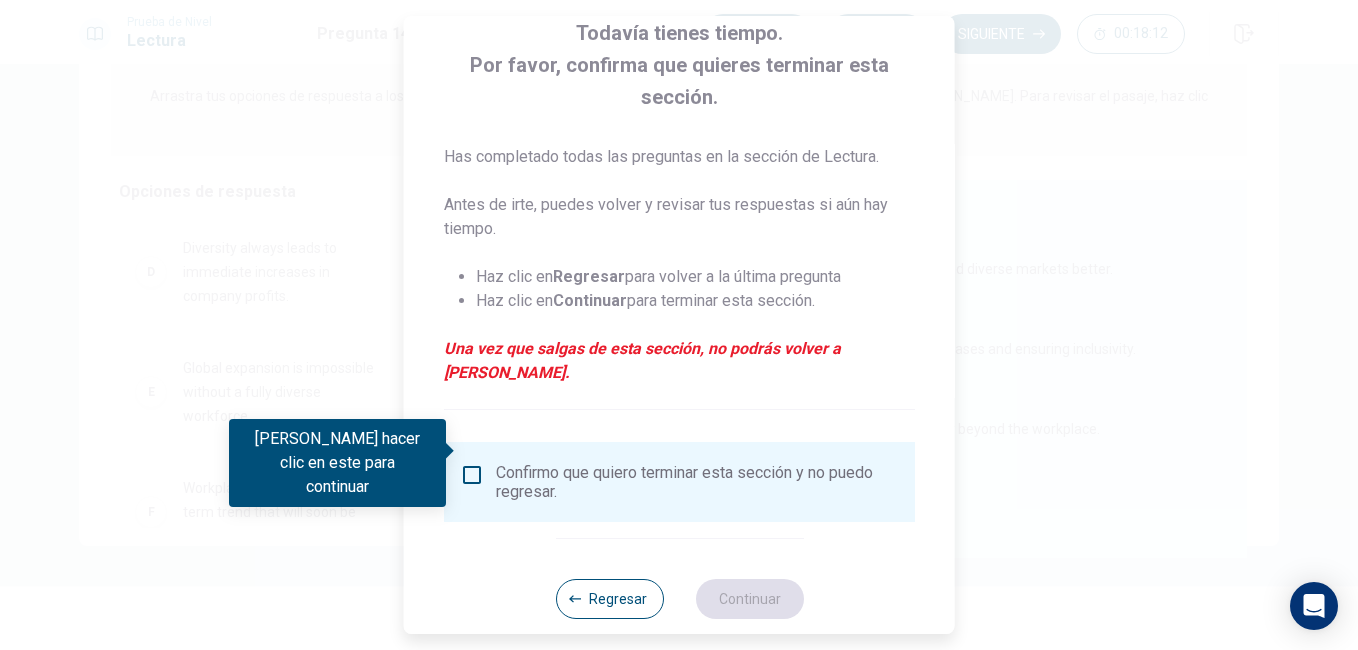scroll, scrollTop: 128, scrollLeft: 0, axis: vertical 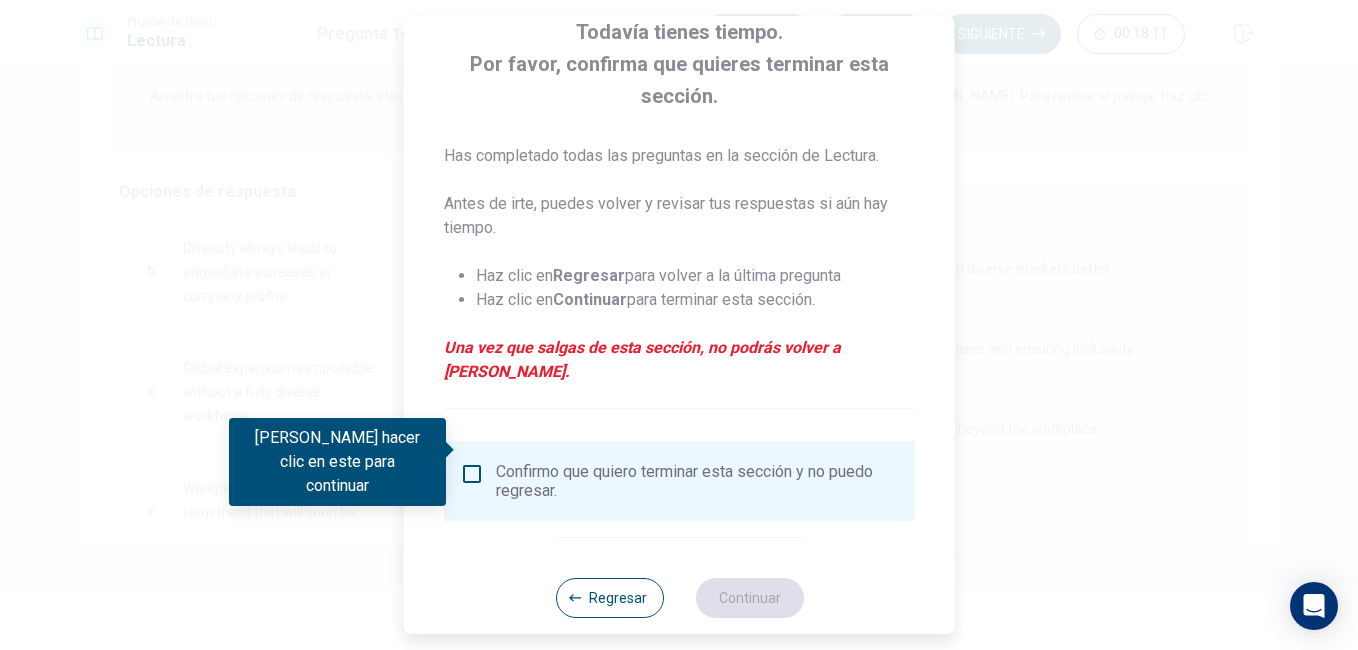 click at bounding box center [472, 474] 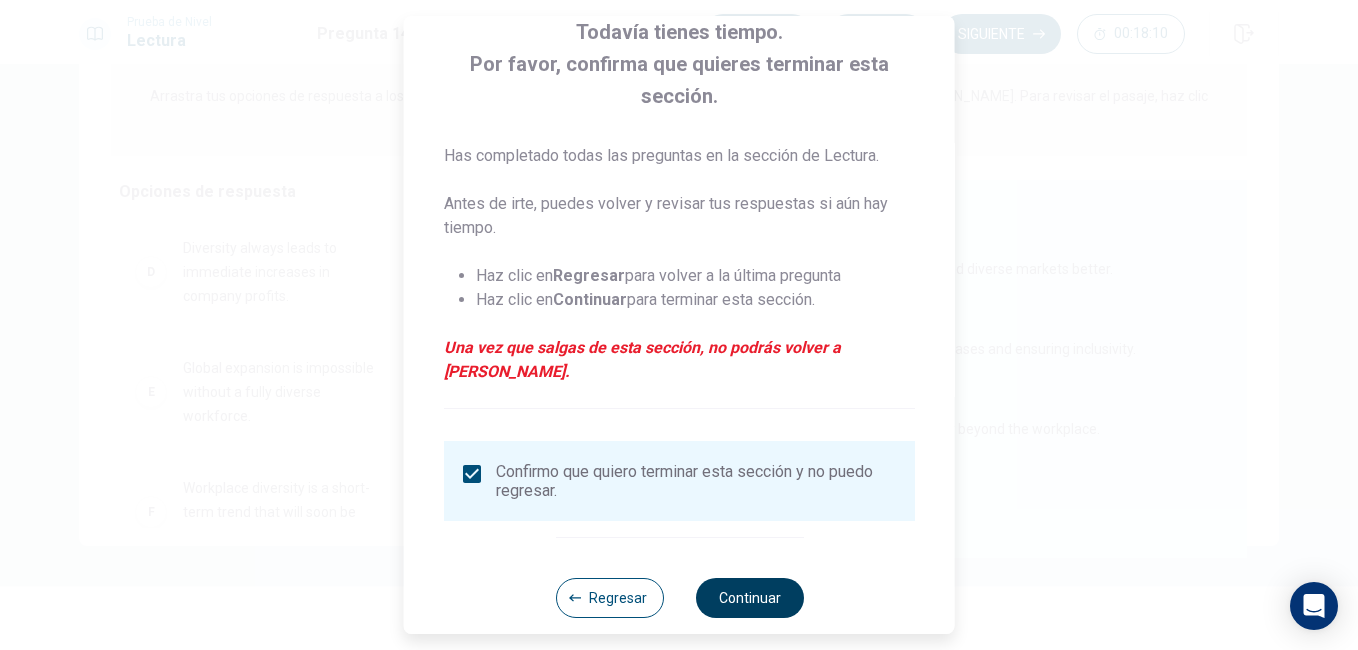 click on "Continuar" at bounding box center [749, 598] 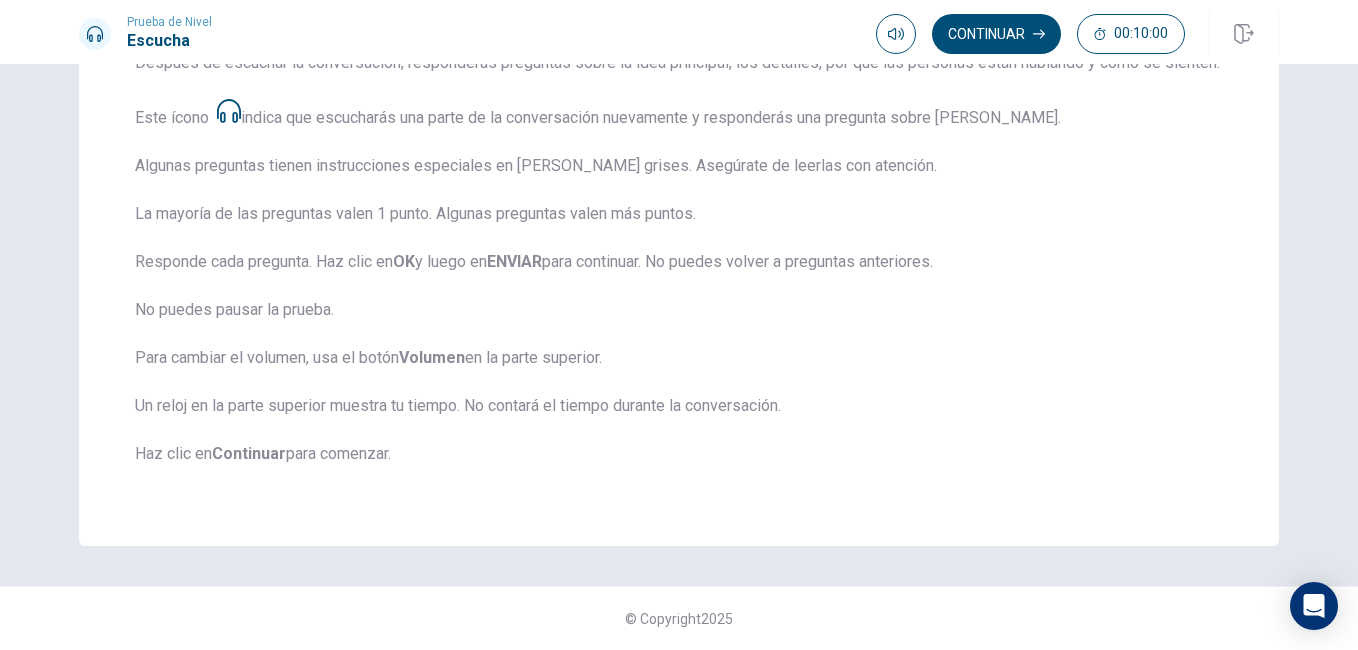scroll, scrollTop: 0, scrollLeft: 0, axis: both 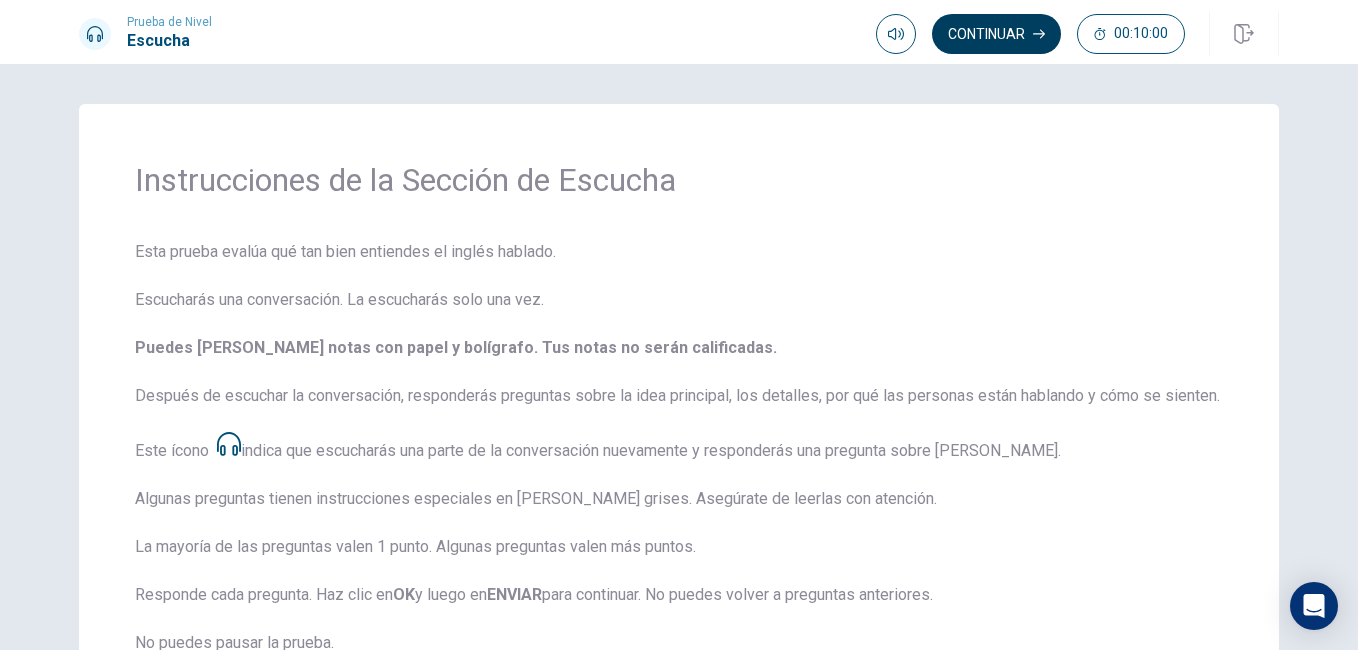 click on "Continuar" at bounding box center (996, 34) 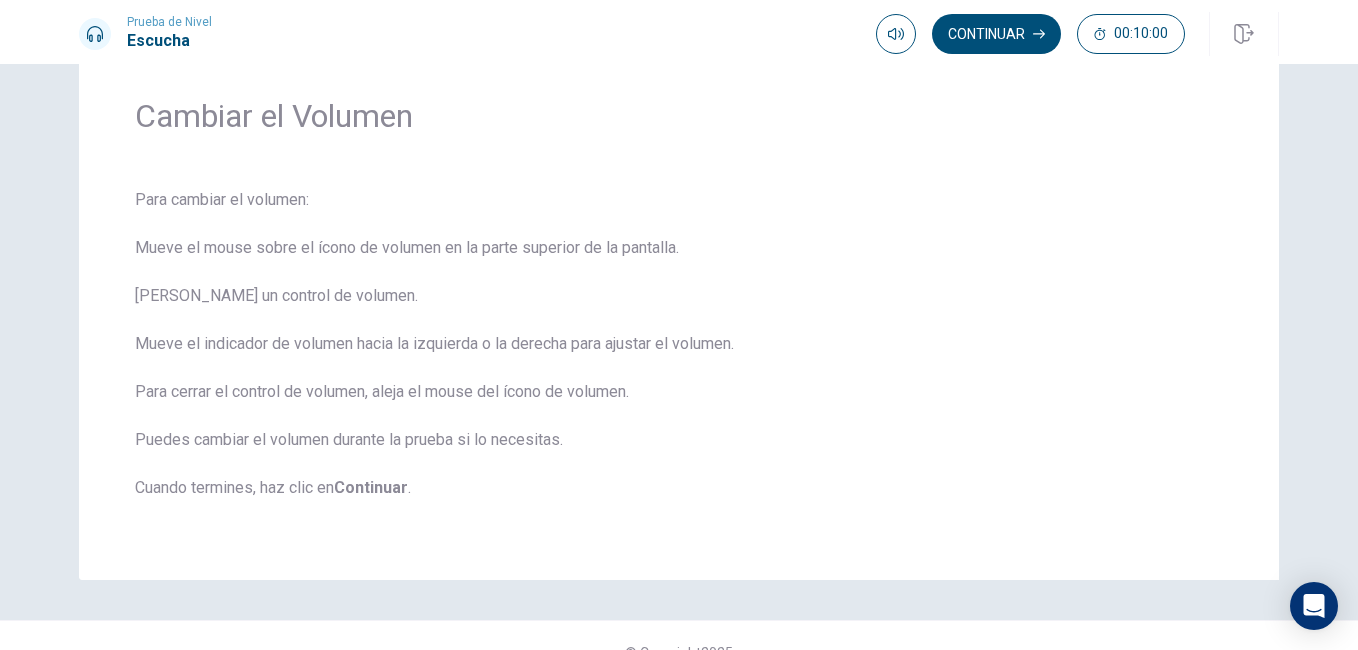 scroll, scrollTop: 98, scrollLeft: 0, axis: vertical 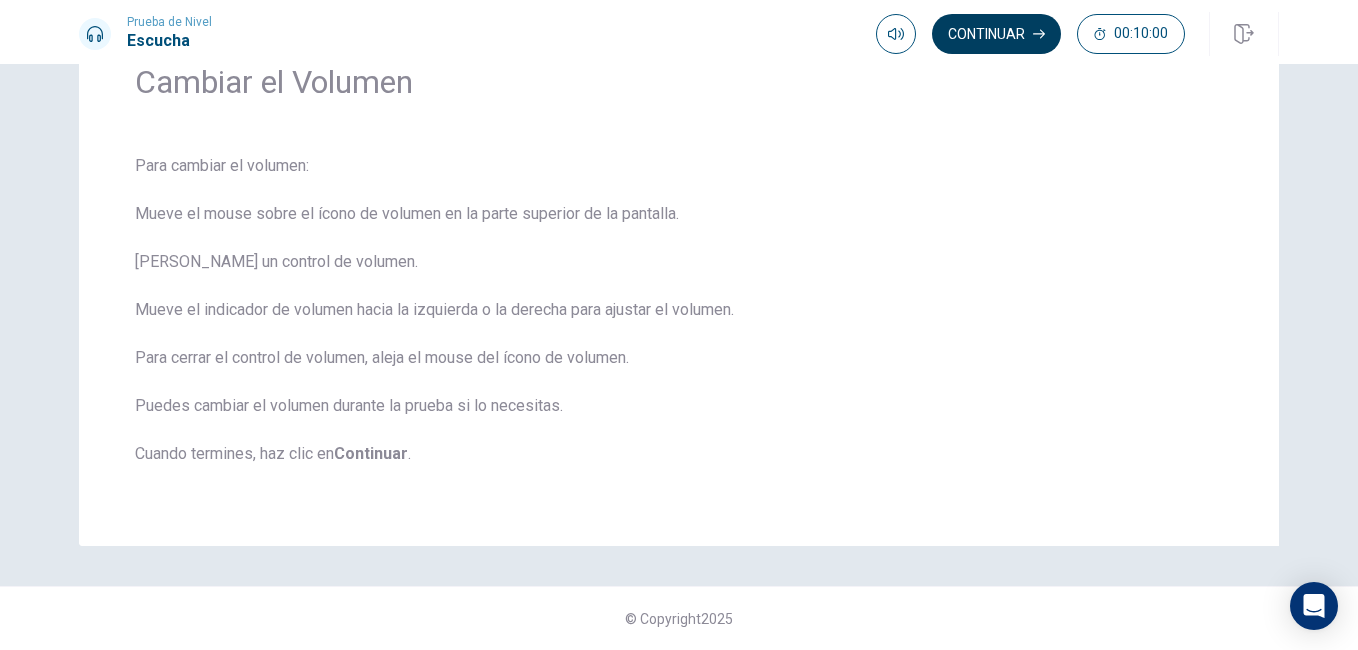 click on "Continuar" at bounding box center (996, 34) 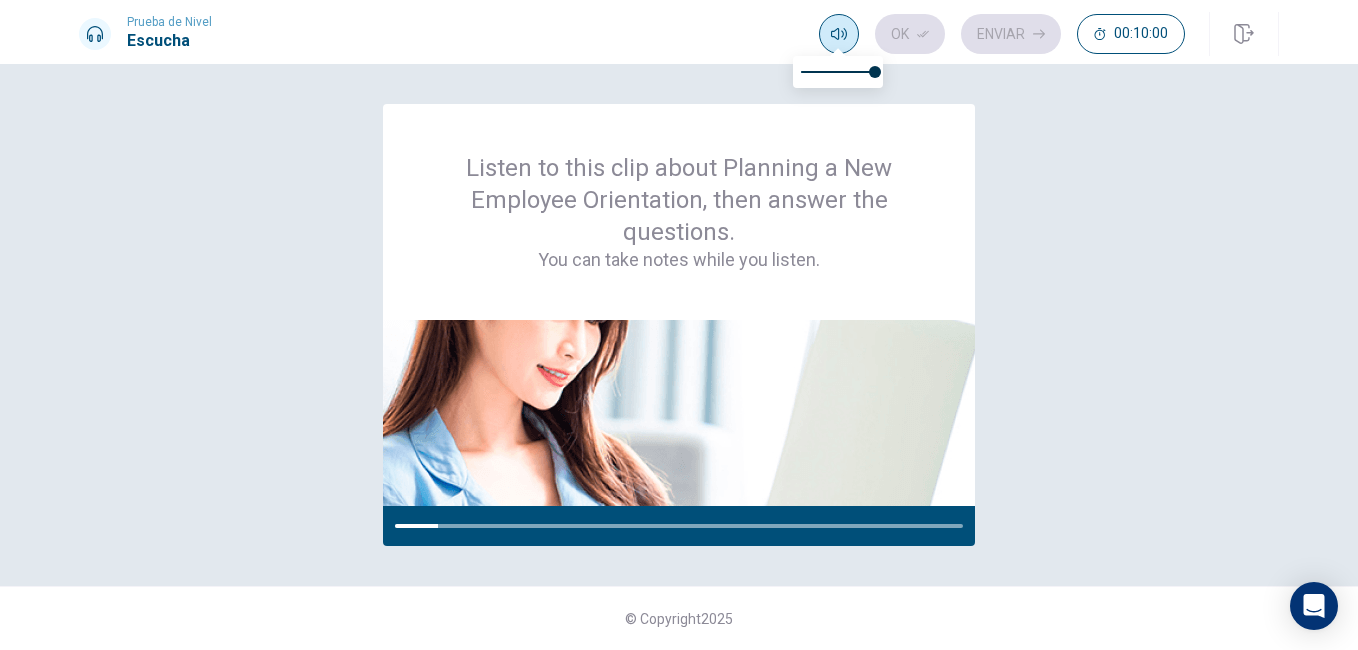 click at bounding box center (839, 34) 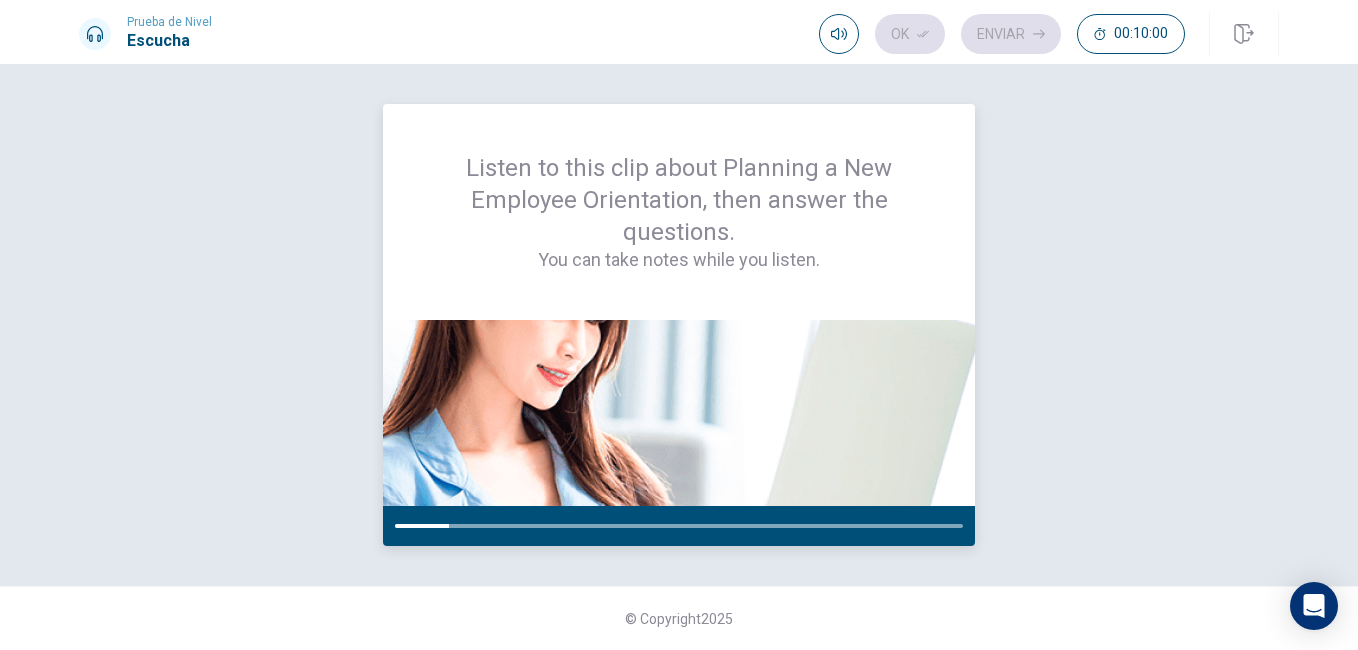 click at bounding box center (679, 526) 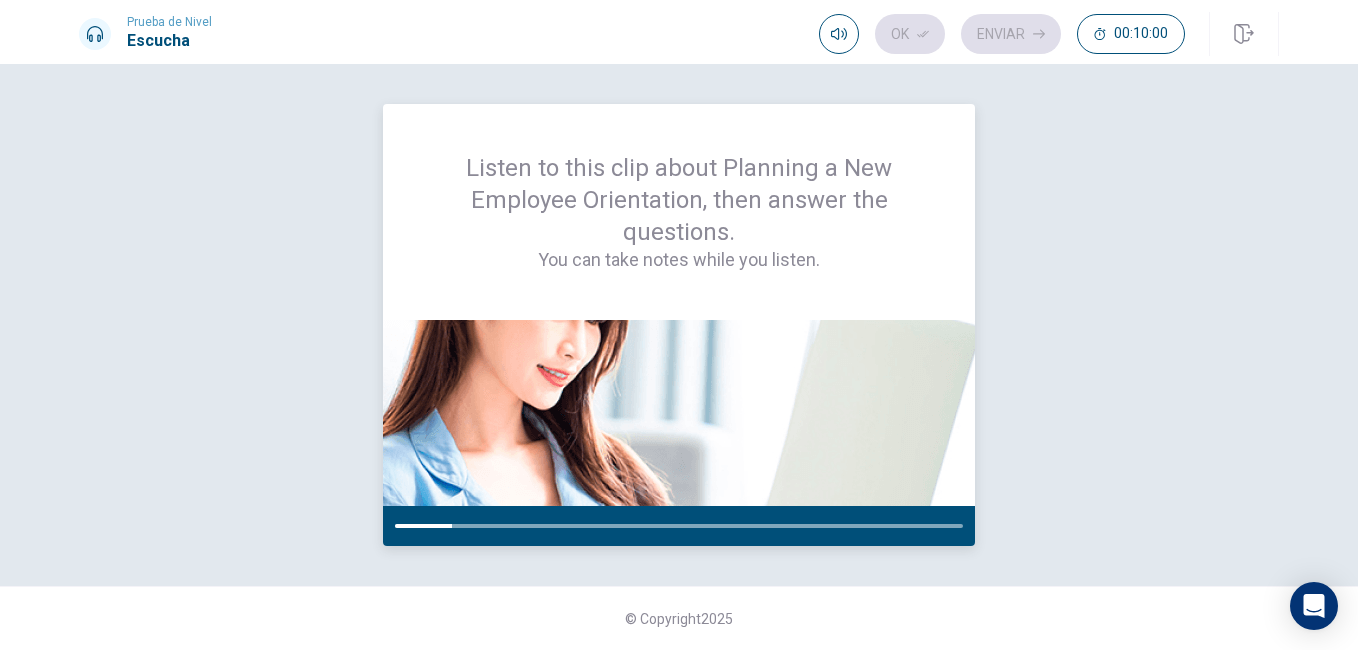 click at bounding box center (679, 526) 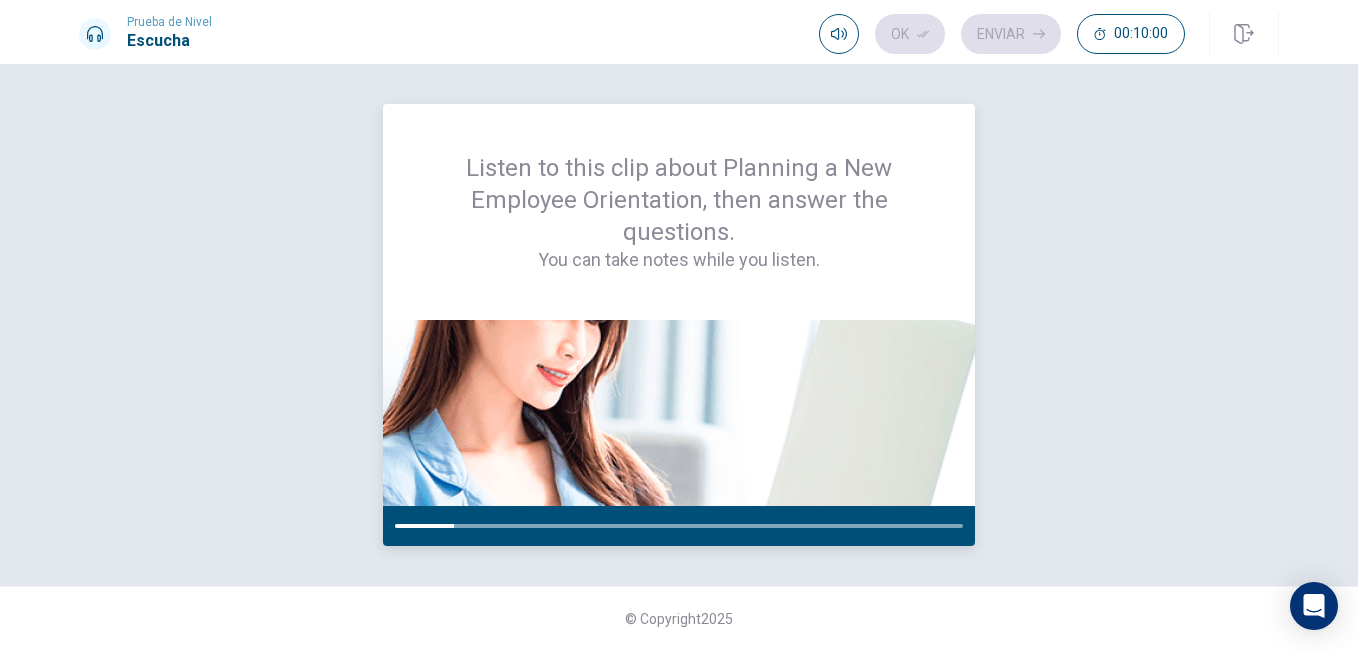 drag, startPoint x: 704, startPoint y: 528, endPoint x: 715, endPoint y: 528, distance: 11 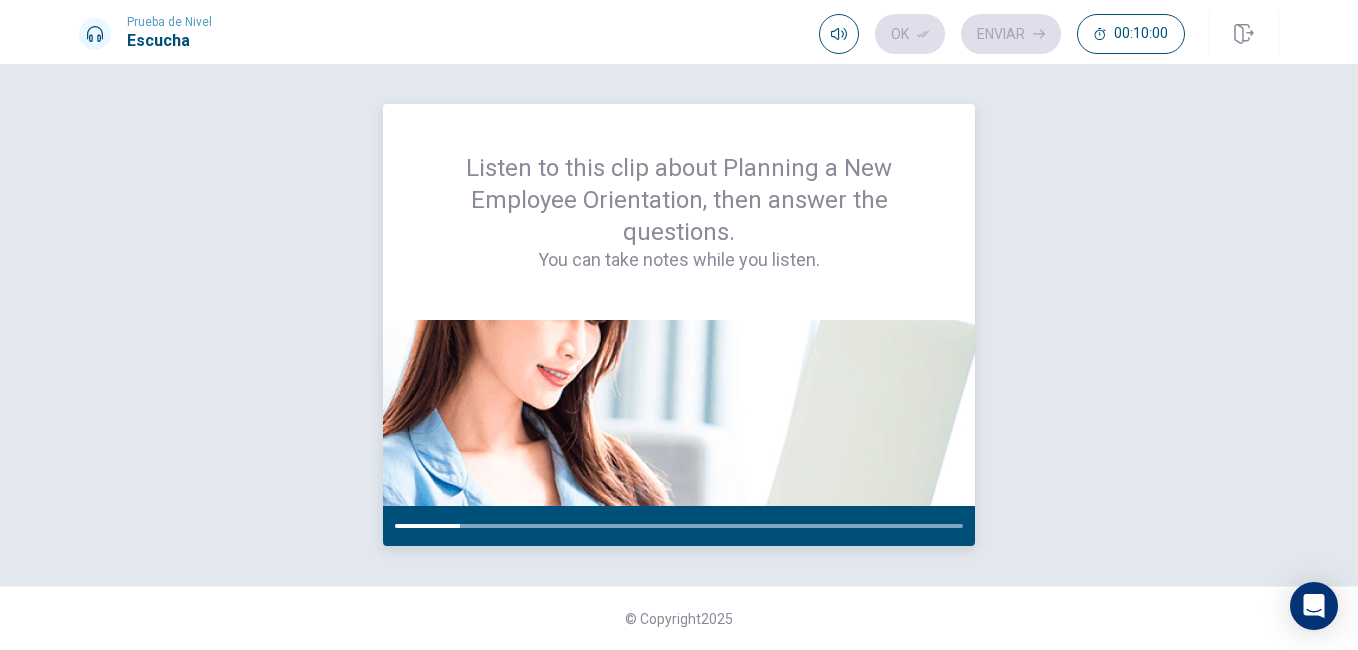 click at bounding box center [679, 526] 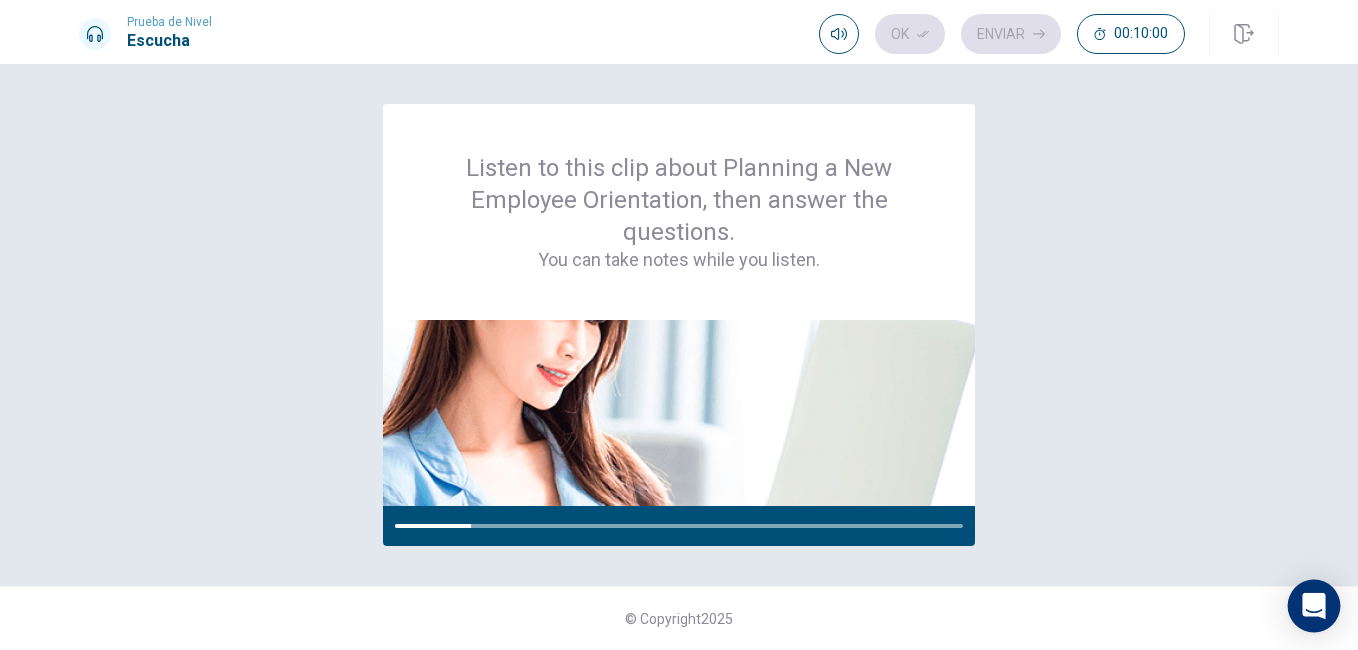 click at bounding box center [1314, 606] 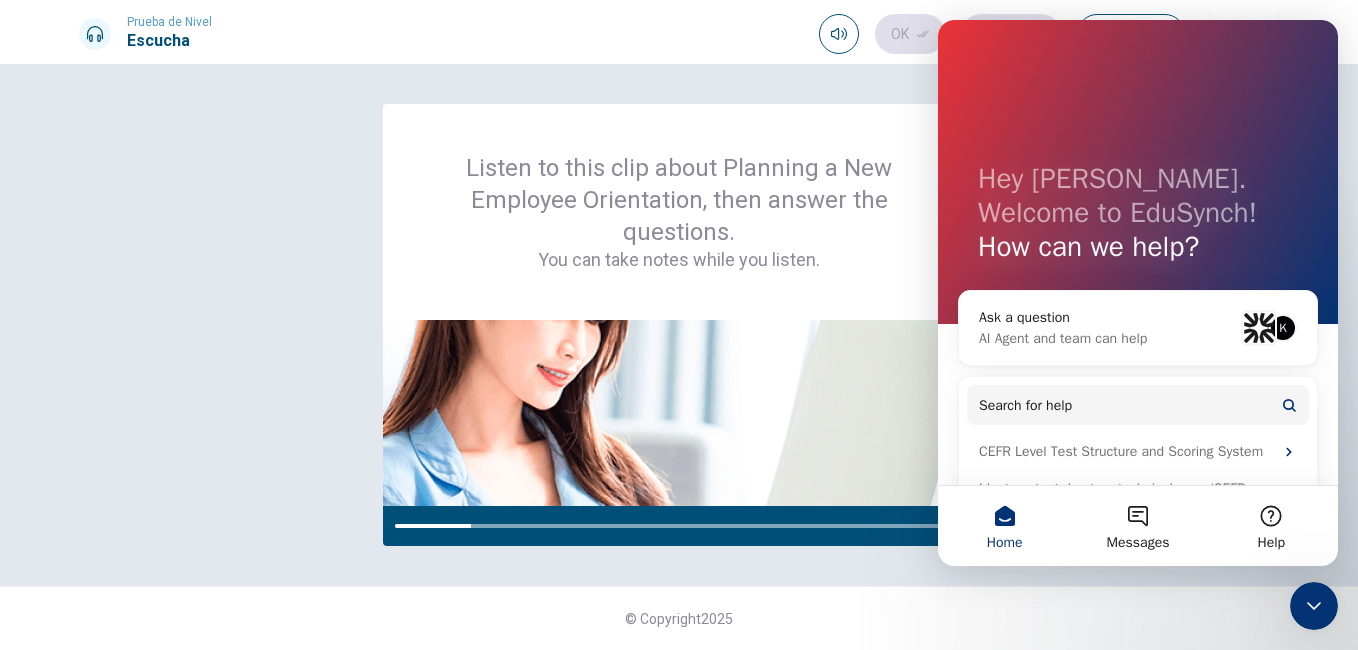 scroll, scrollTop: 0, scrollLeft: 0, axis: both 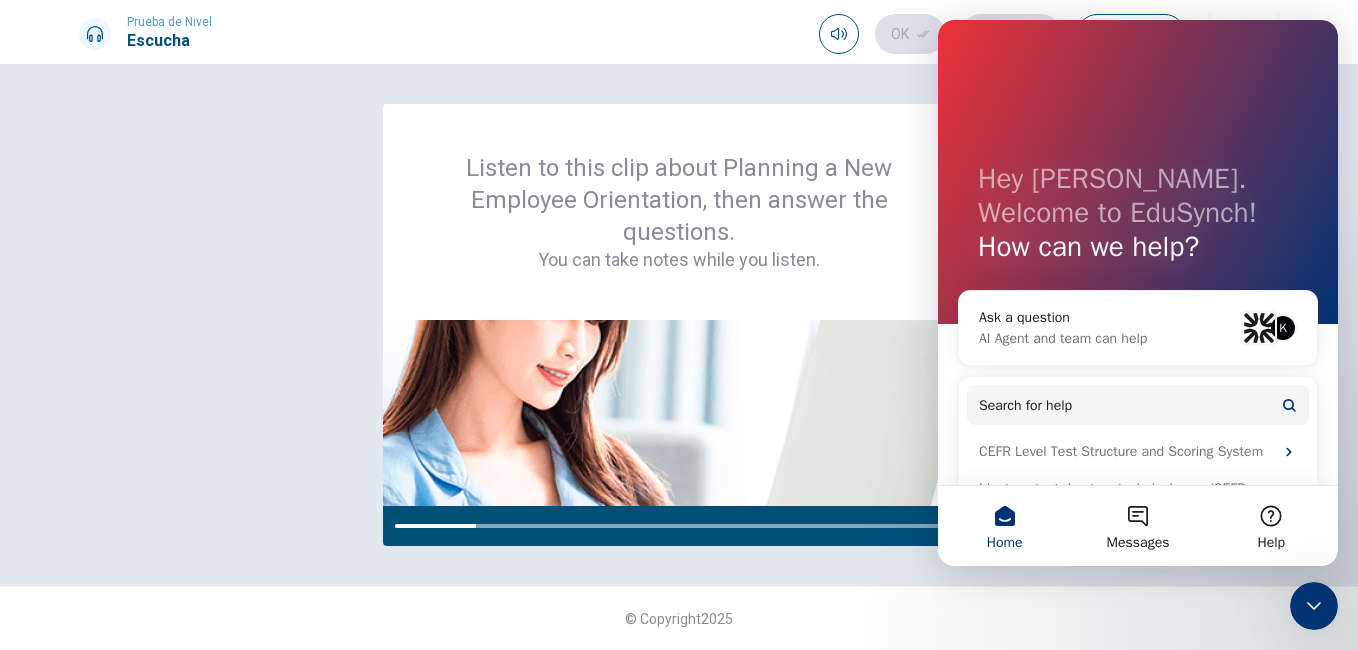 click on "© Copyright  2025" at bounding box center (679, 618) 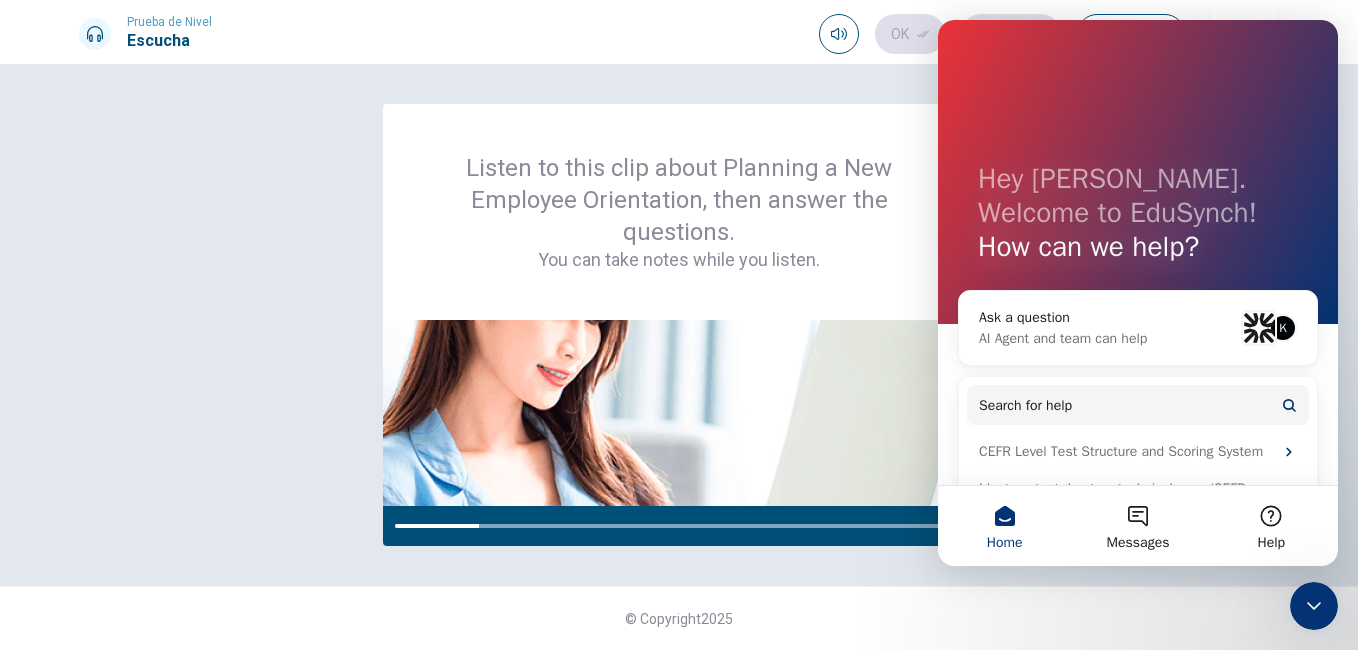 click 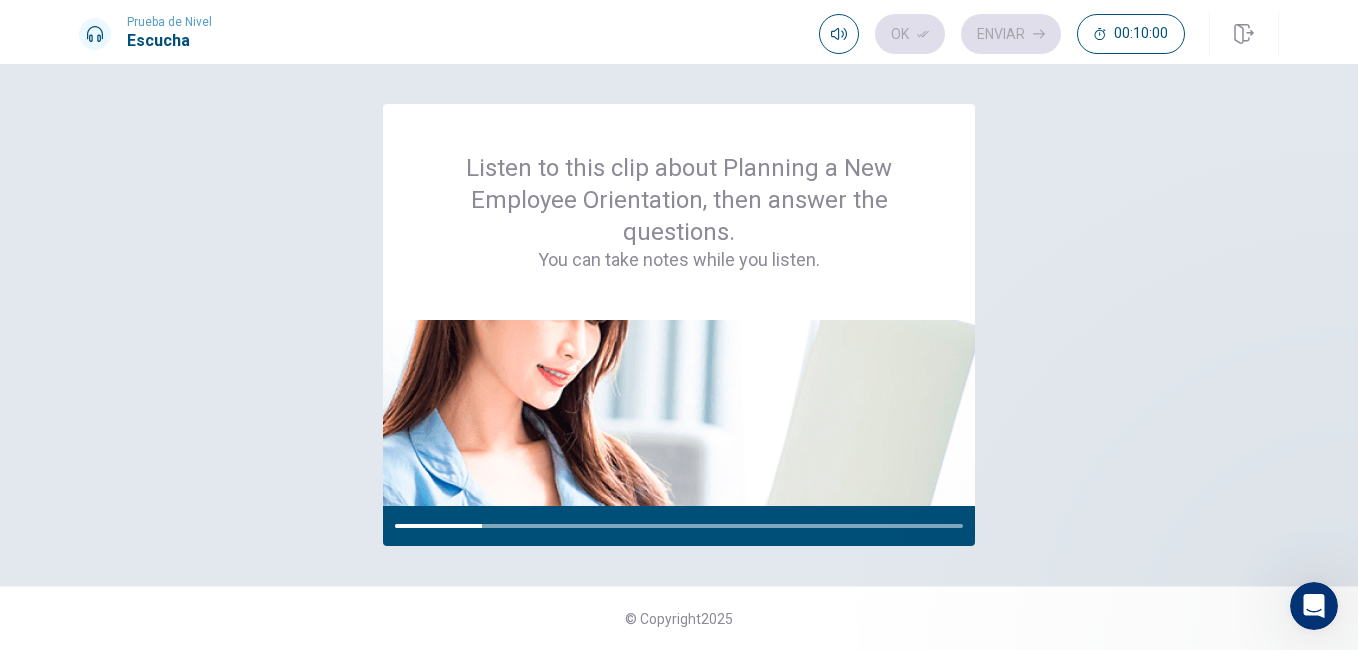 scroll, scrollTop: 0, scrollLeft: 0, axis: both 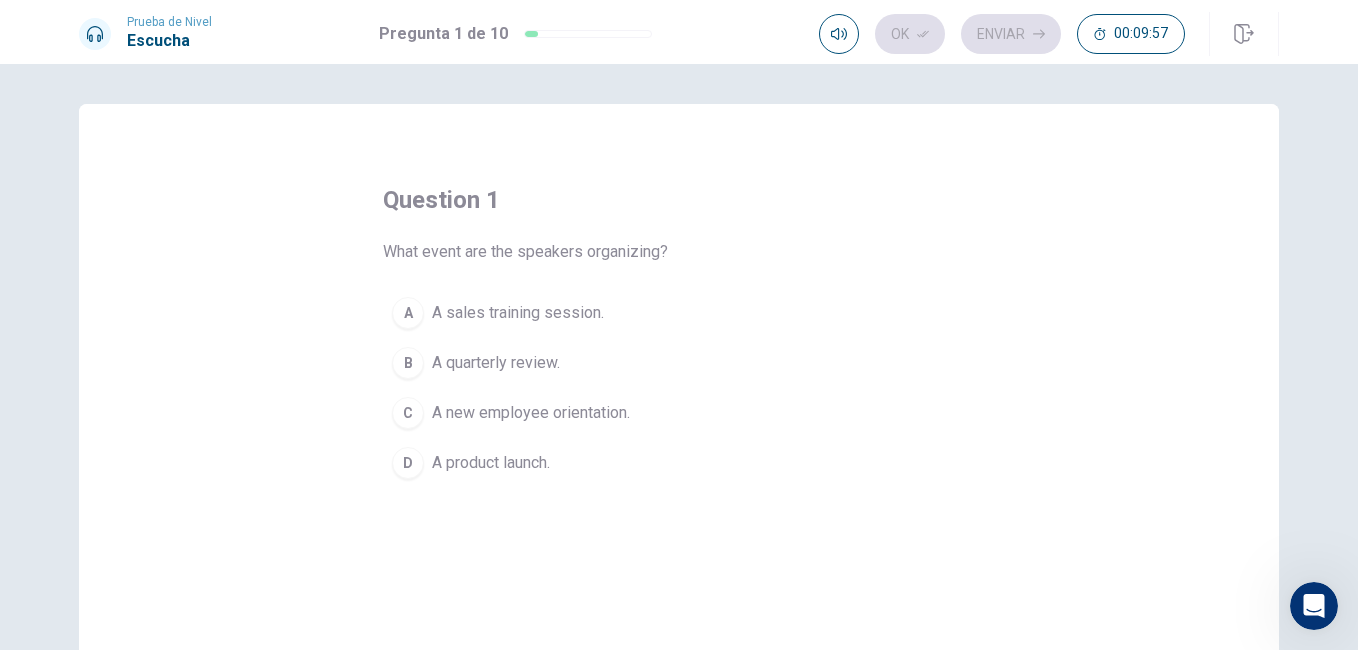 click on "A" at bounding box center (408, 313) 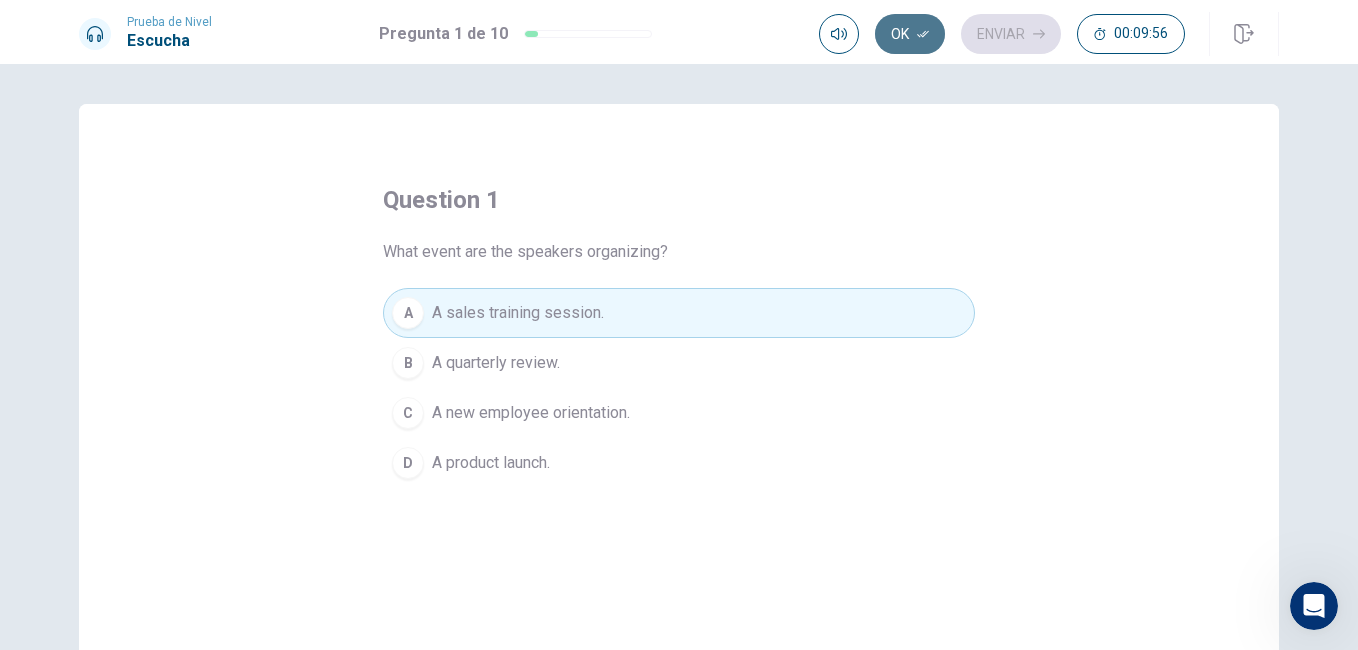 click on "Ok" at bounding box center [910, 34] 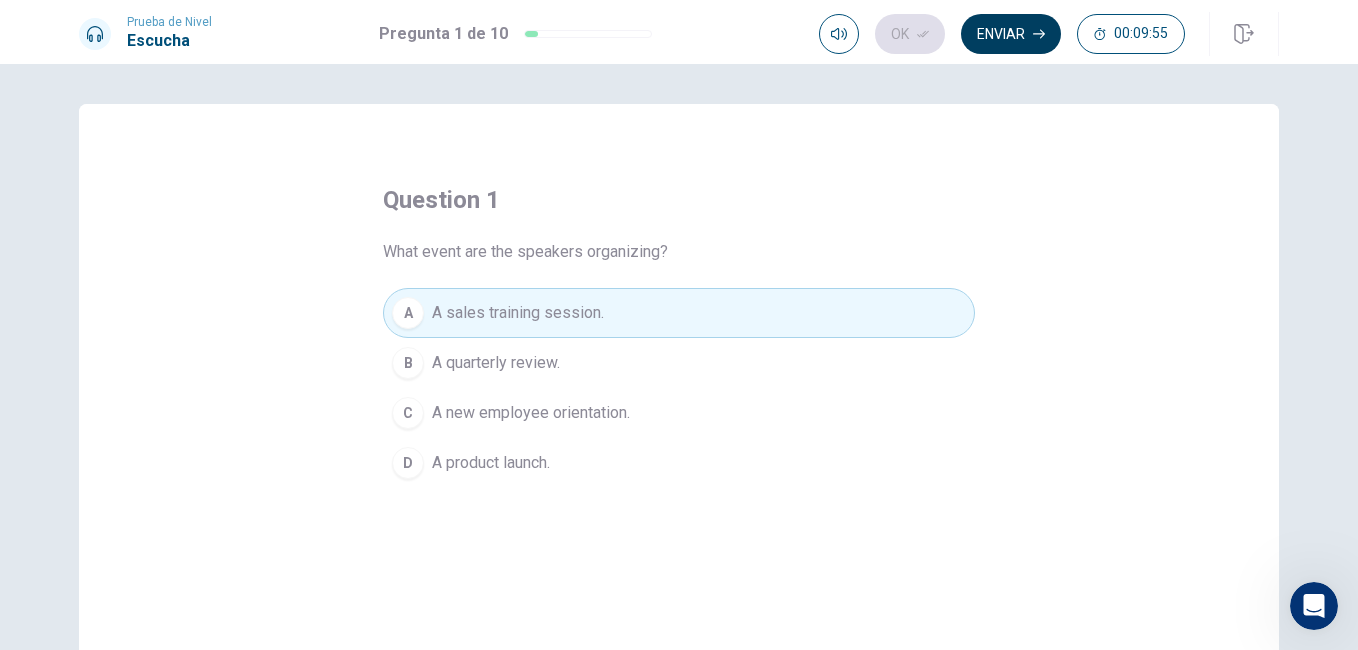 click on "Enviar" at bounding box center [1011, 34] 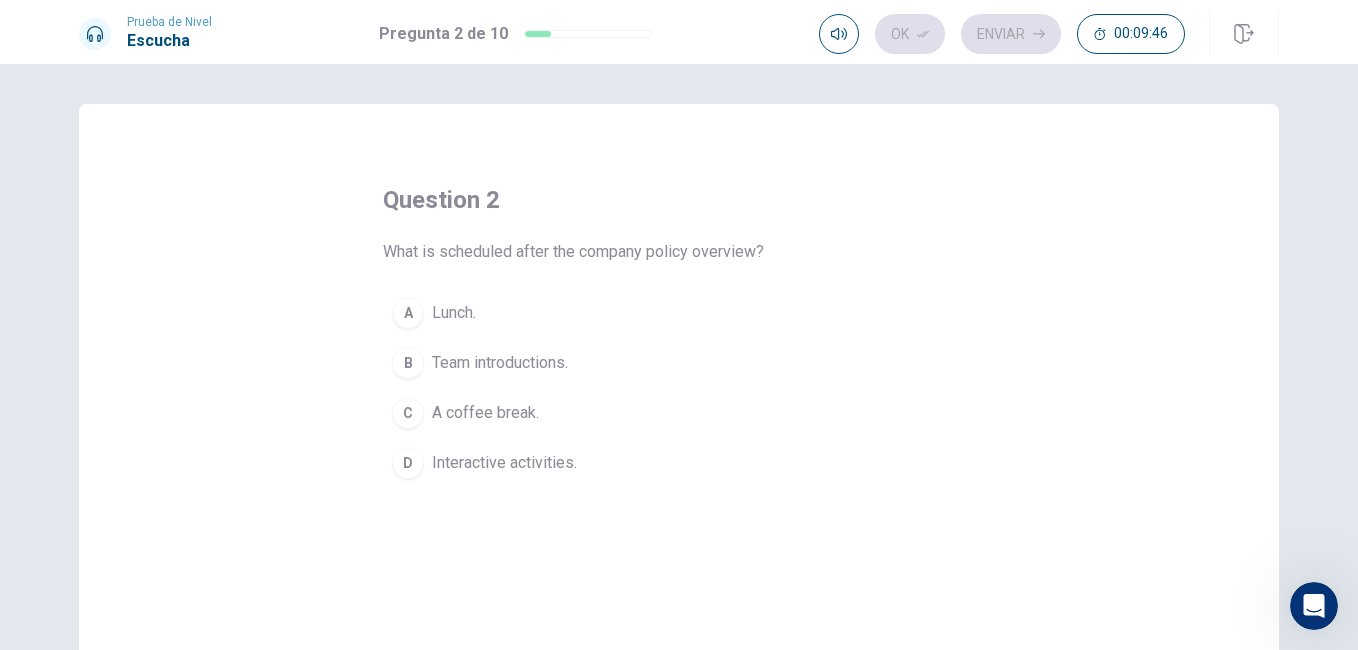 click on "D" at bounding box center [408, 463] 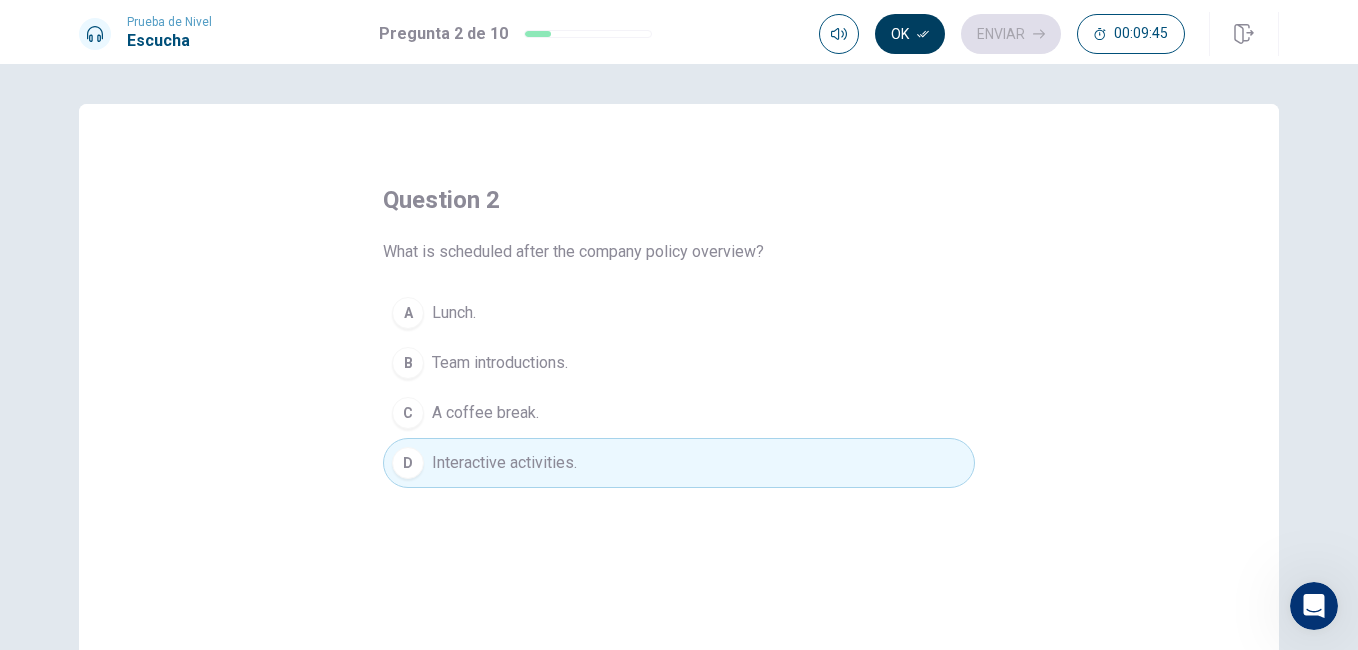 click on "Ok" at bounding box center (910, 34) 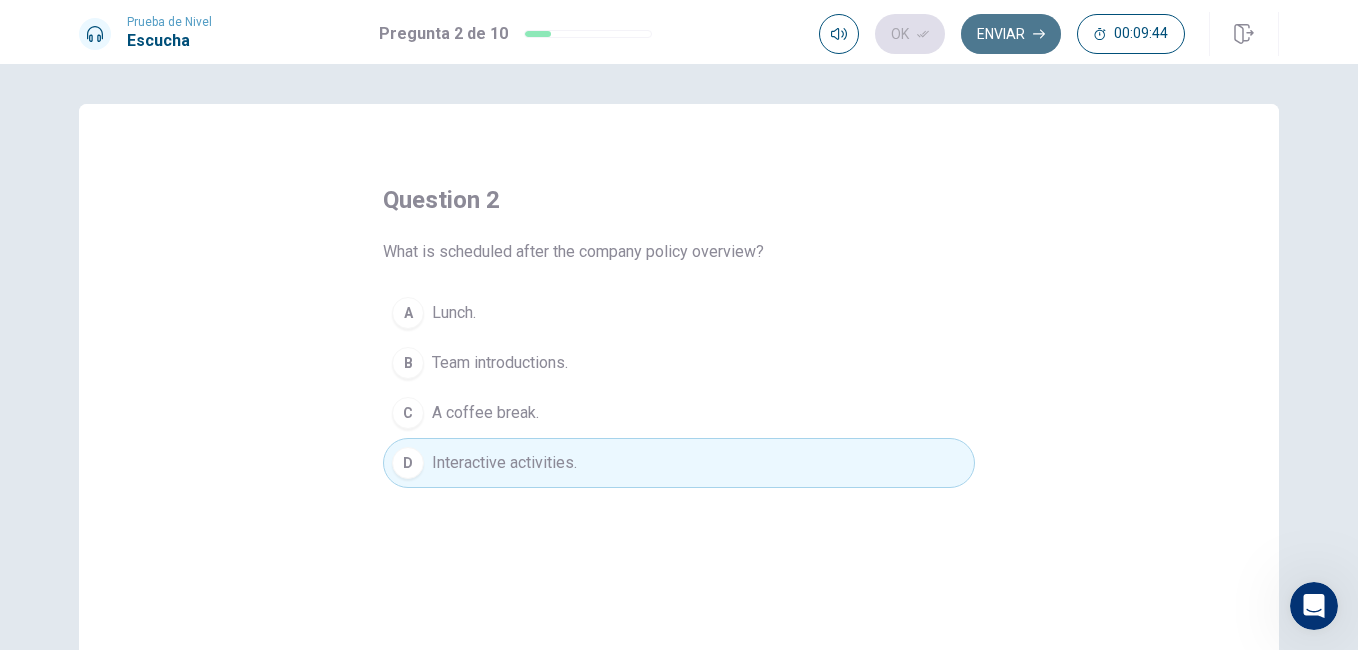 click on "Enviar" at bounding box center (1011, 34) 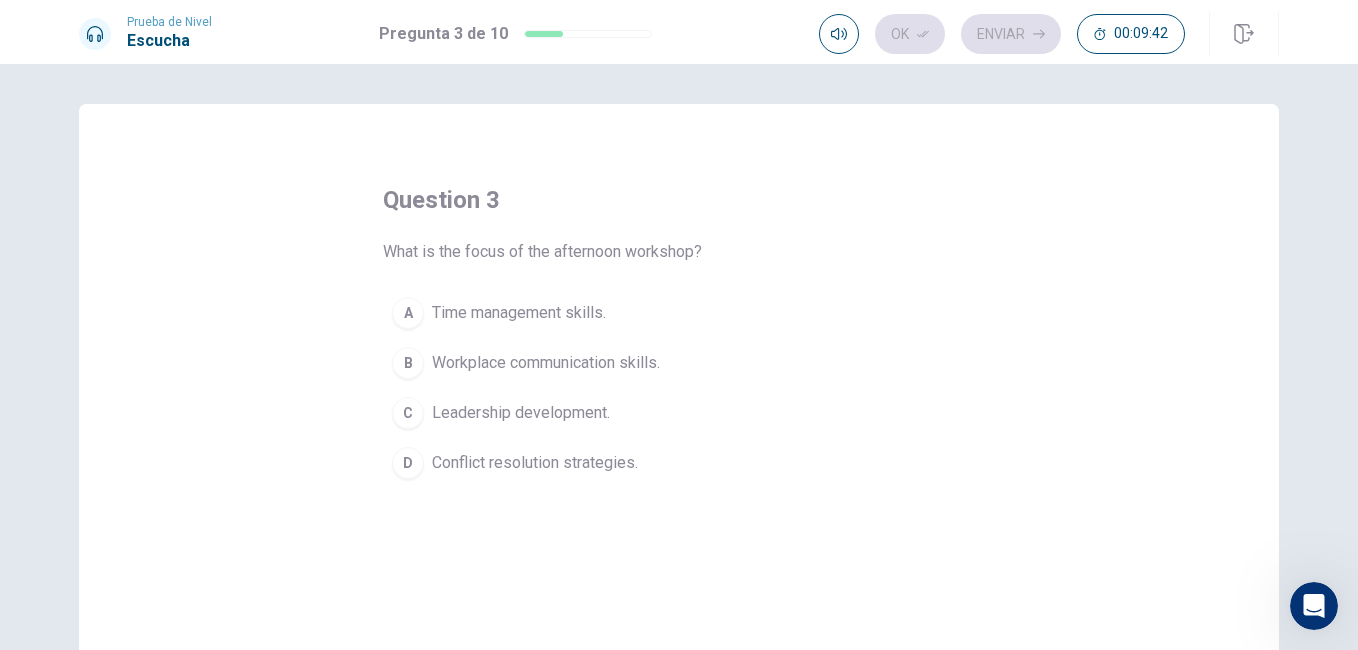 click on "C" at bounding box center [408, 413] 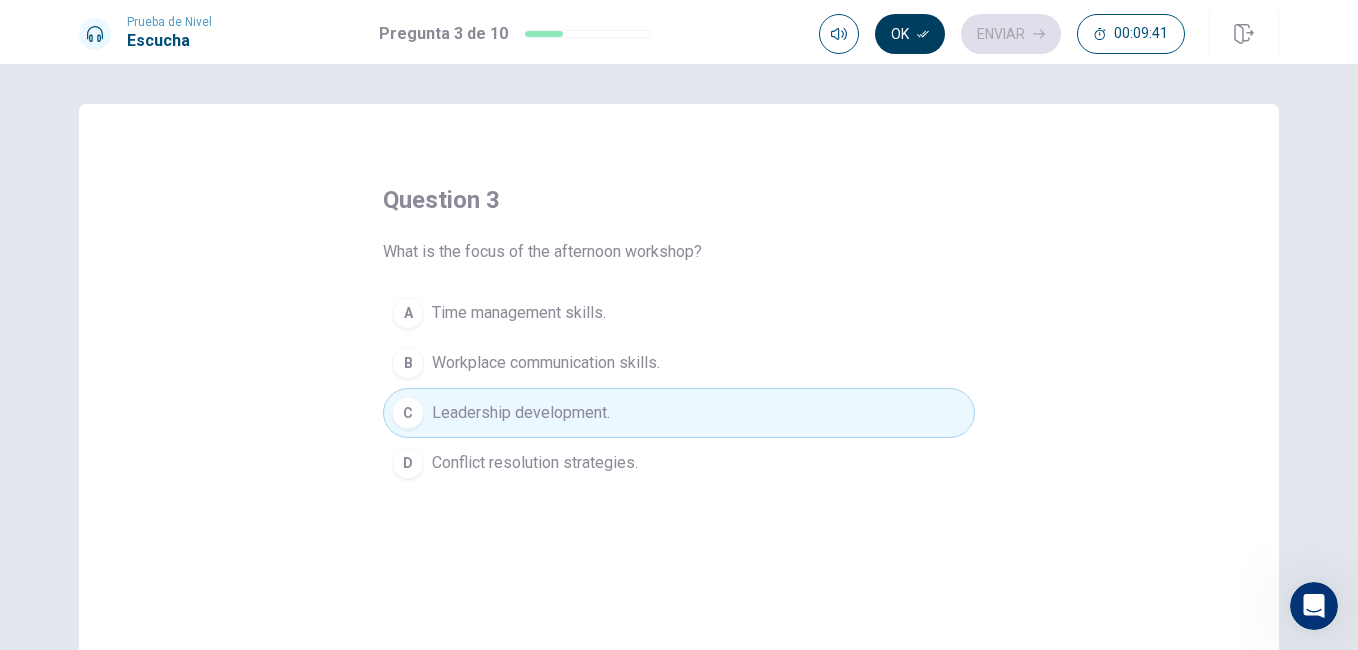 click on "Ok" at bounding box center (910, 34) 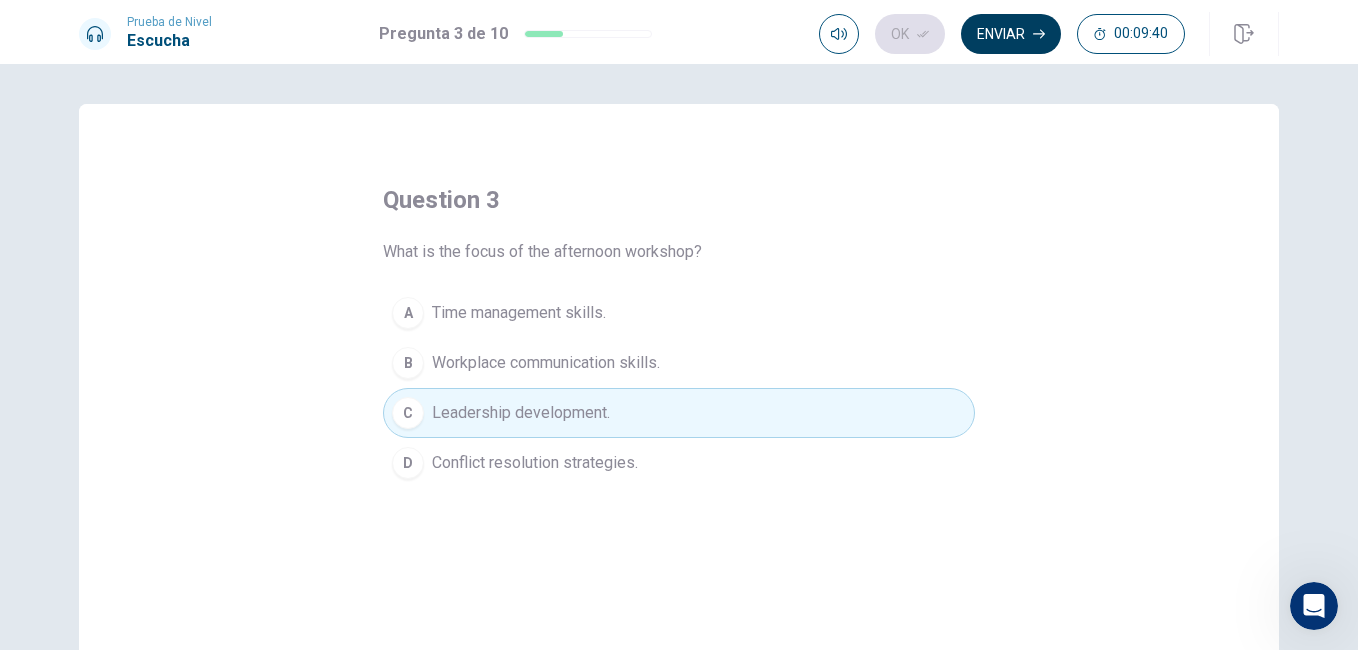 click on "Enviar" at bounding box center (1011, 34) 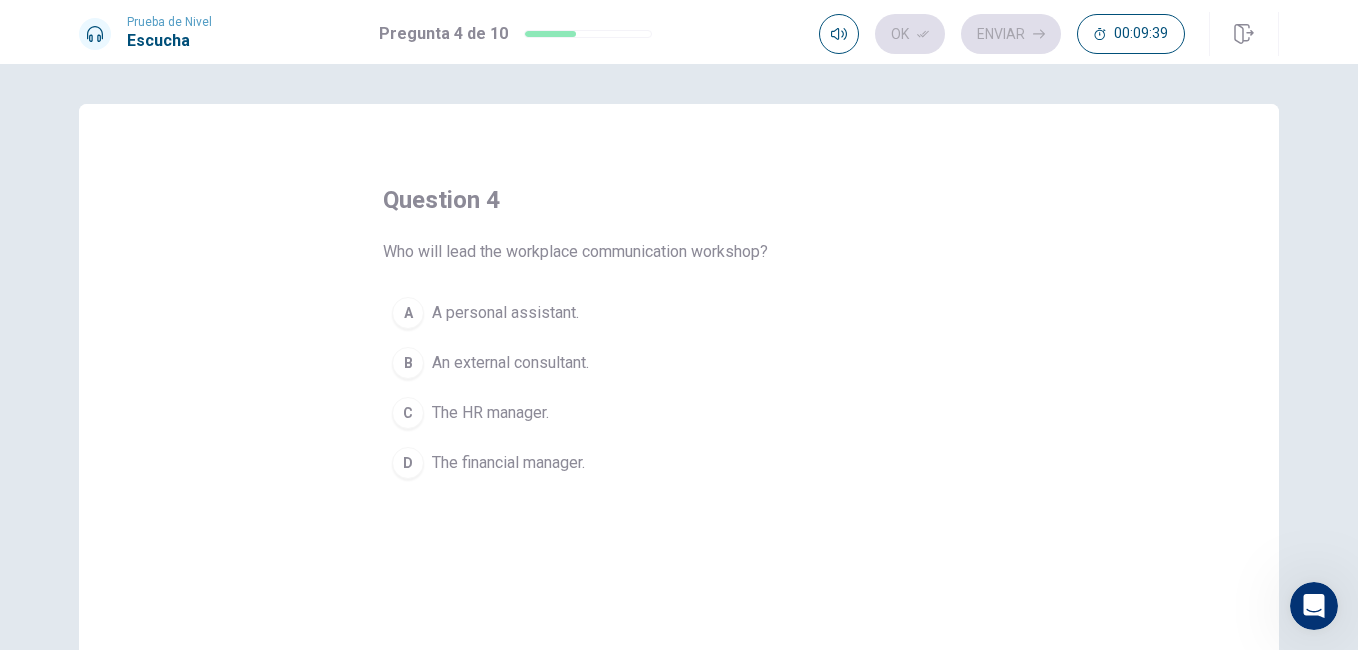 click on "B An external consultant." at bounding box center [679, 363] 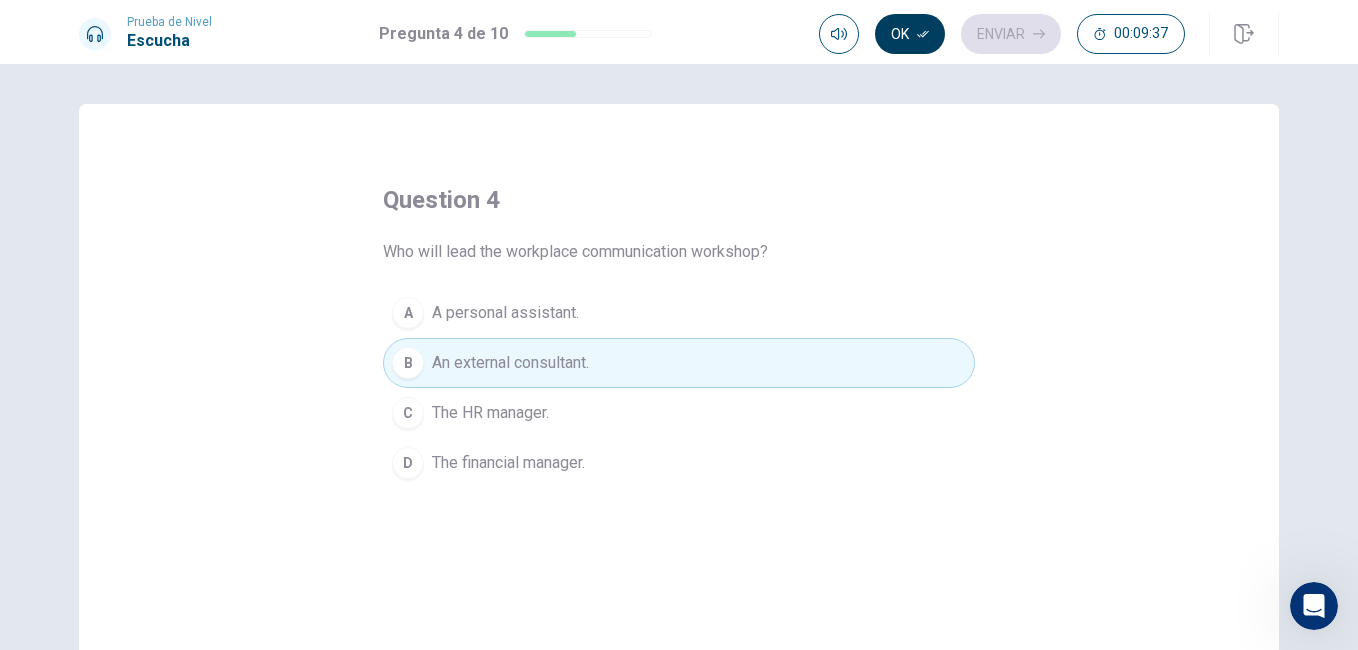 click on "Ok" at bounding box center (910, 34) 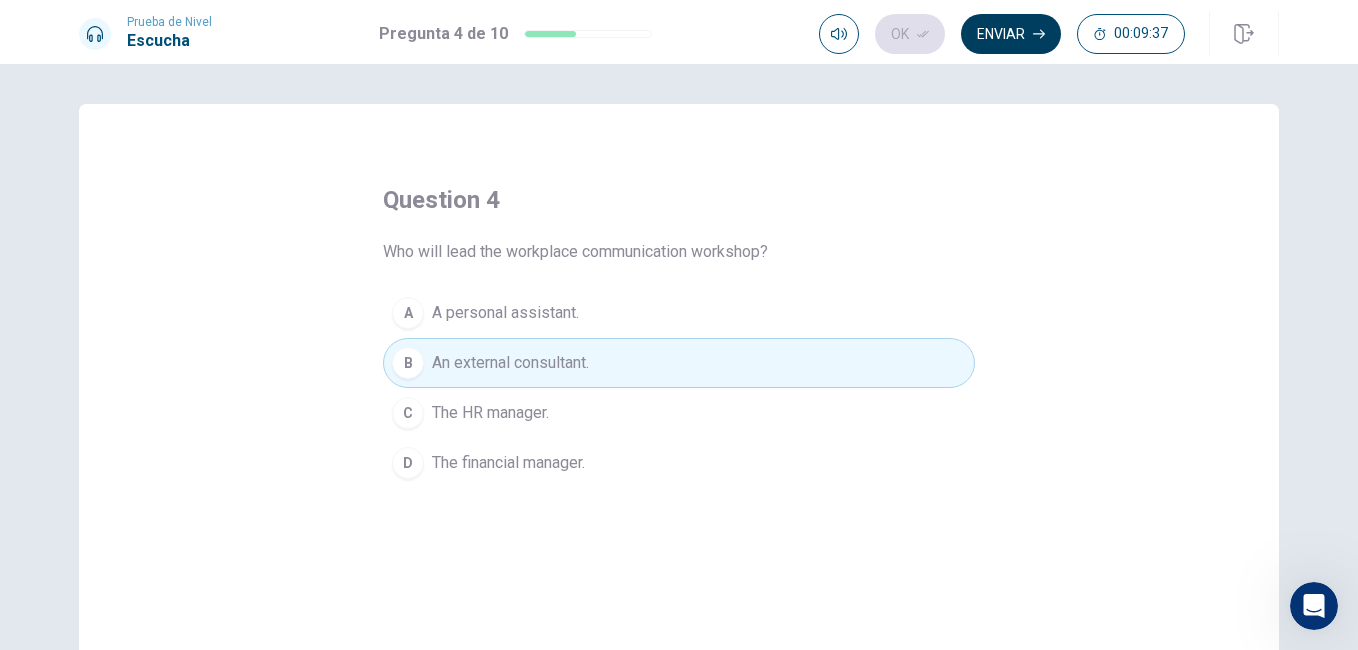click on "Enviar" at bounding box center [1011, 34] 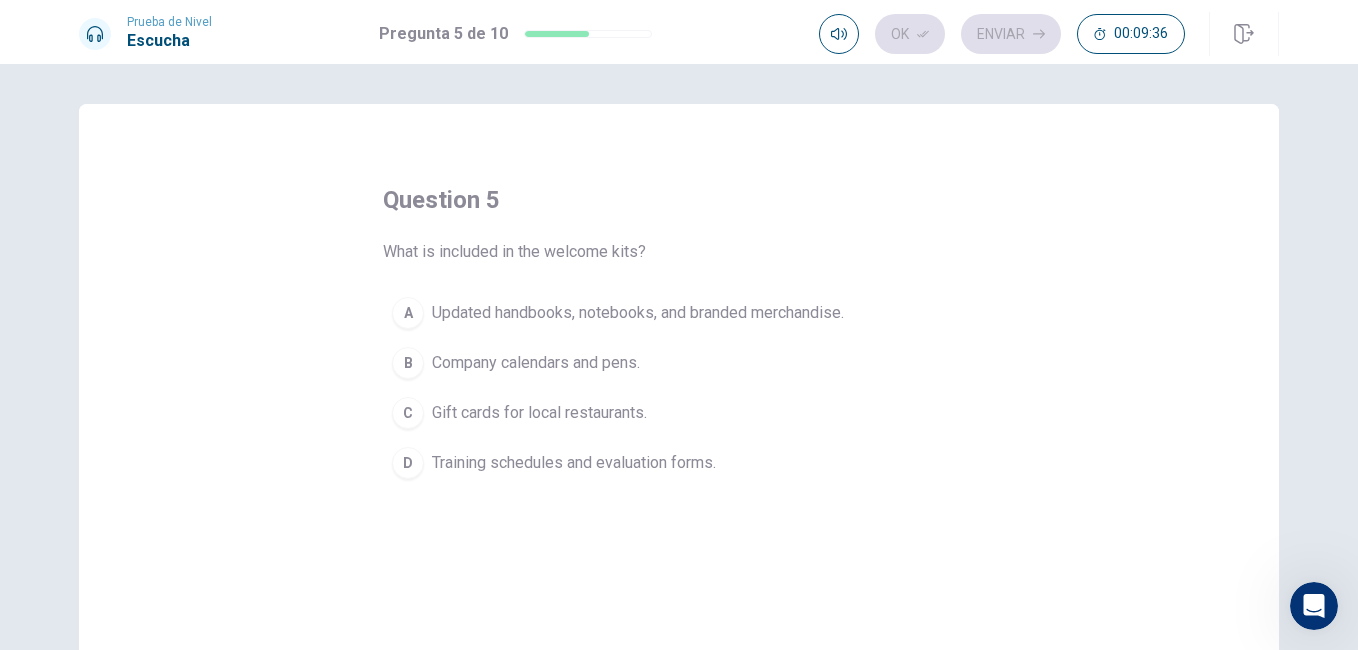 click on "B" at bounding box center [408, 363] 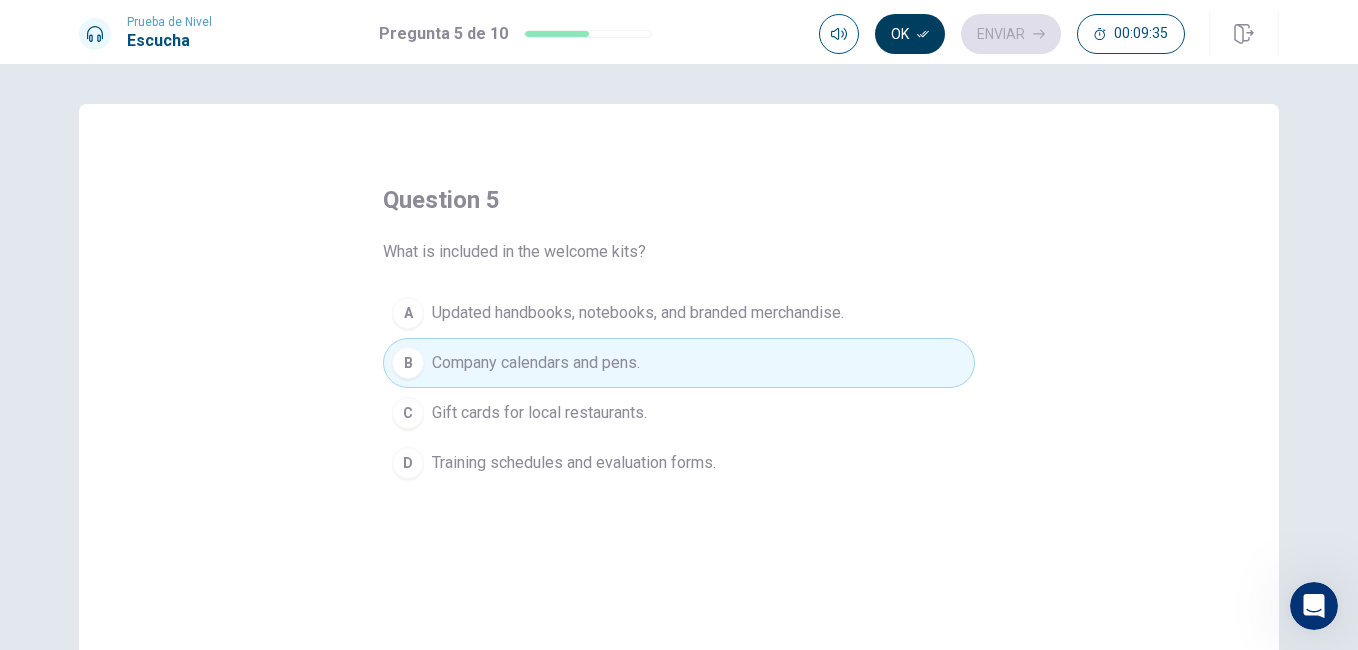 click on "Ok" at bounding box center (910, 34) 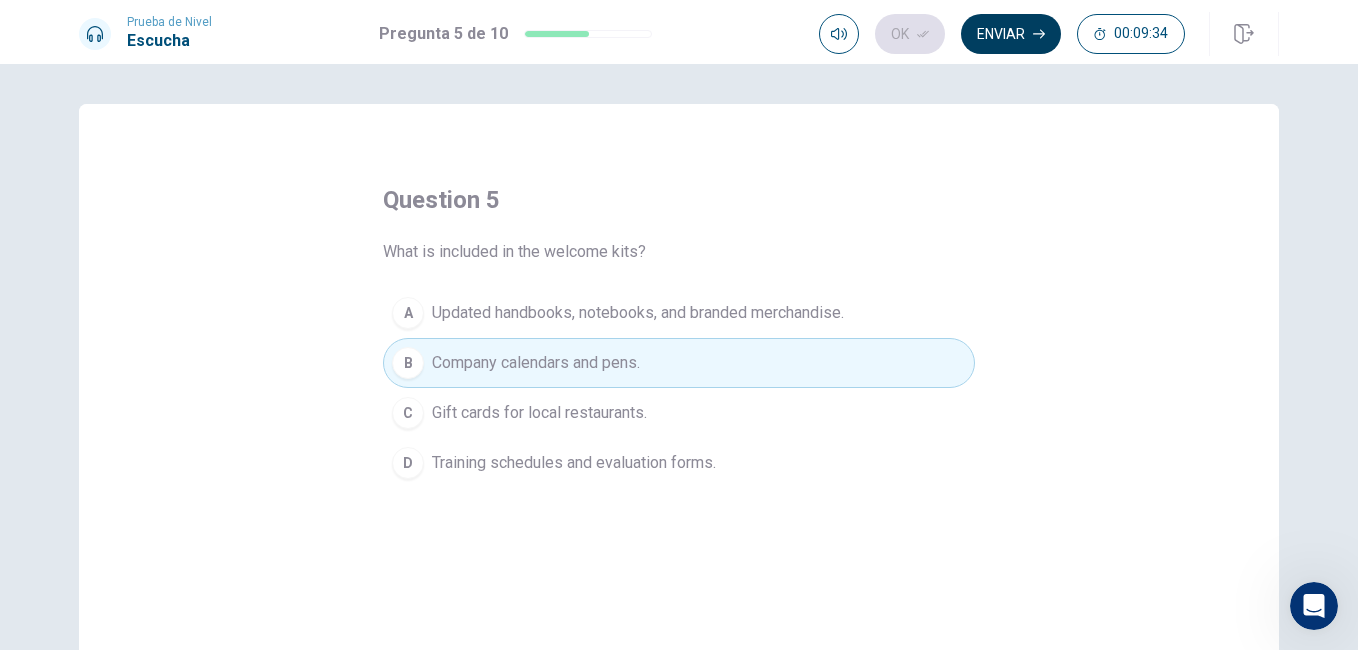 click on "Enviar" at bounding box center [1011, 34] 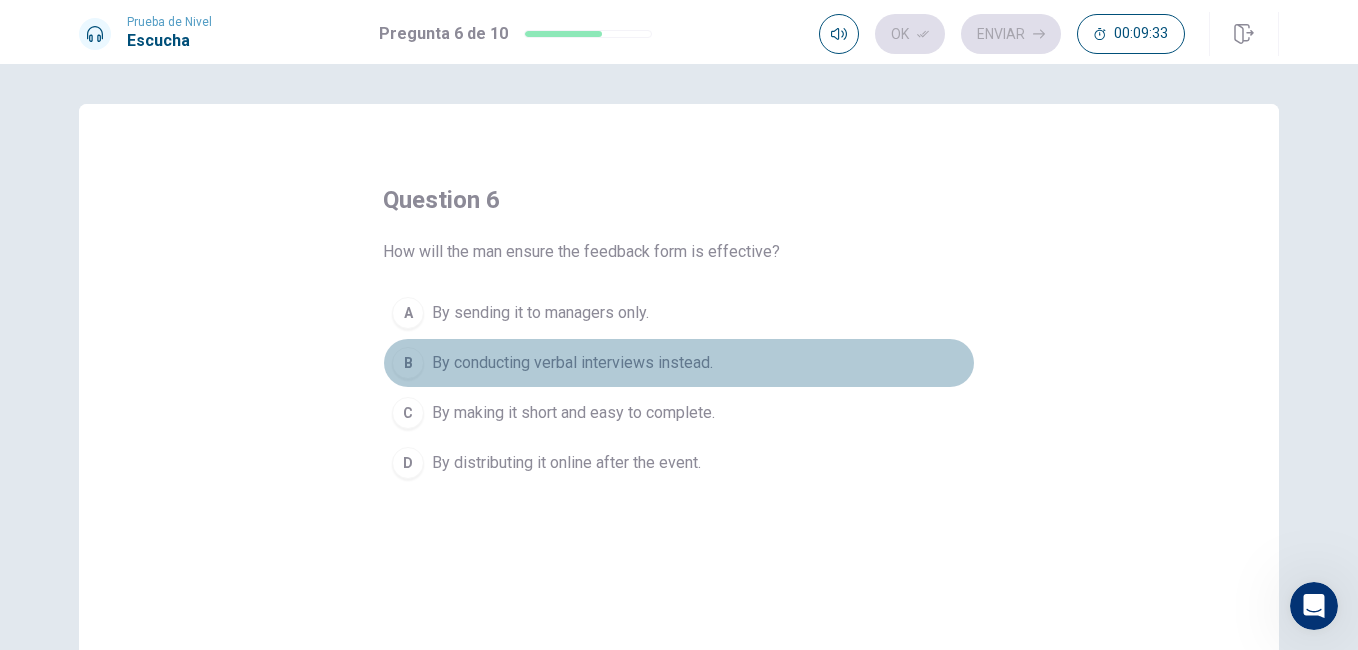 click on "B" at bounding box center [408, 363] 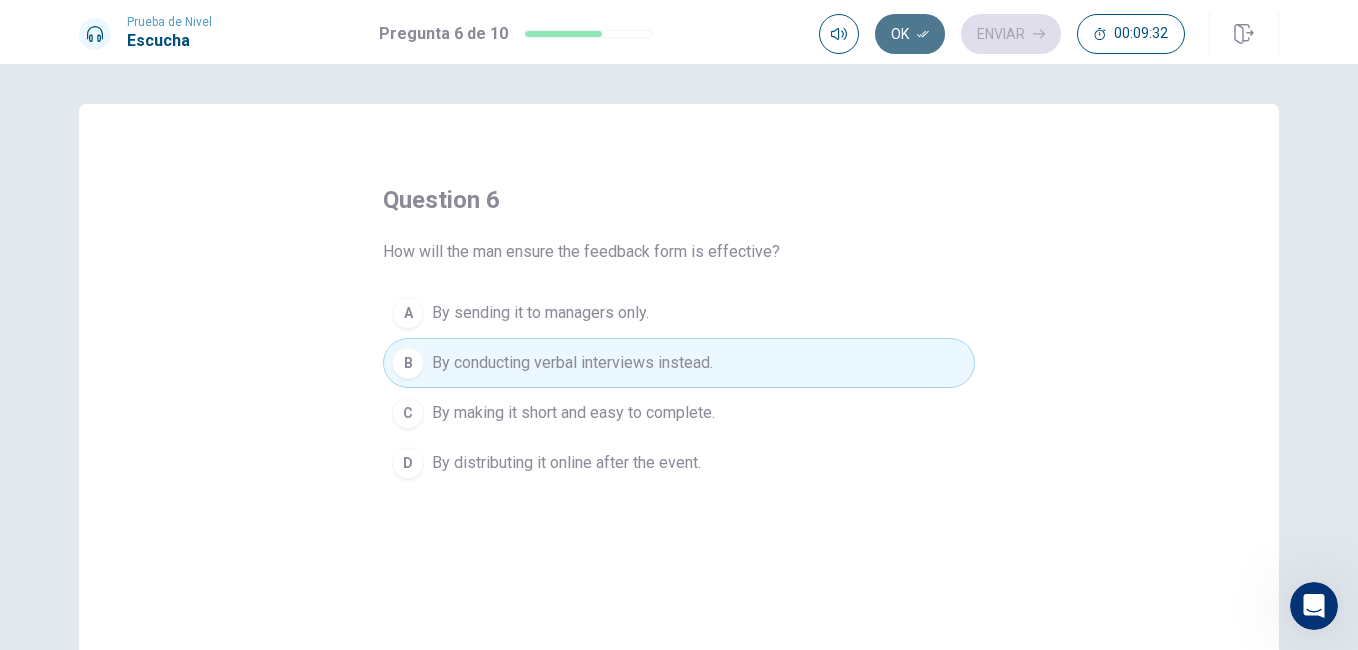 click on "Ok" at bounding box center (910, 34) 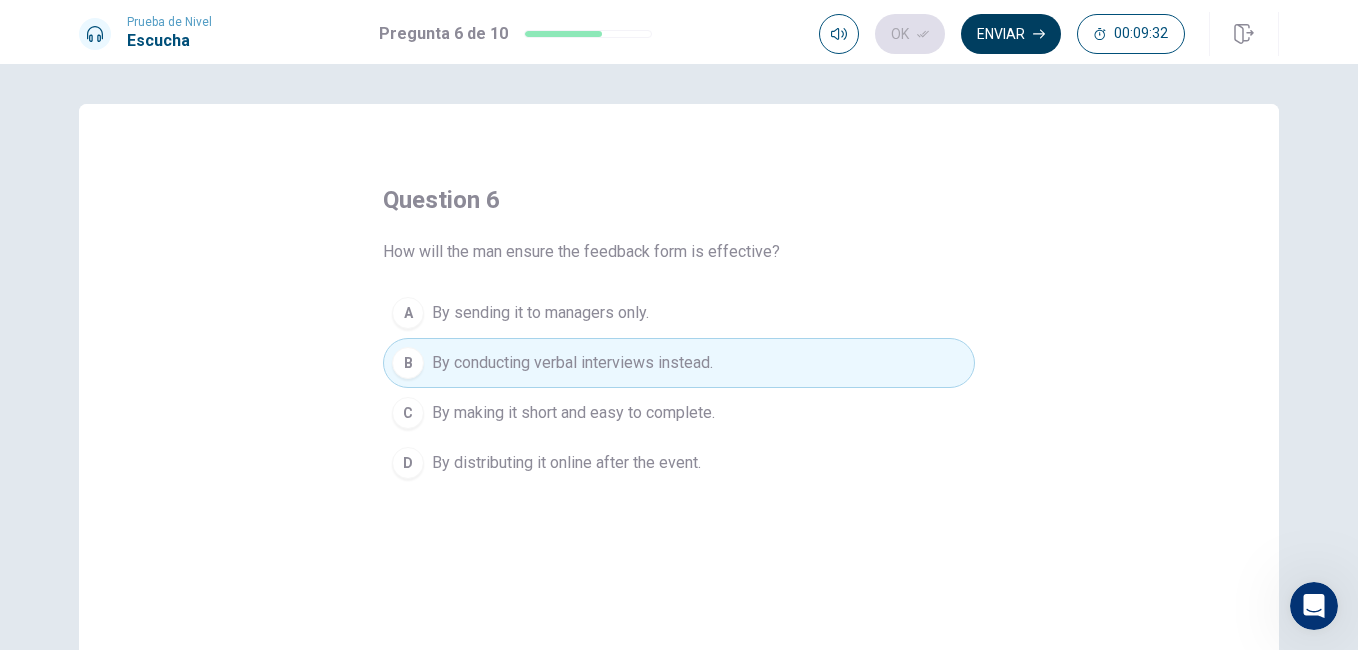 click on "Enviar" at bounding box center (1011, 34) 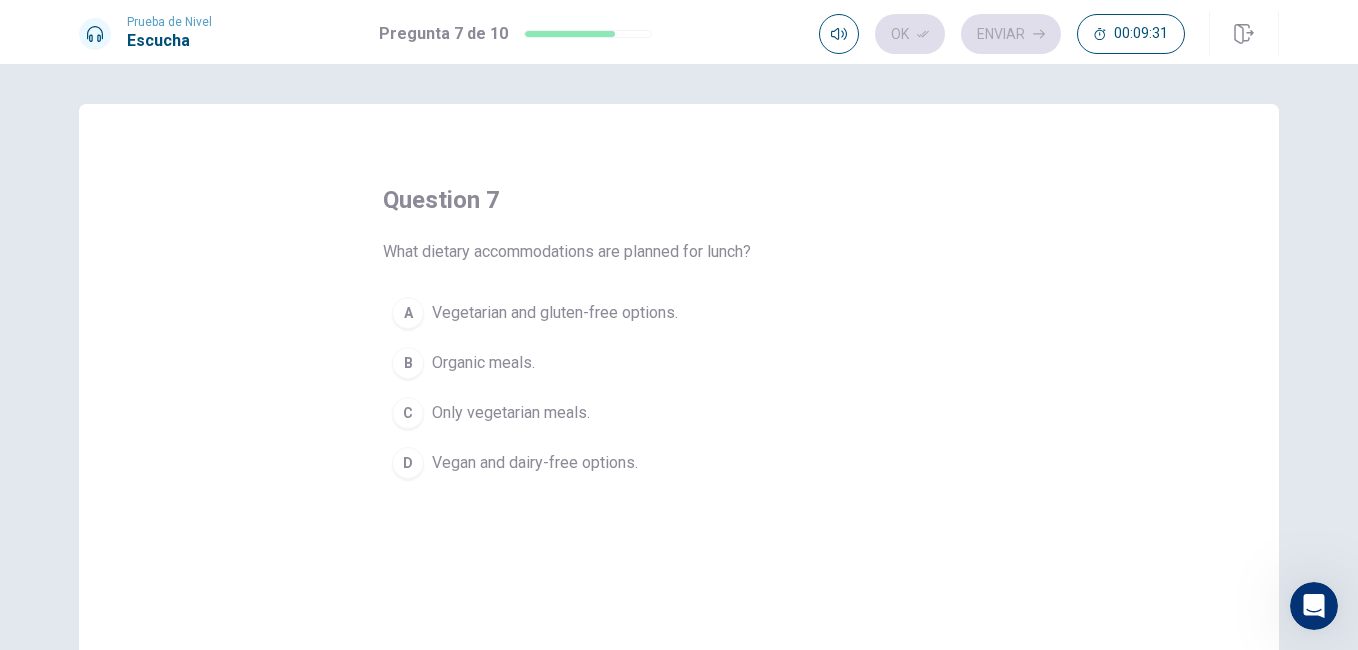 click on "B" at bounding box center [408, 363] 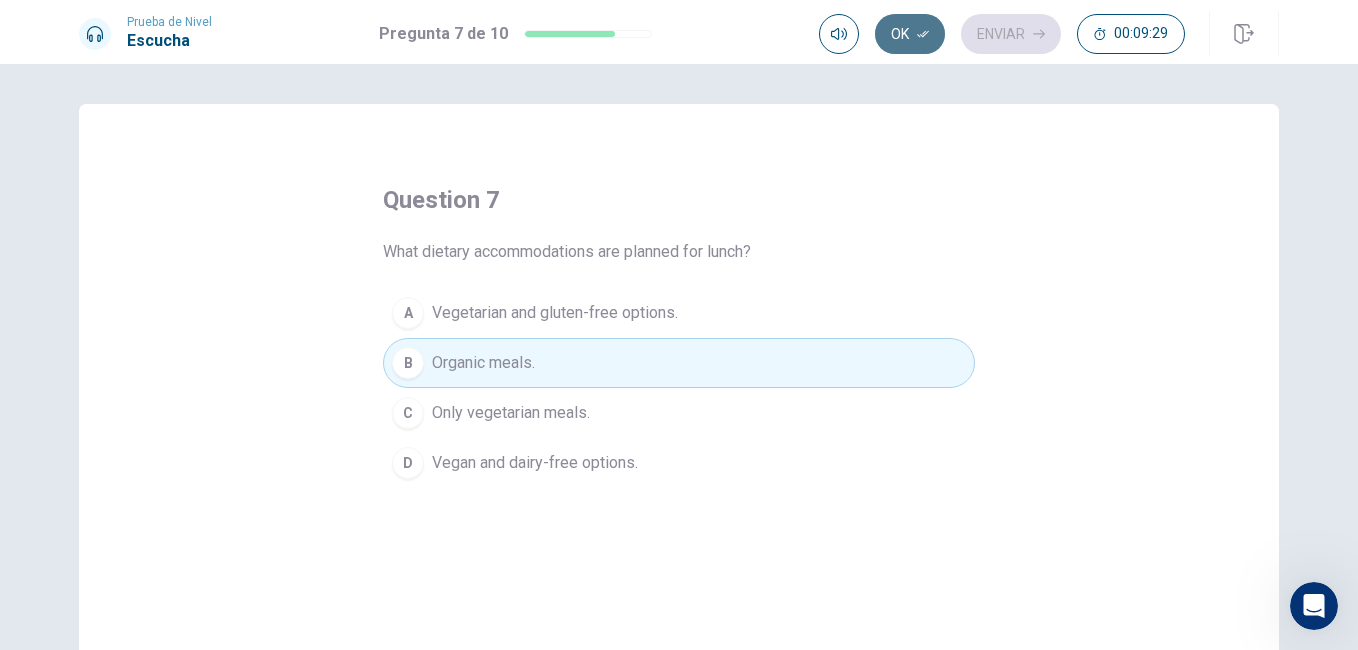 click on "Ok" at bounding box center [910, 34] 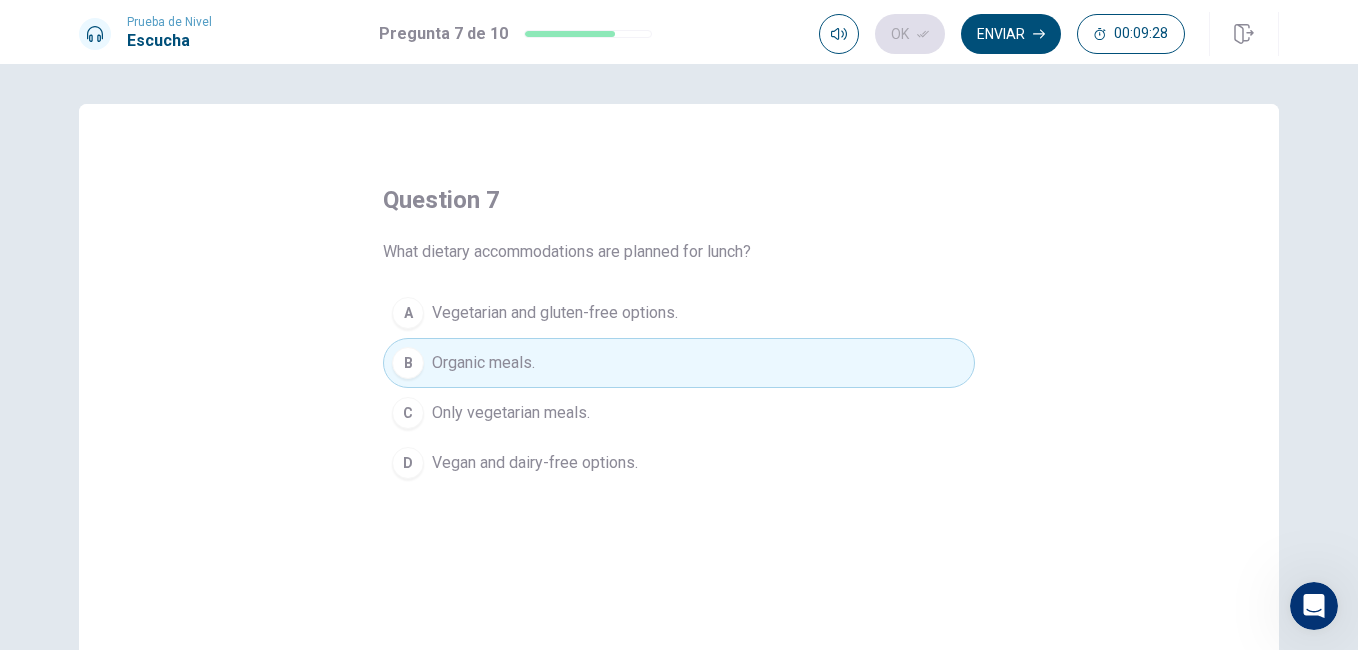 click on "C" at bounding box center (408, 413) 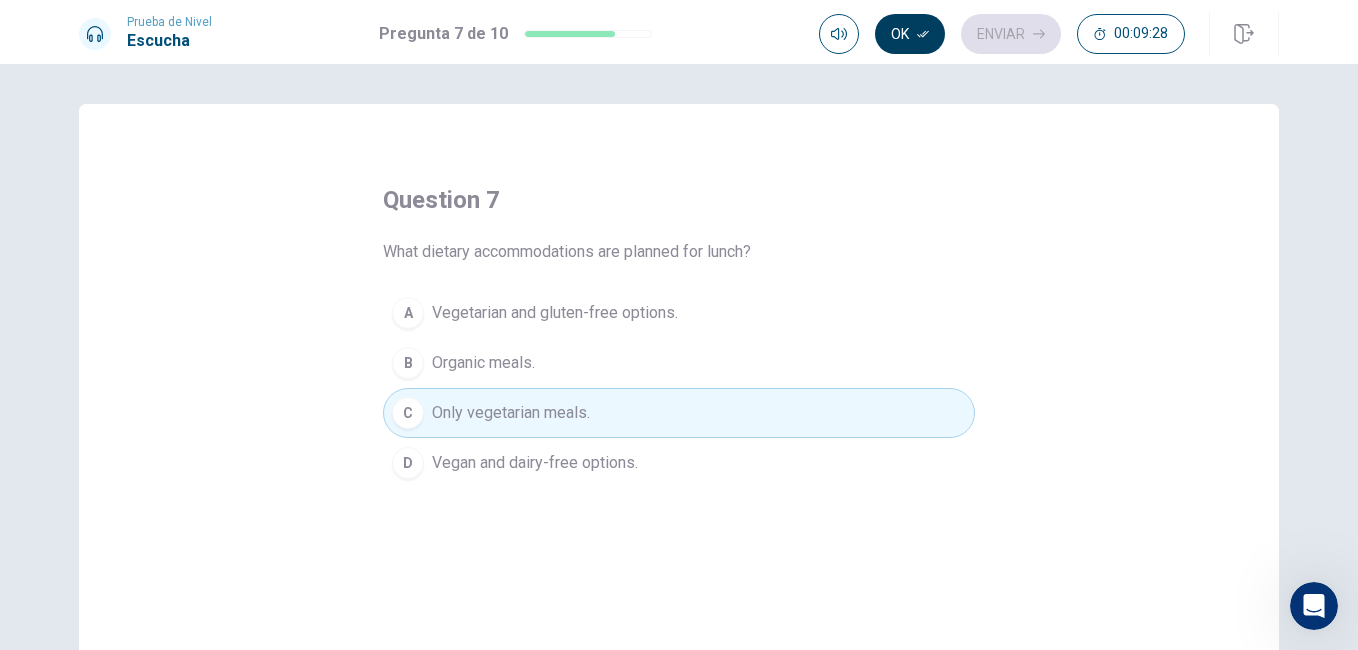 click on "Ok" at bounding box center [910, 34] 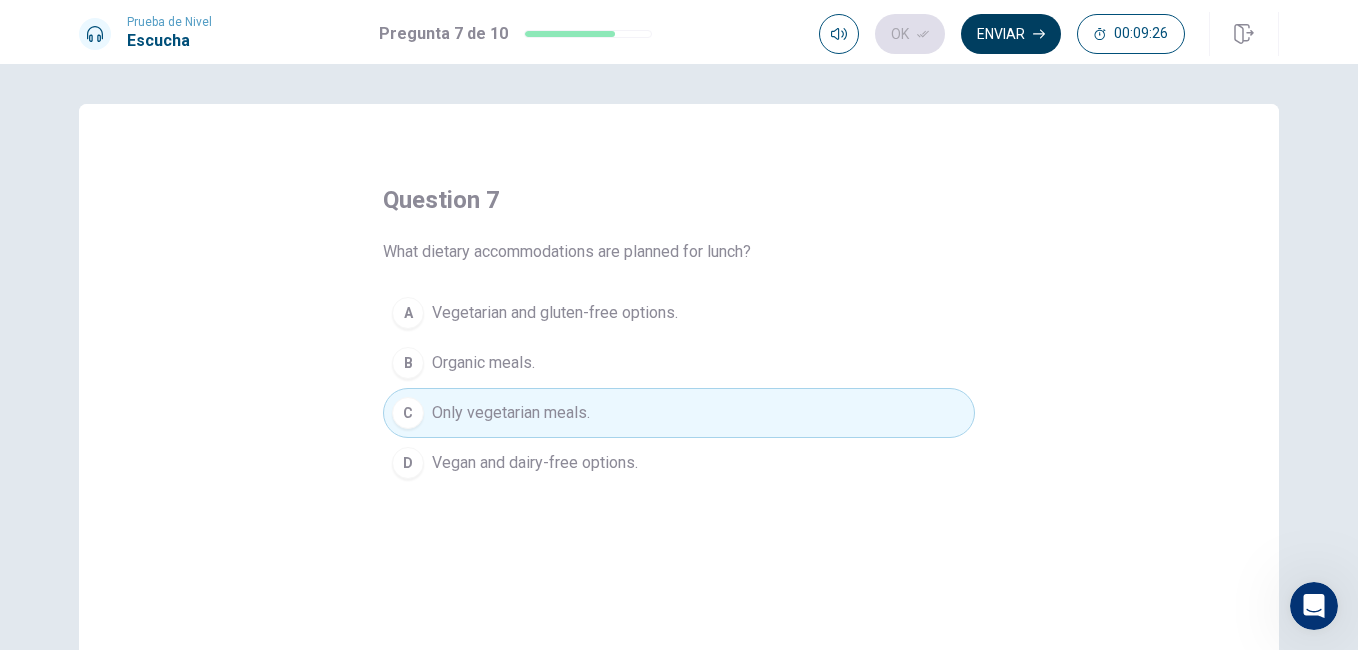 click on "Enviar" at bounding box center (1011, 34) 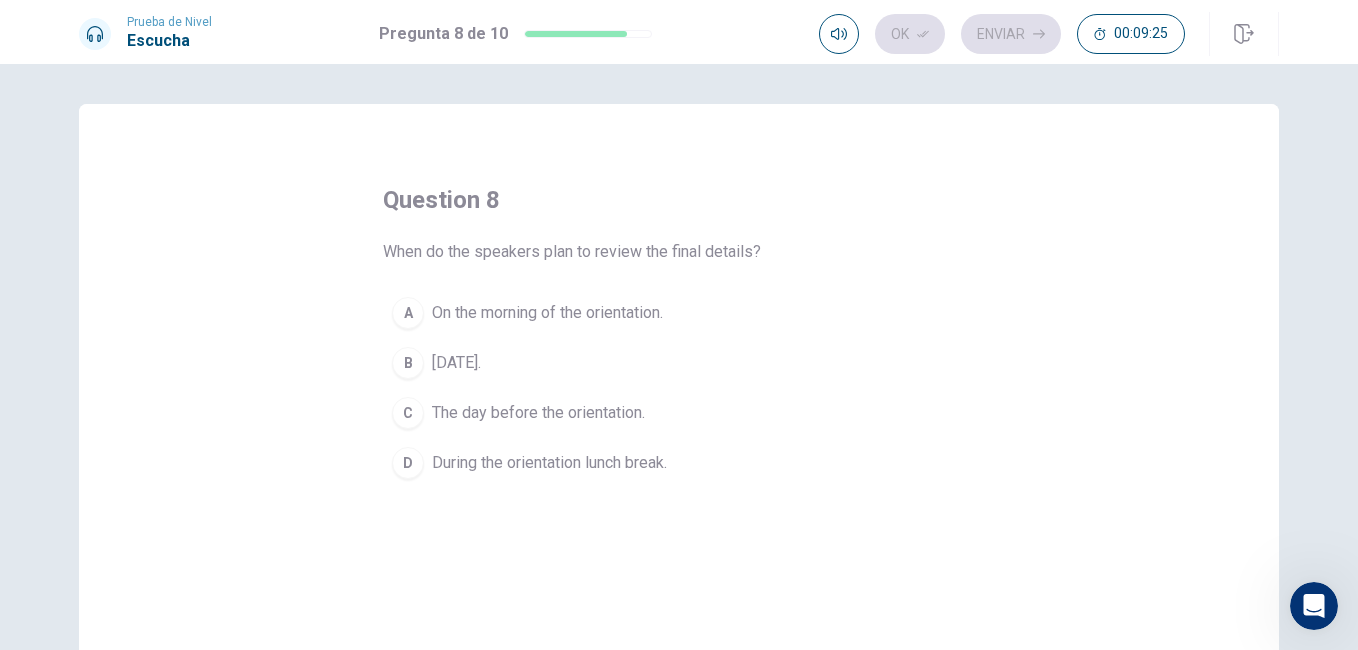click on "B [DATE]." at bounding box center [679, 363] 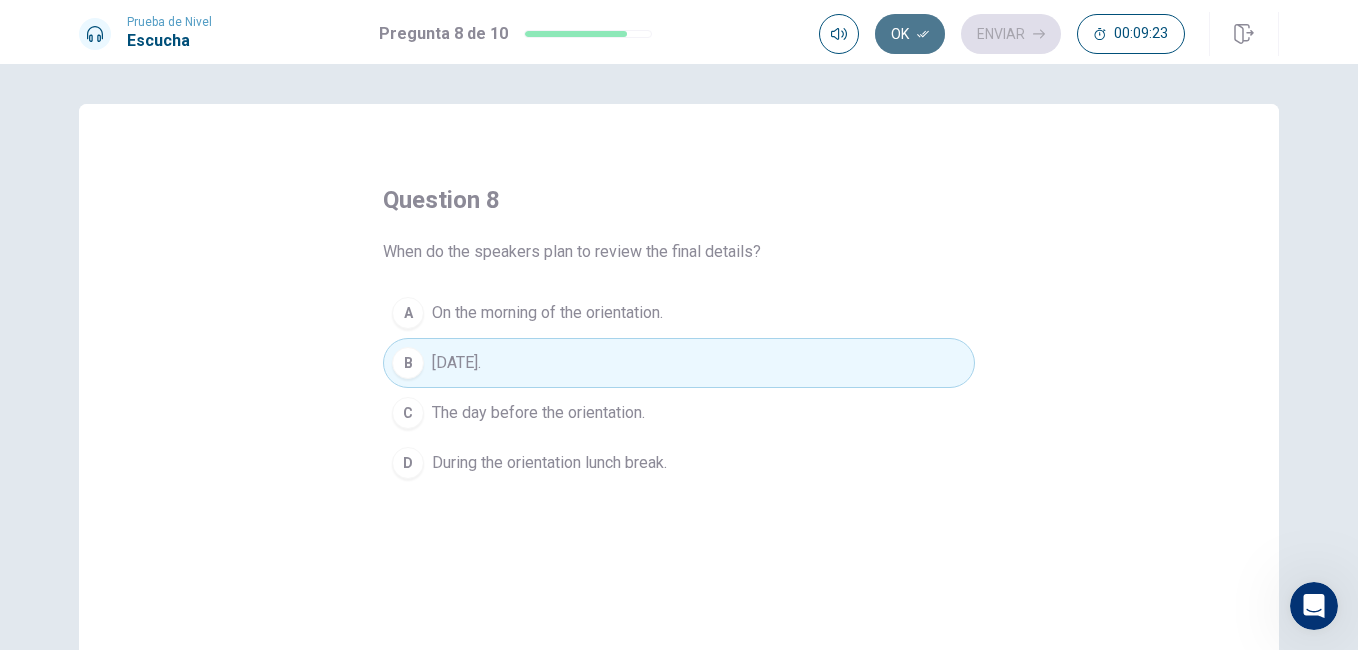 click on "Ok" at bounding box center (910, 34) 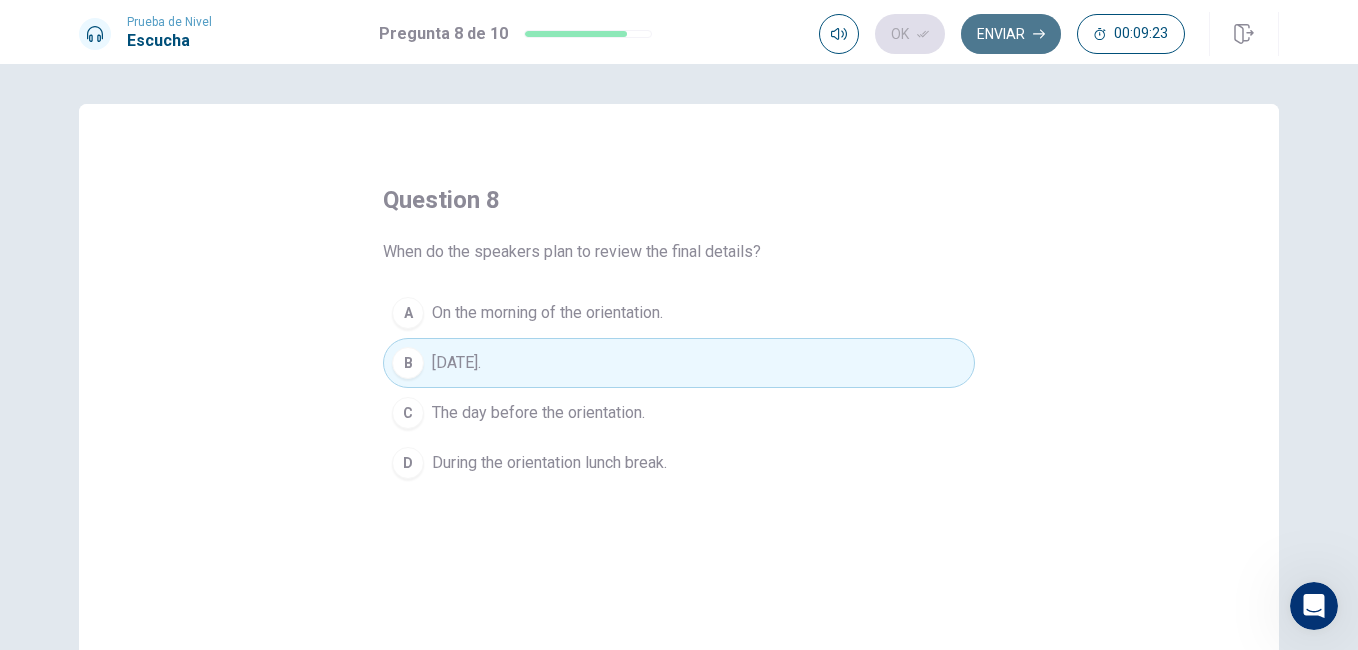click on "Enviar" at bounding box center [1011, 34] 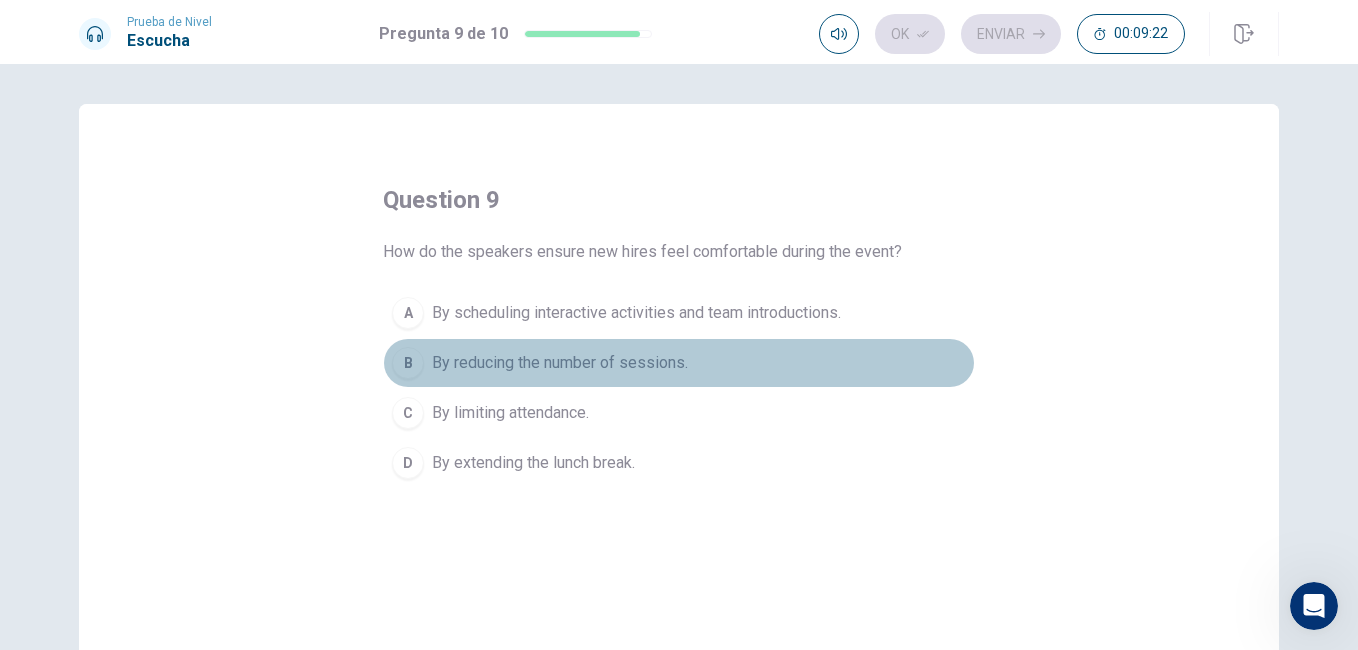 click on "B" at bounding box center (408, 363) 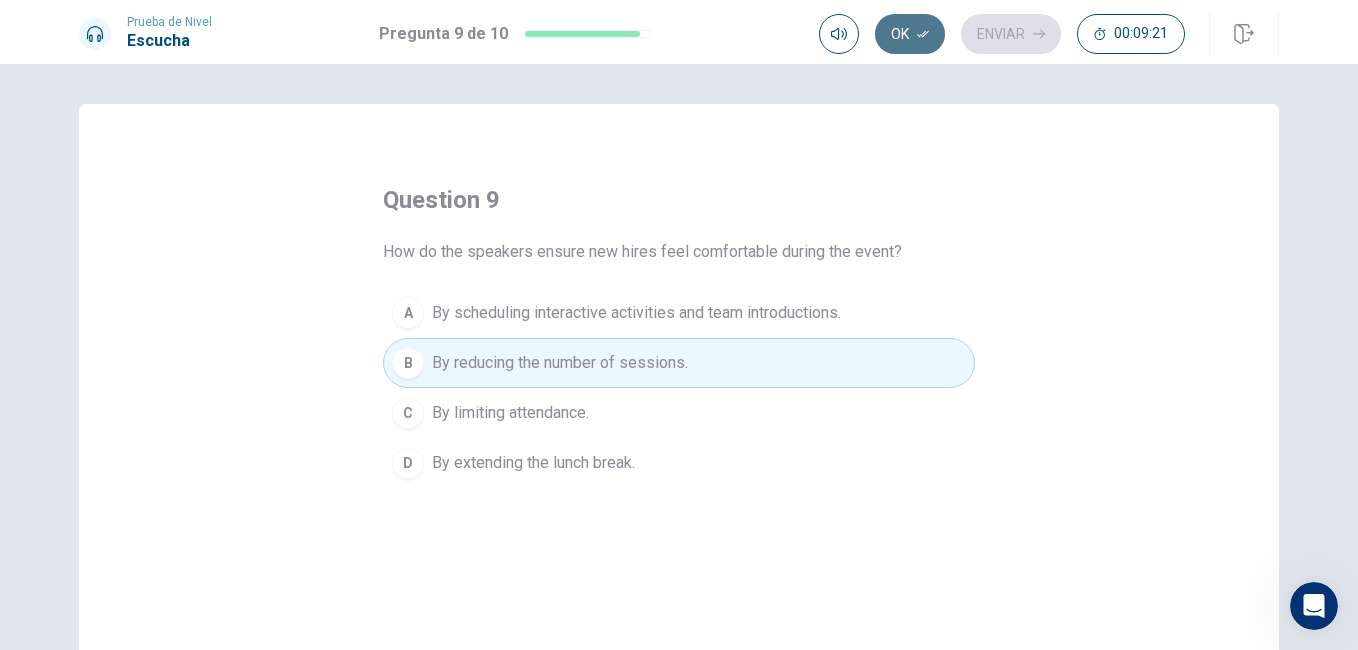 click on "Ok" at bounding box center (910, 34) 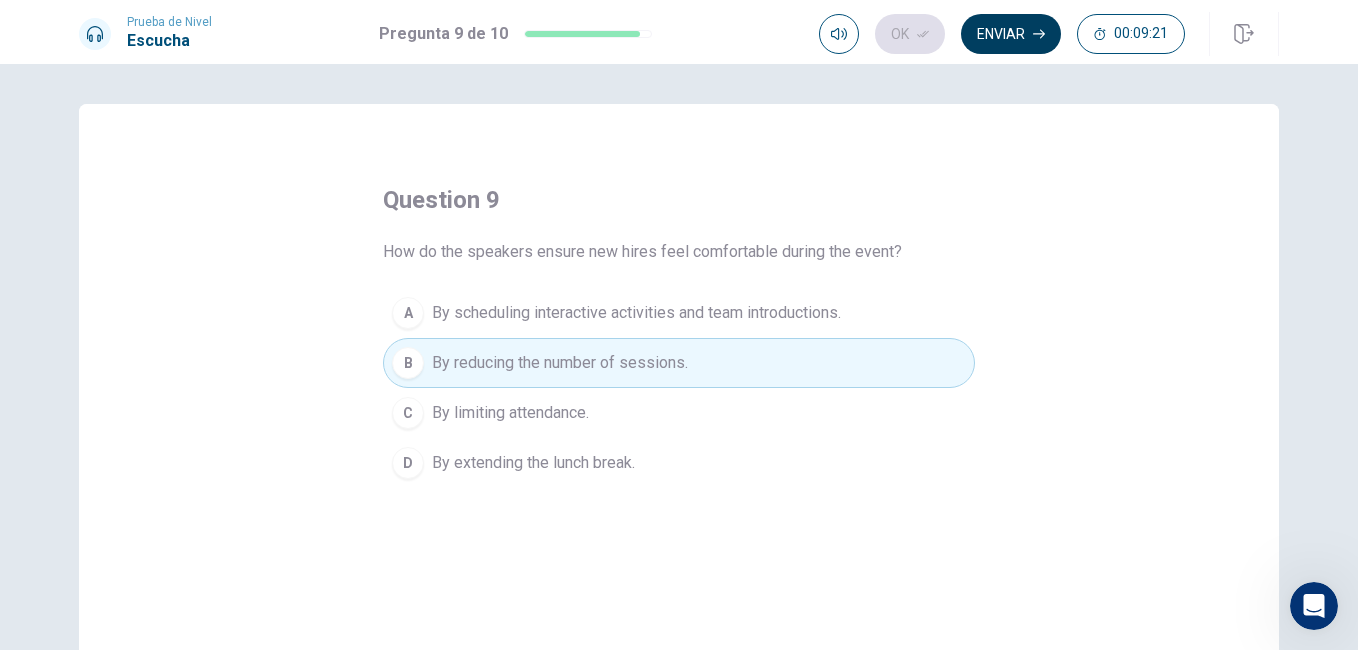 click on "Enviar" at bounding box center [1011, 34] 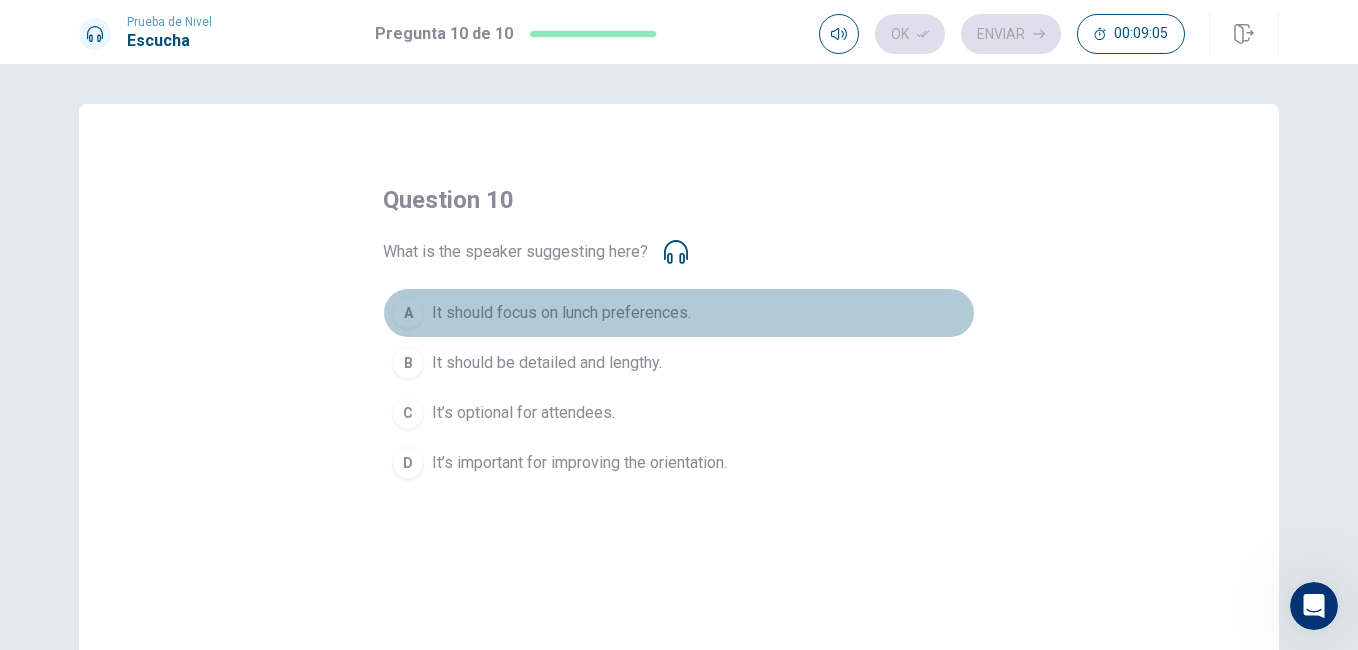 click on "A" at bounding box center [408, 313] 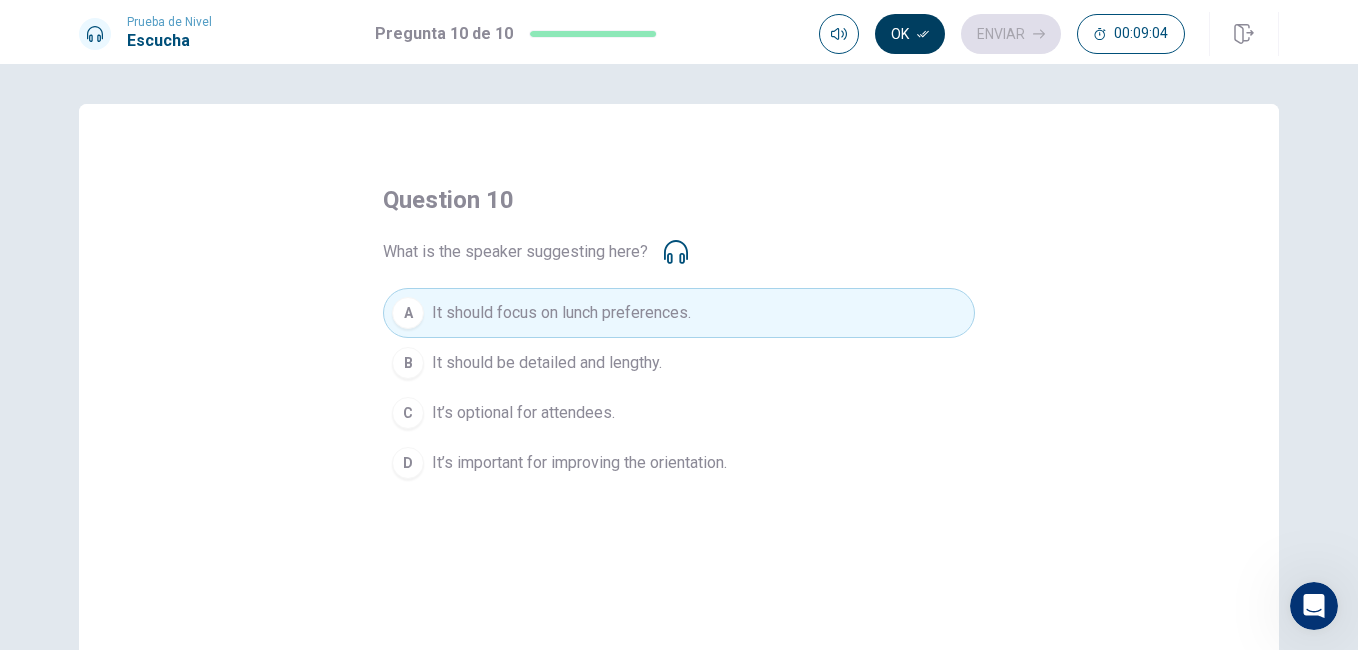 click on "Ok" at bounding box center [910, 34] 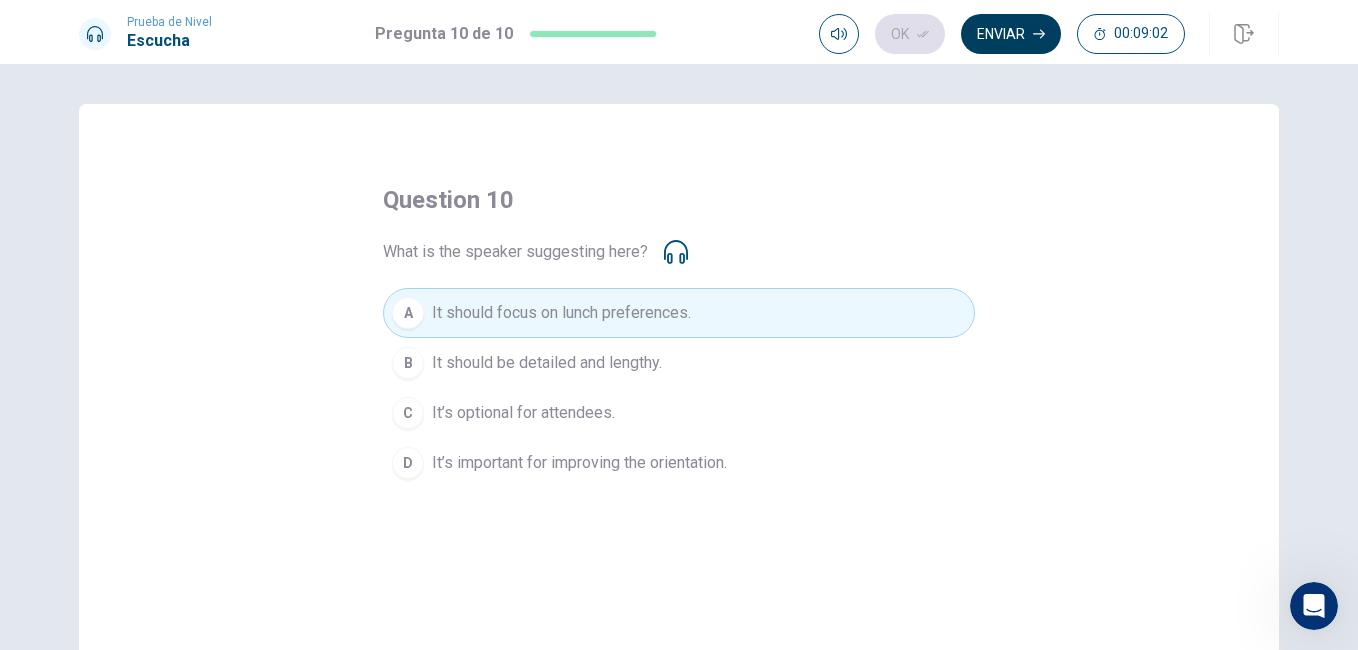 click on "Enviar" at bounding box center [1011, 34] 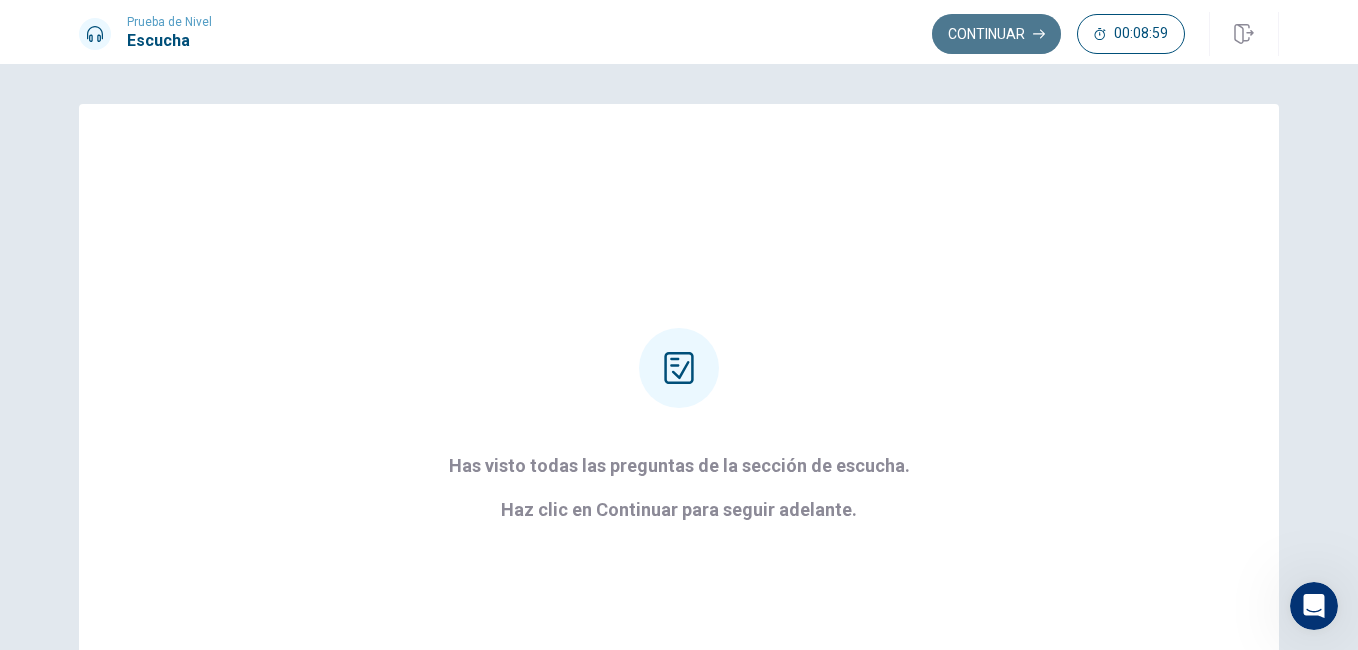 click on "Continuar" at bounding box center (996, 34) 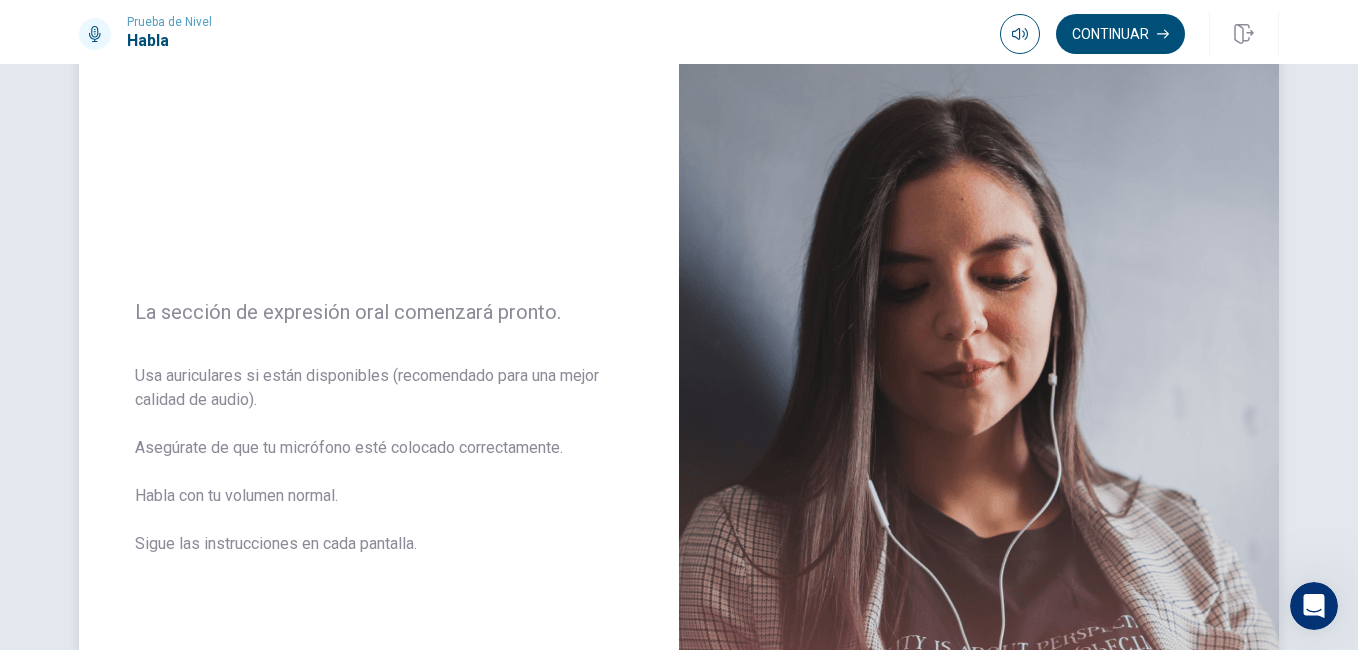 scroll, scrollTop: 200, scrollLeft: 0, axis: vertical 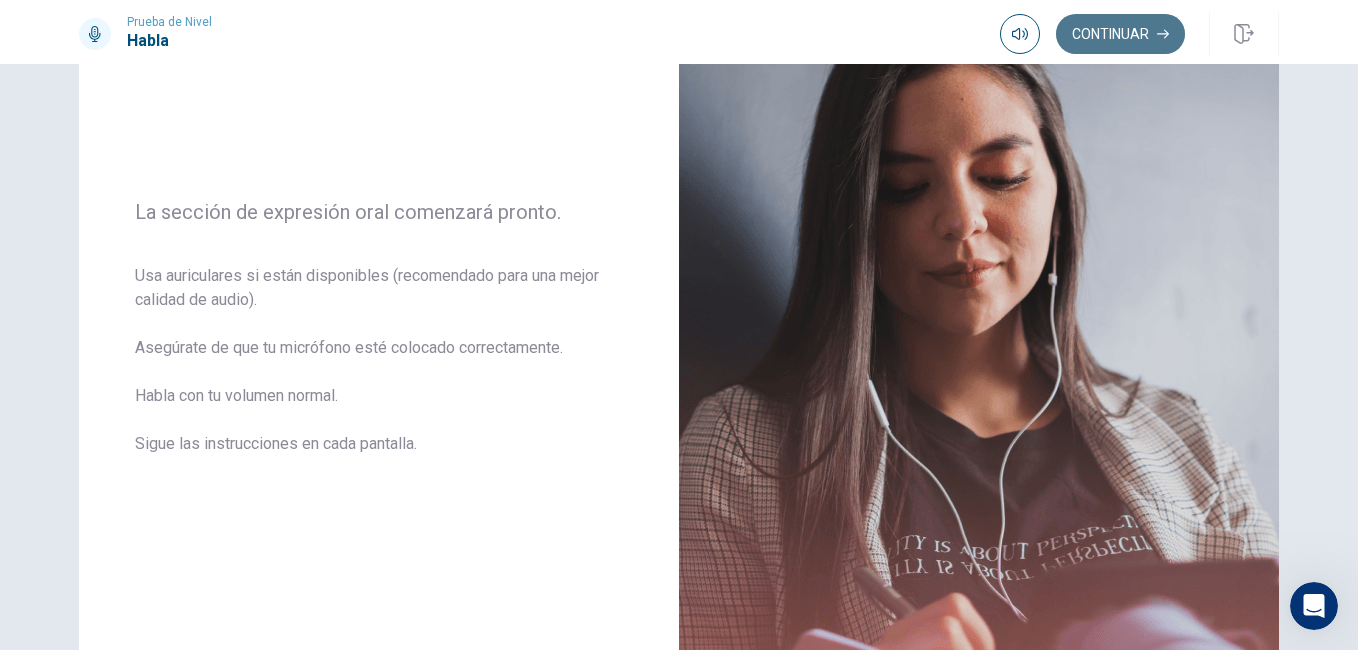 click on "Continuar" at bounding box center (1120, 34) 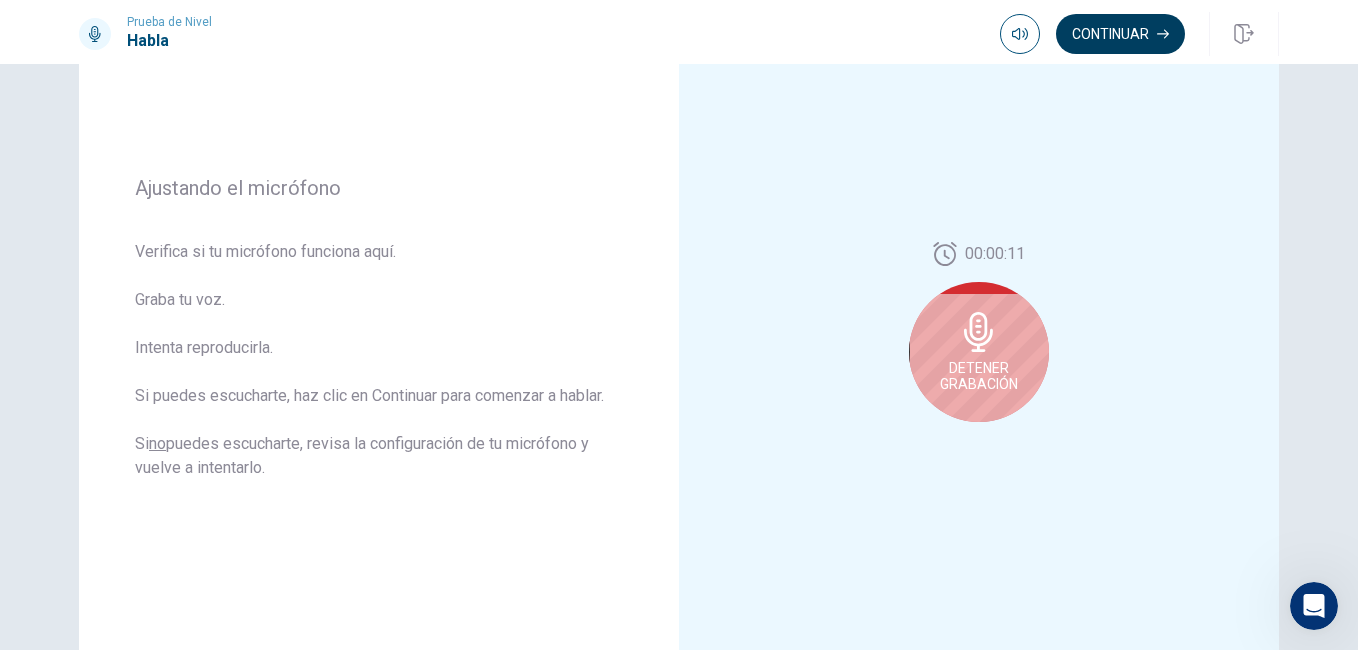 click on "Continuar" at bounding box center (1120, 34) 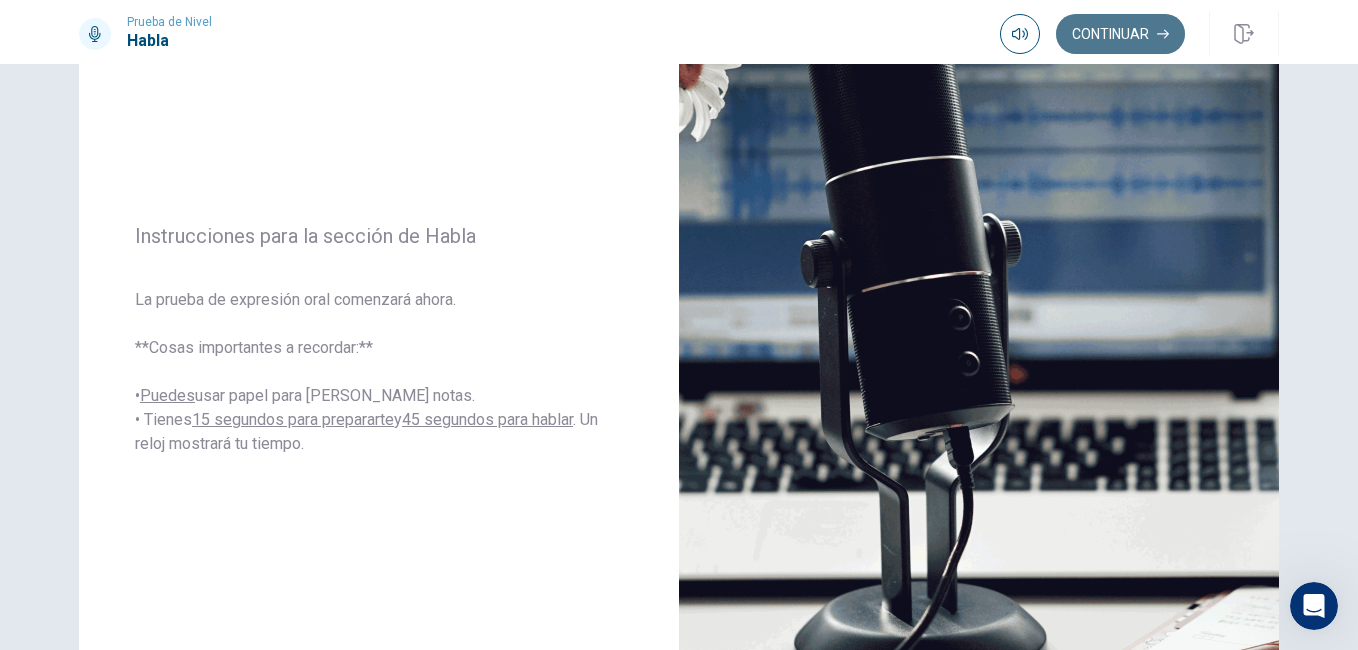 click on "Continuar" at bounding box center [1120, 34] 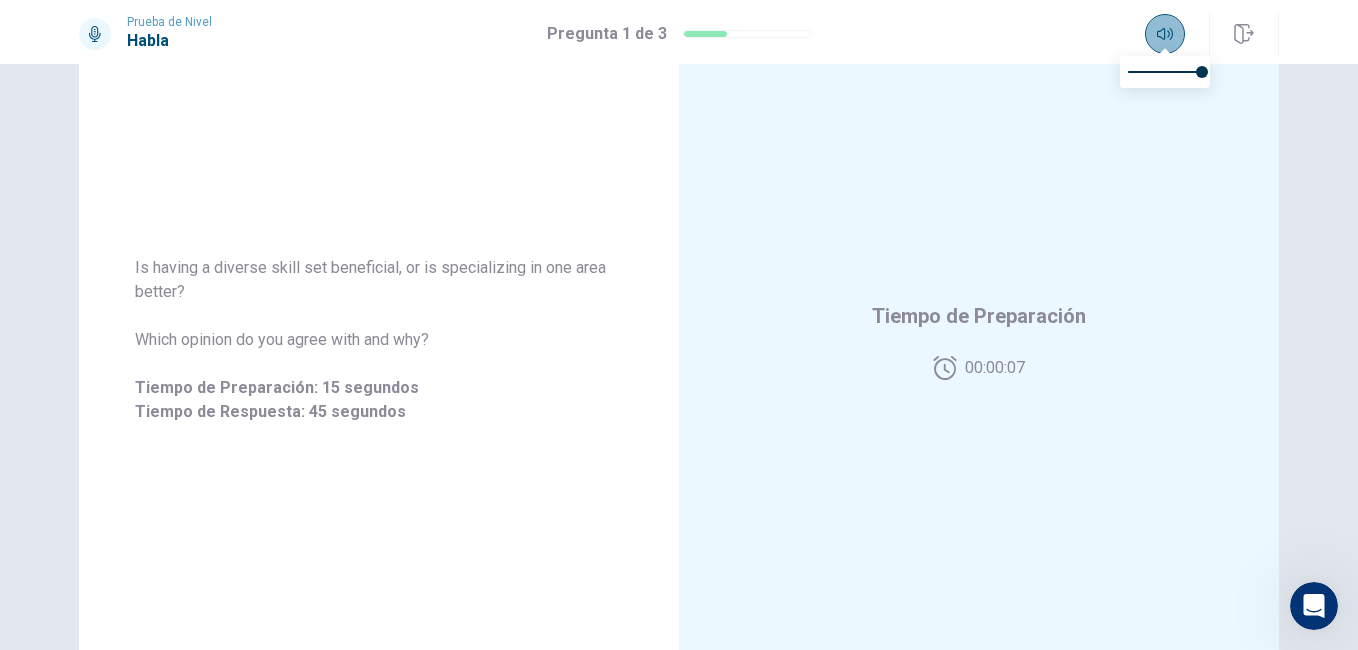 click 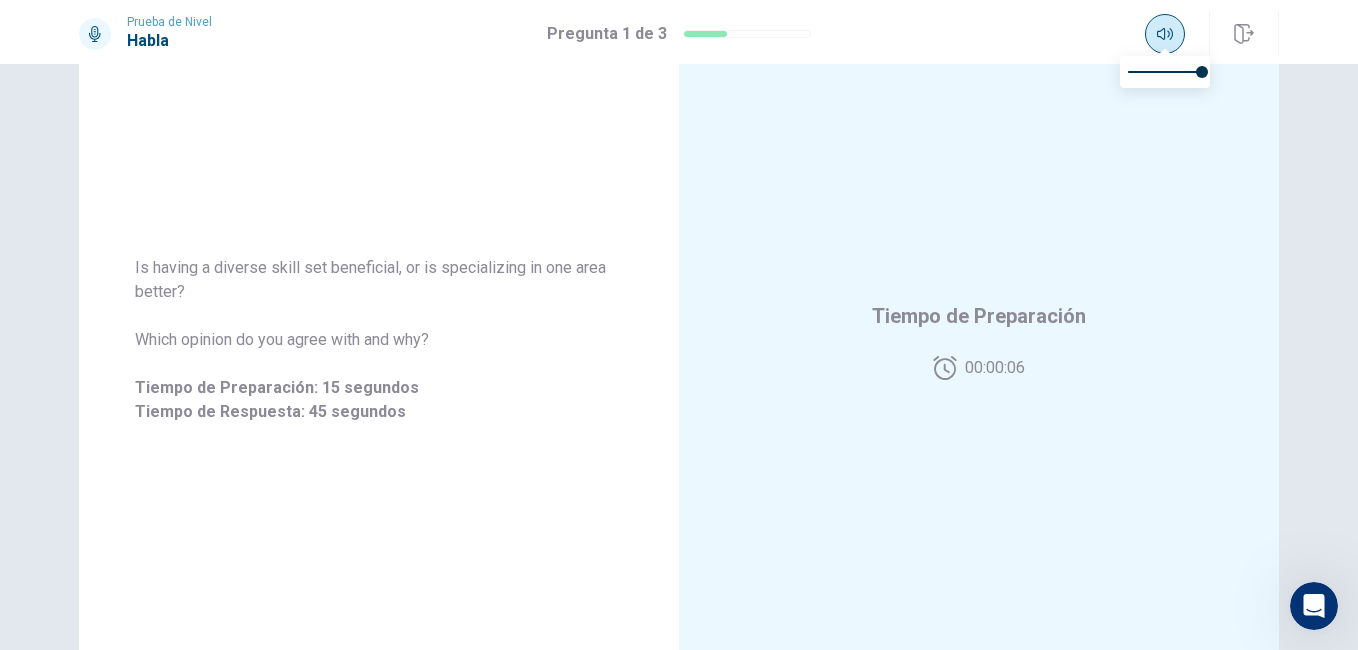 click 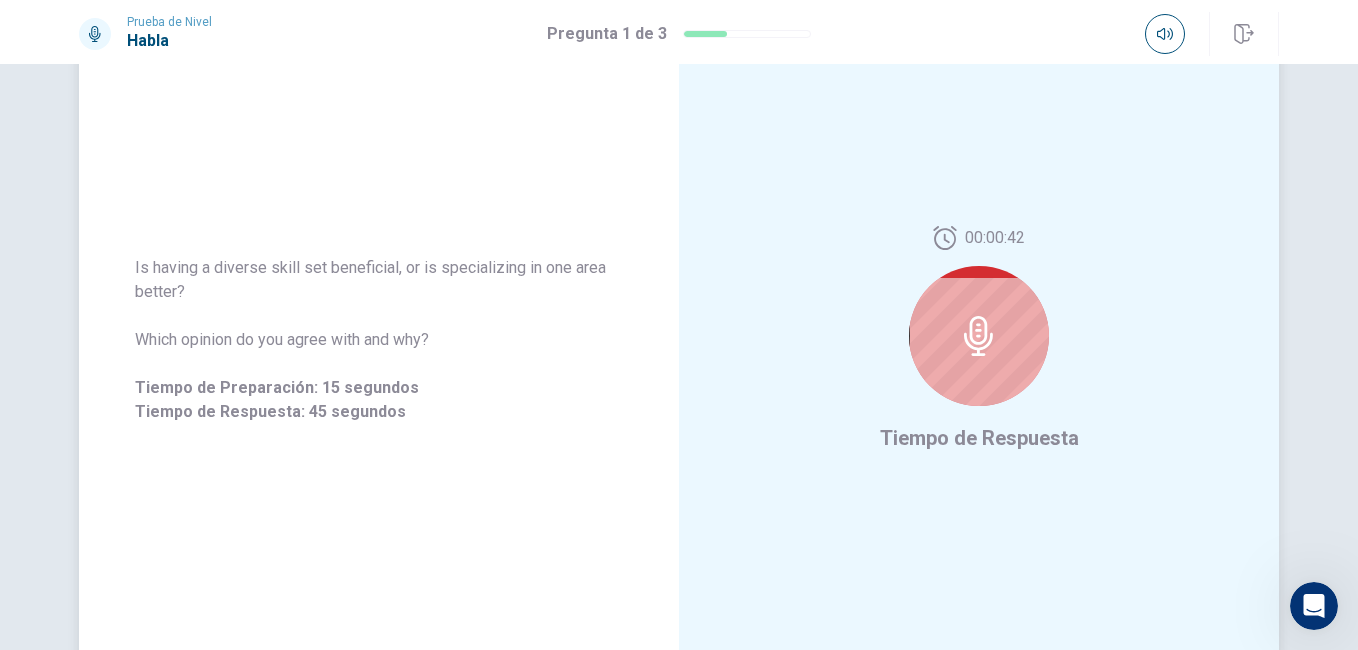 click 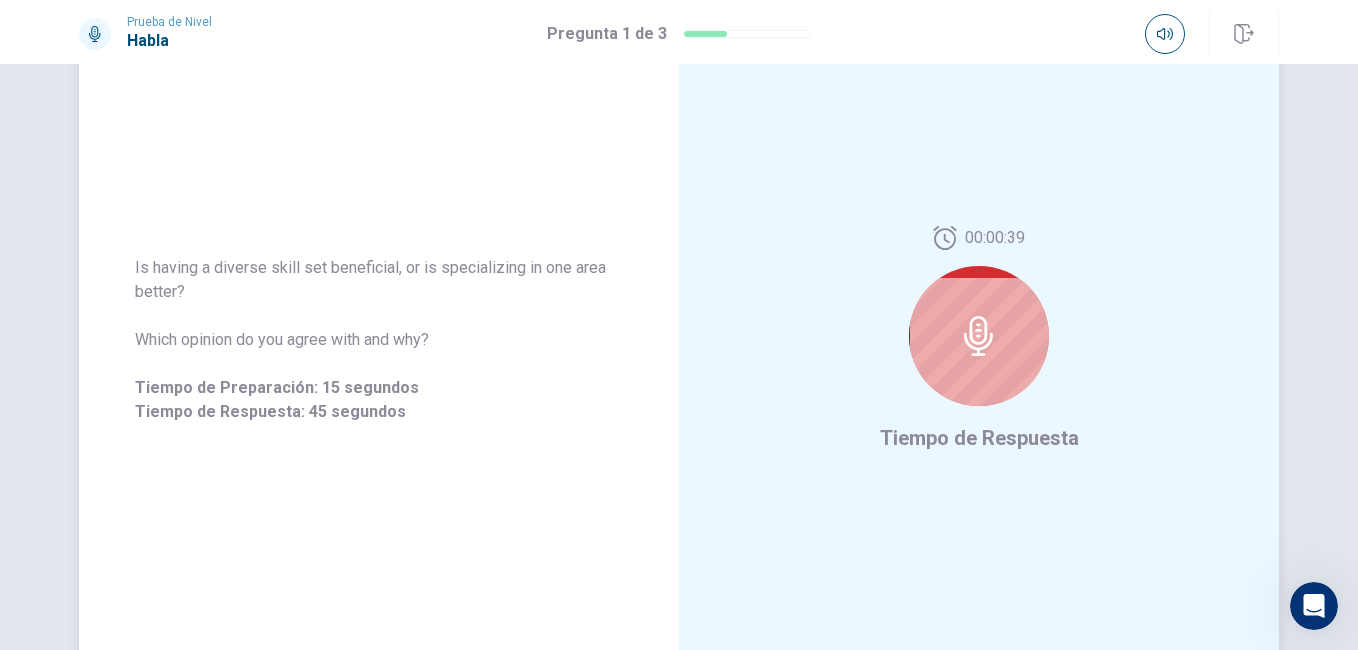 click 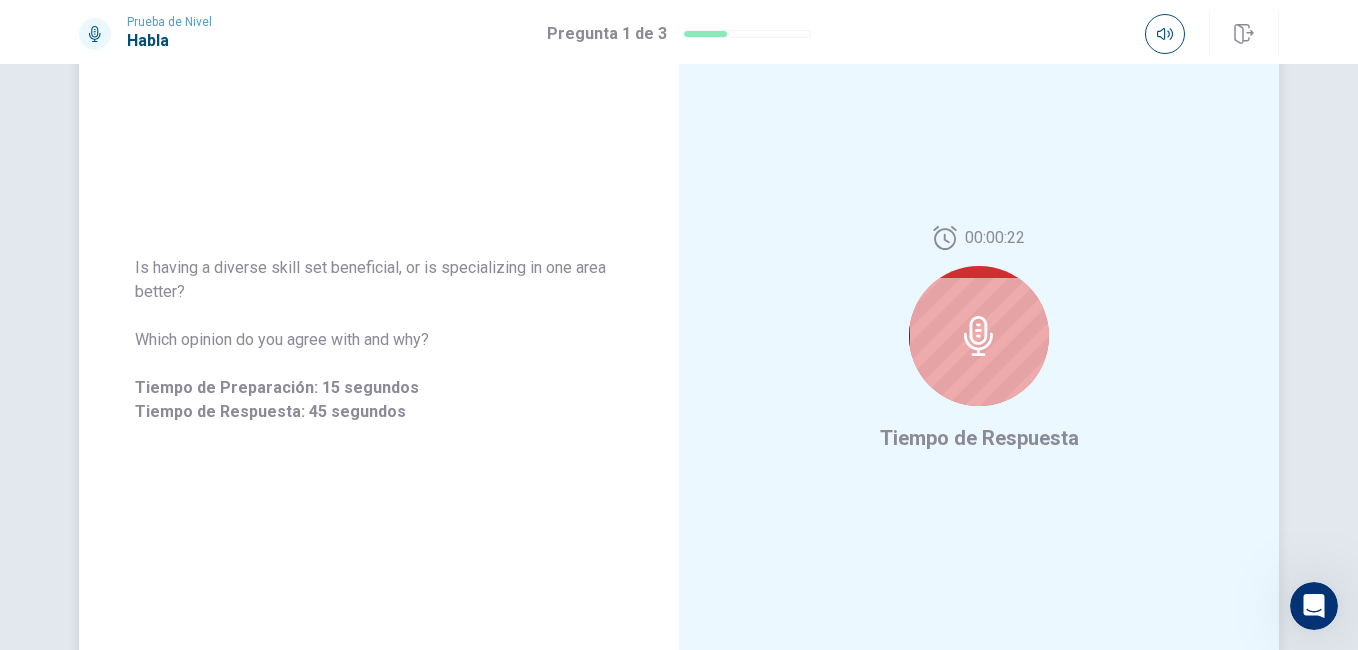click 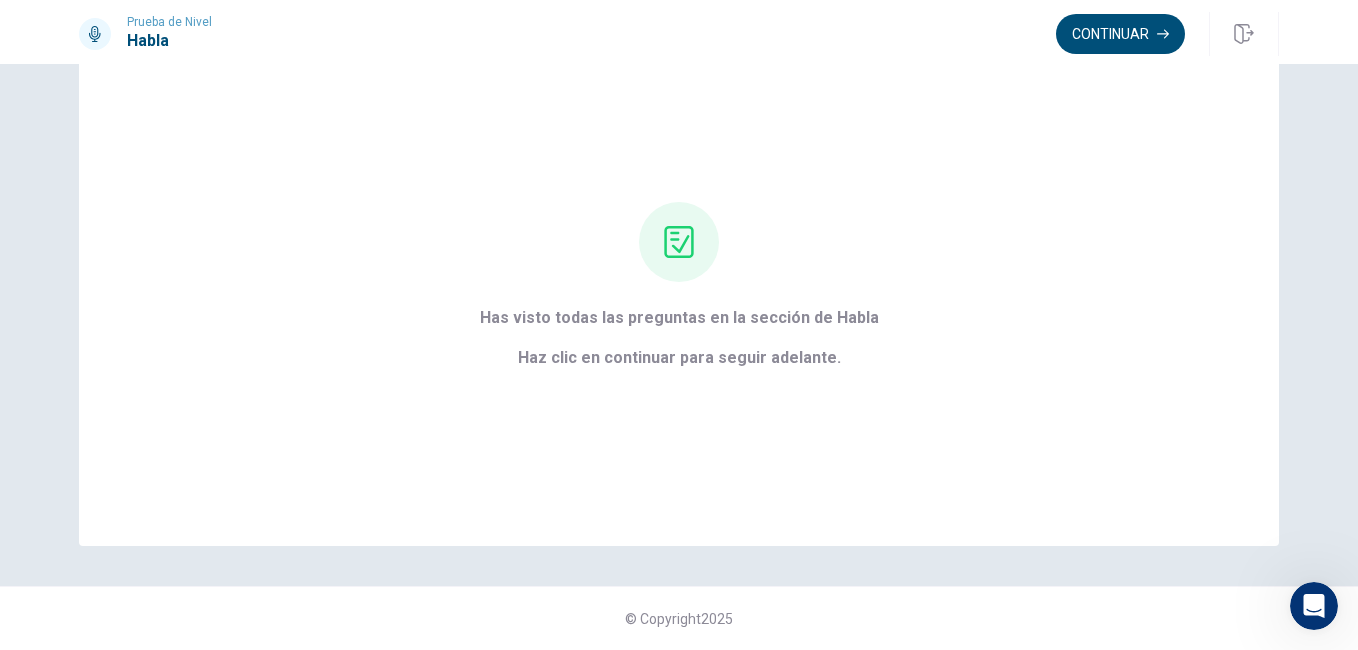scroll, scrollTop: 78, scrollLeft: 0, axis: vertical 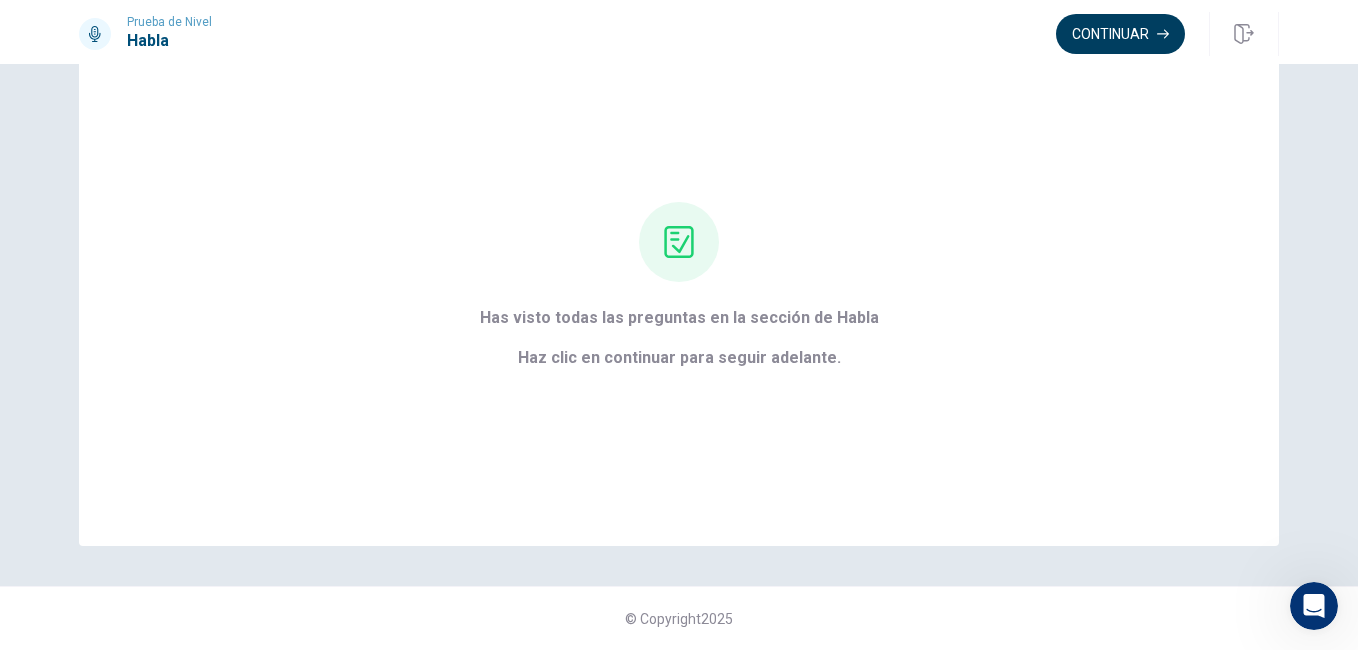 click on "Continuar" at bounding box center [1120, 34] 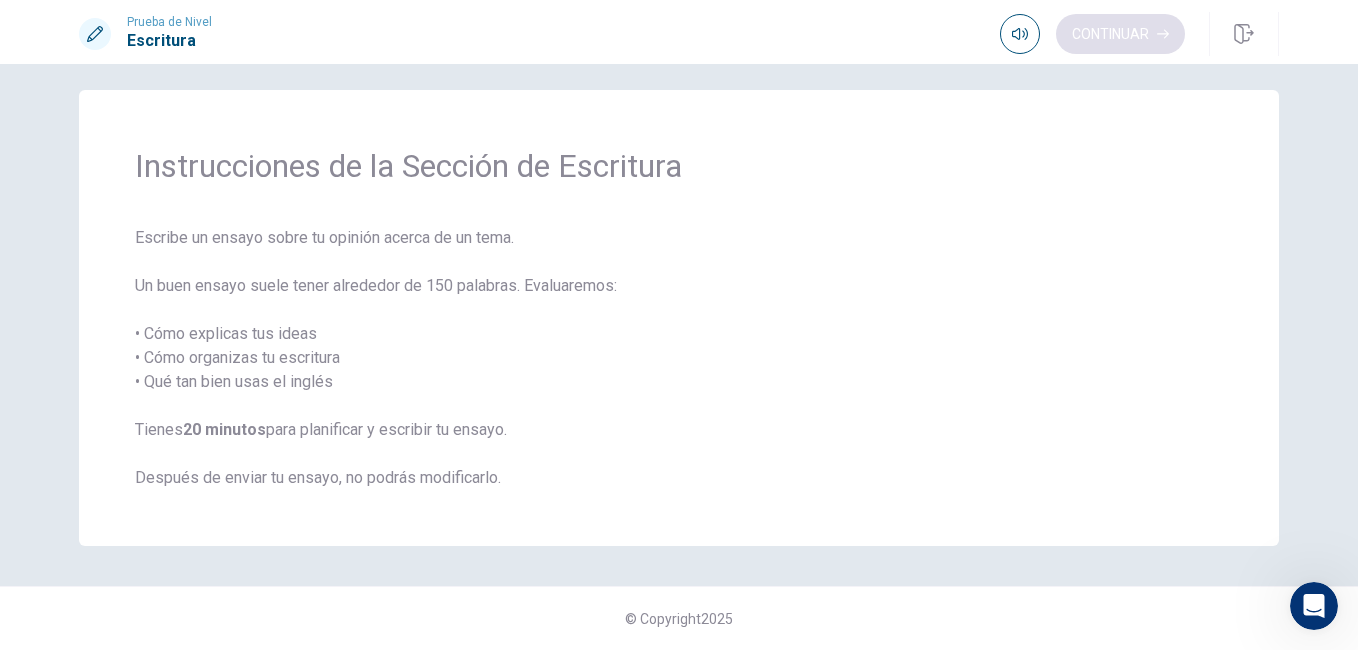 scroll, scrollTop: 14, scrollLeft: 0, axis: vertical 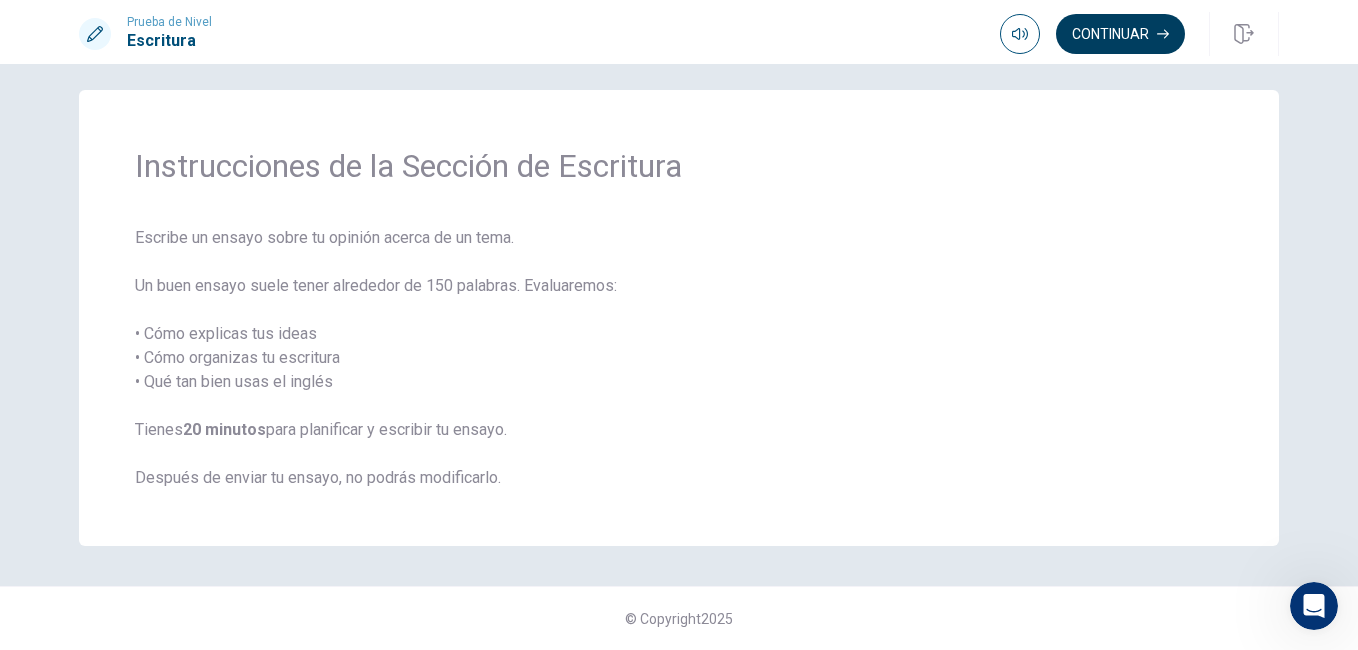 click on "Continuar" at bounding box center (1120, 34) 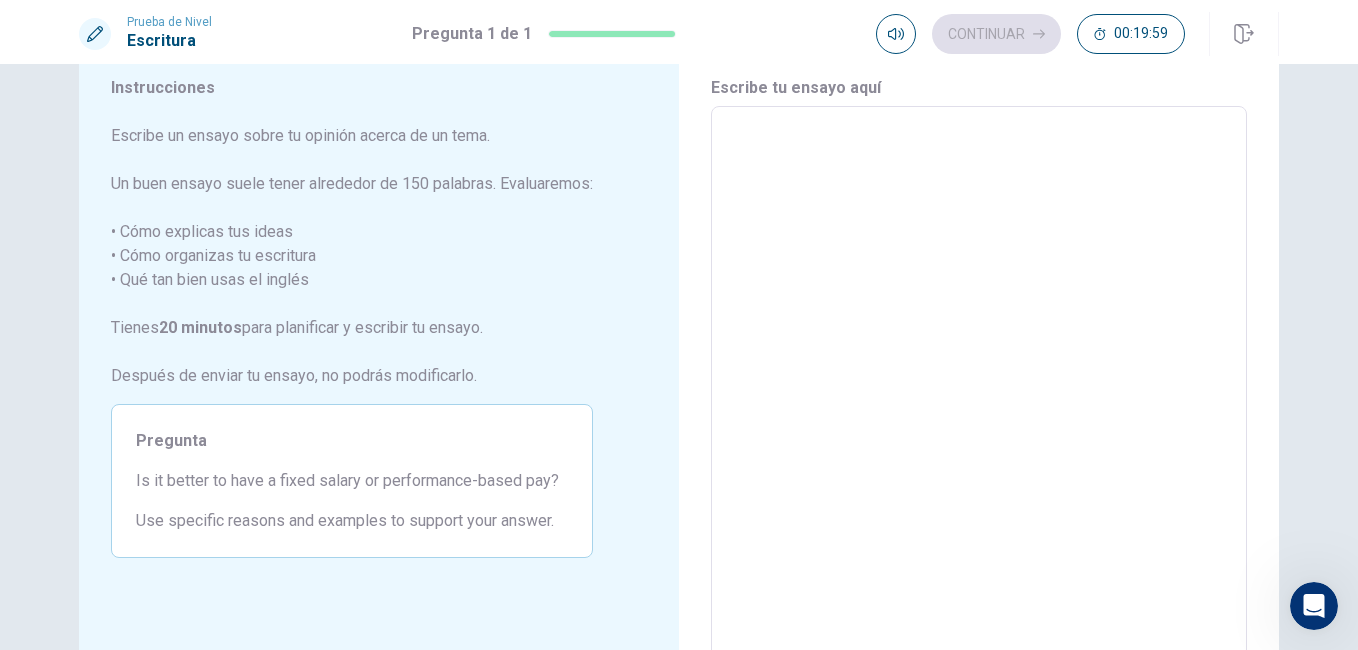 scroll, scrollTop: 0, scrollLeft: 0, axis: both 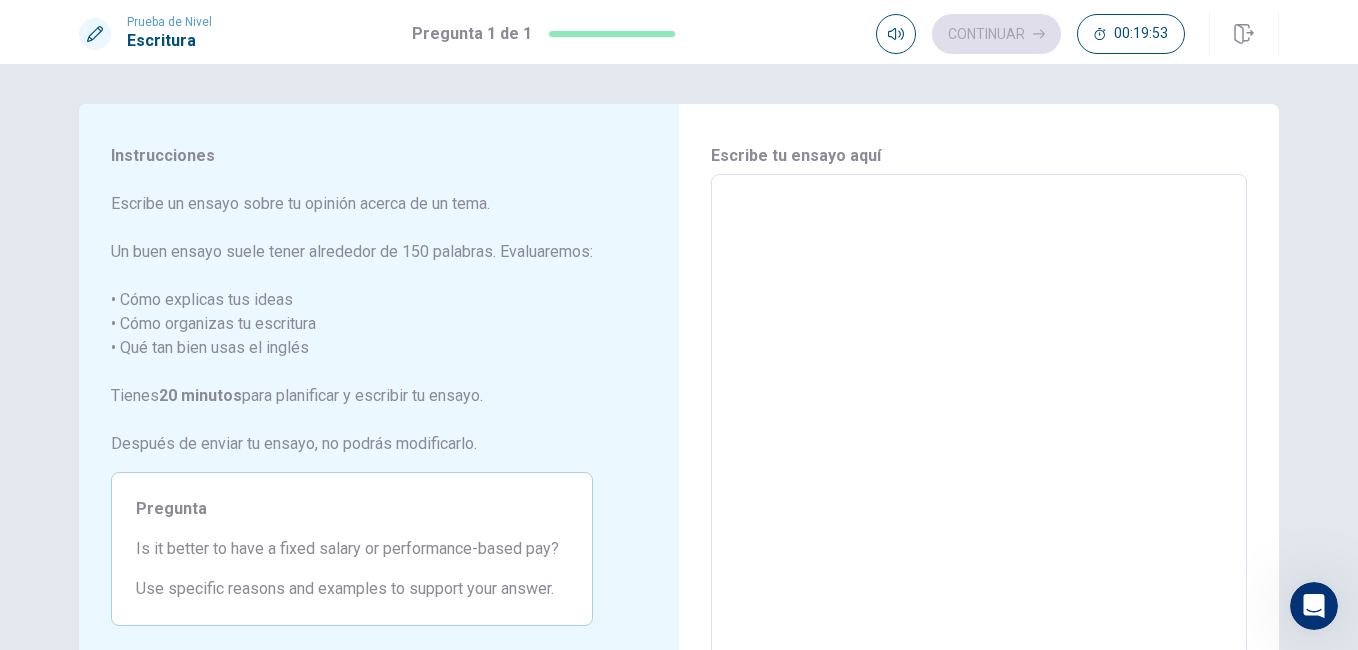 click at bounding box center [979, 451] 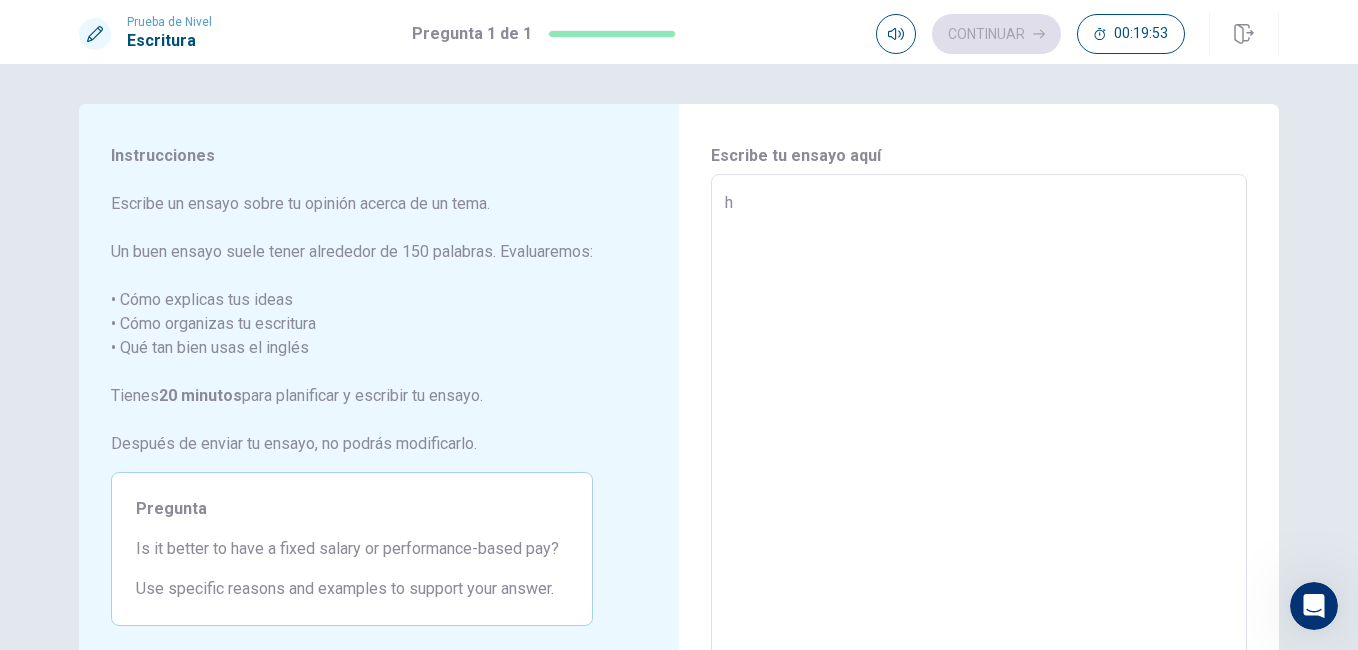 type on "x" 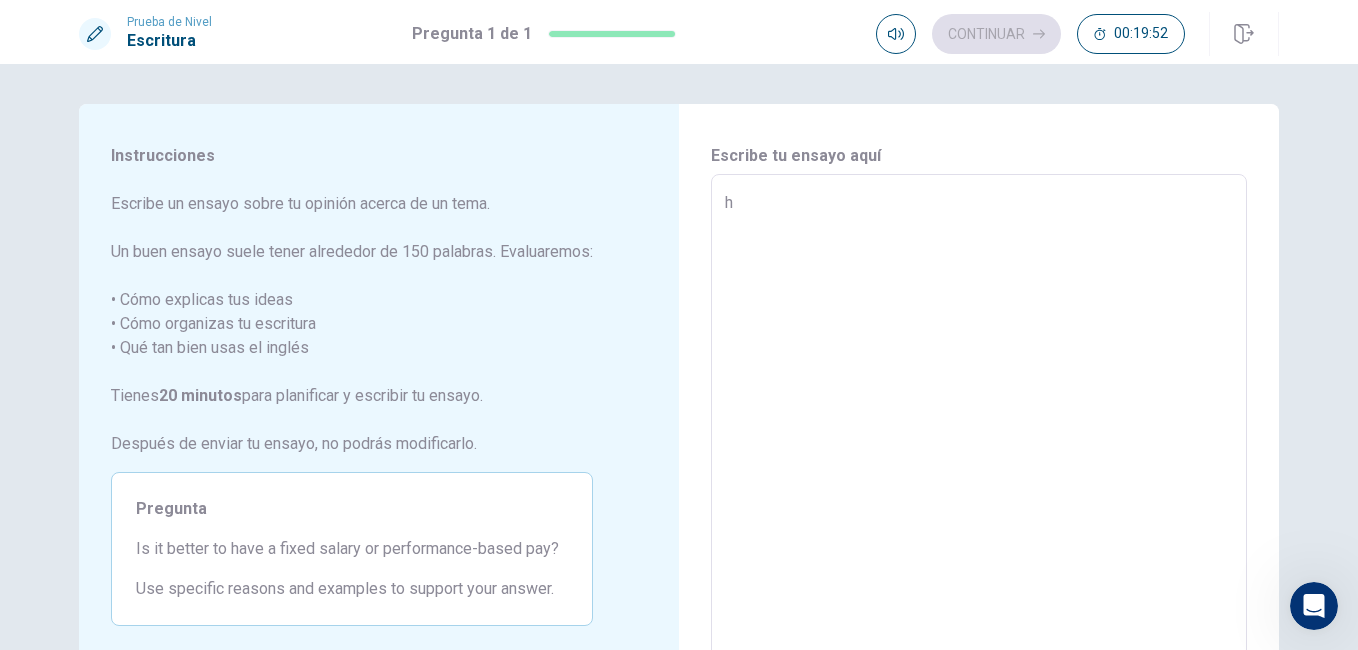 type on "hr" 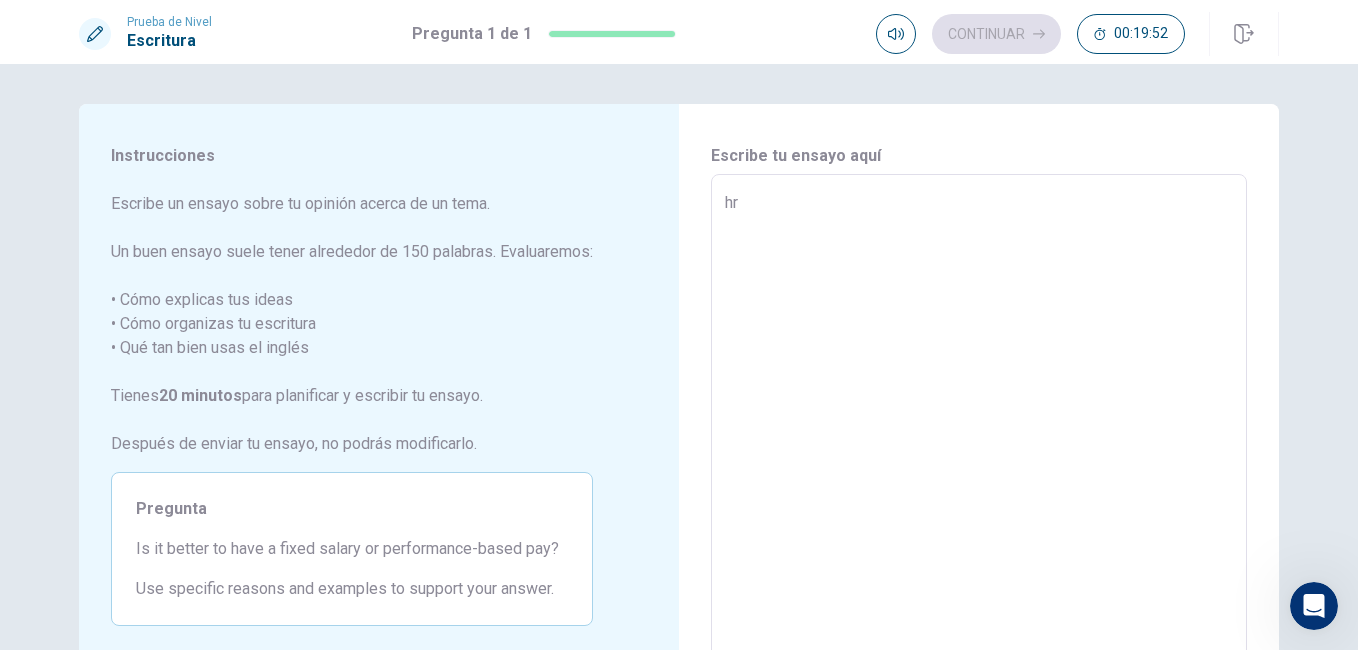type on "x" 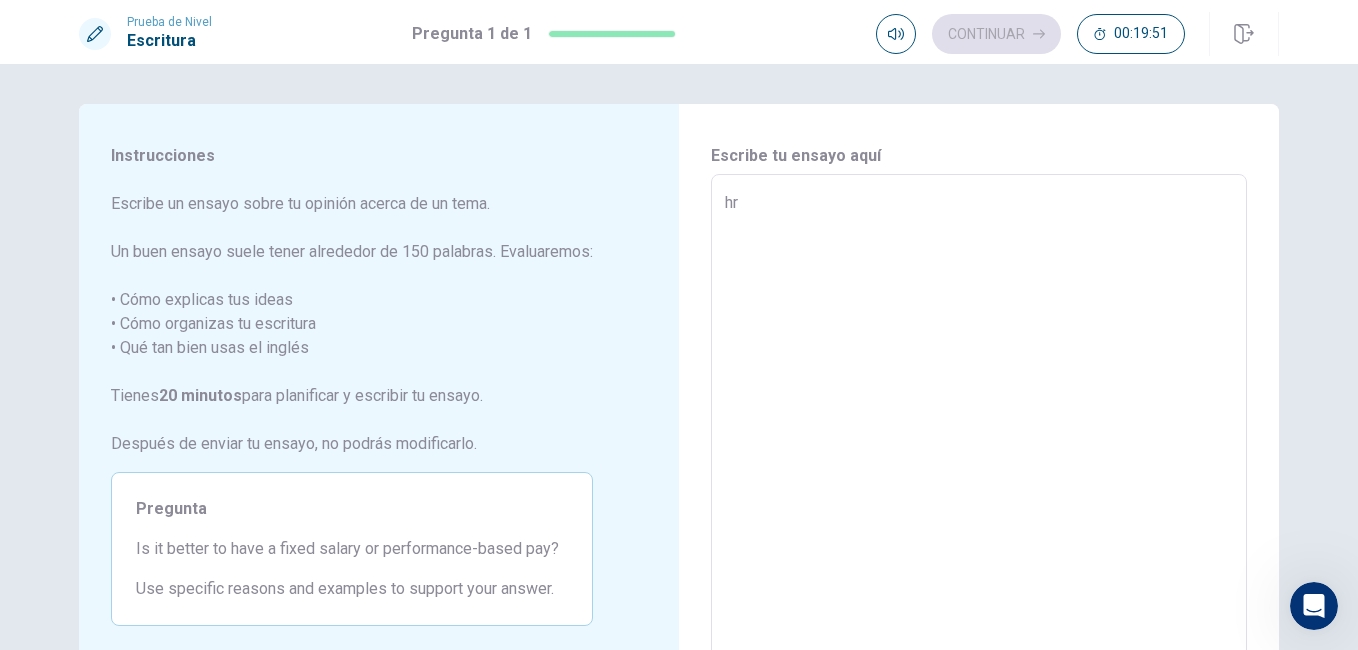 type on "h" 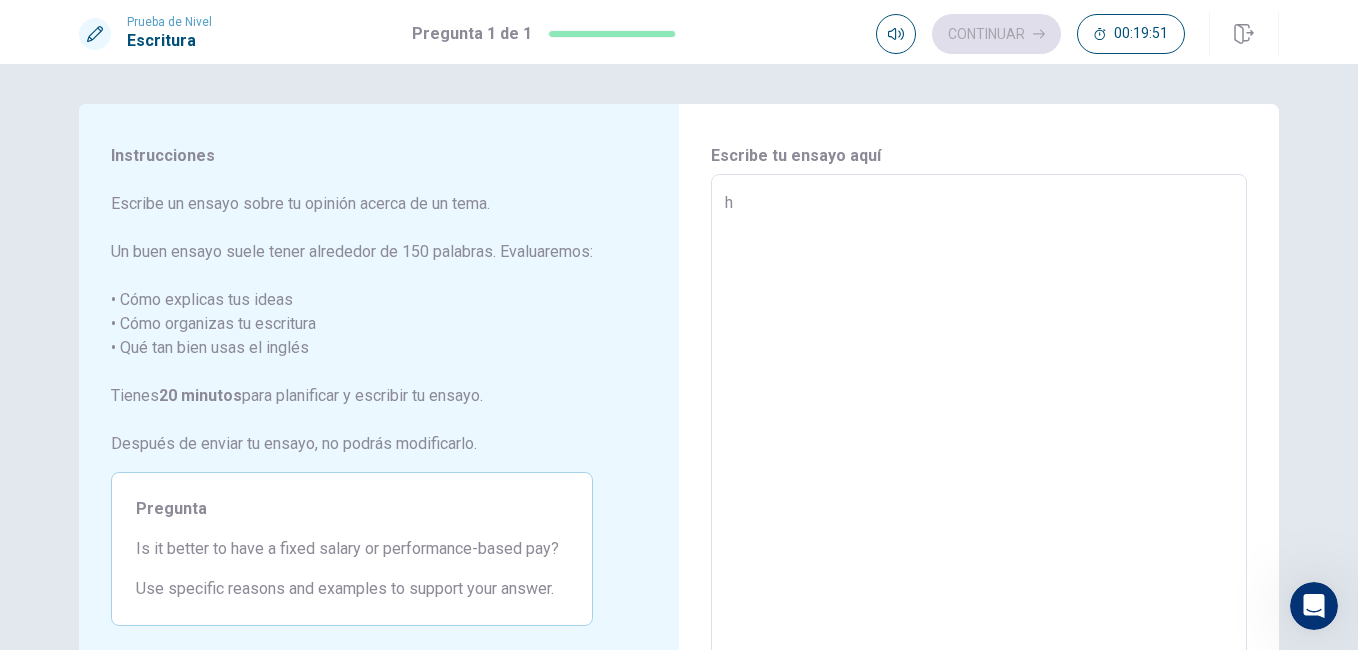 type on "x" 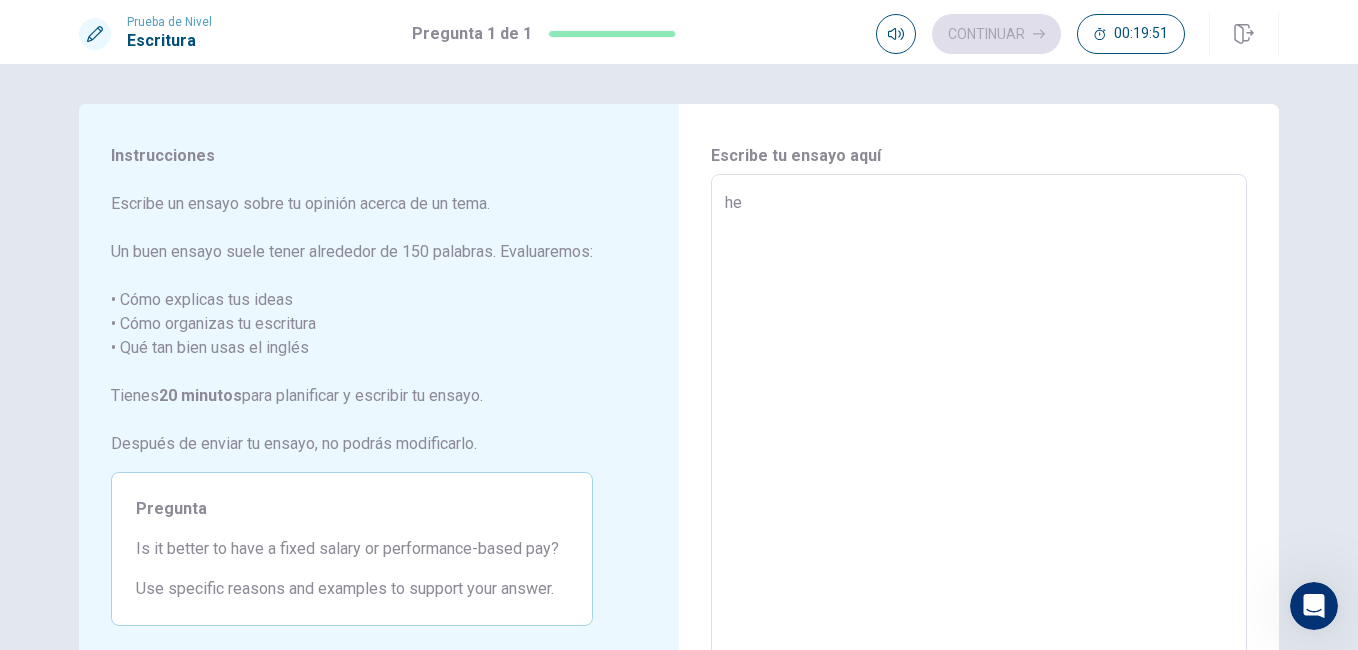 type on "x" 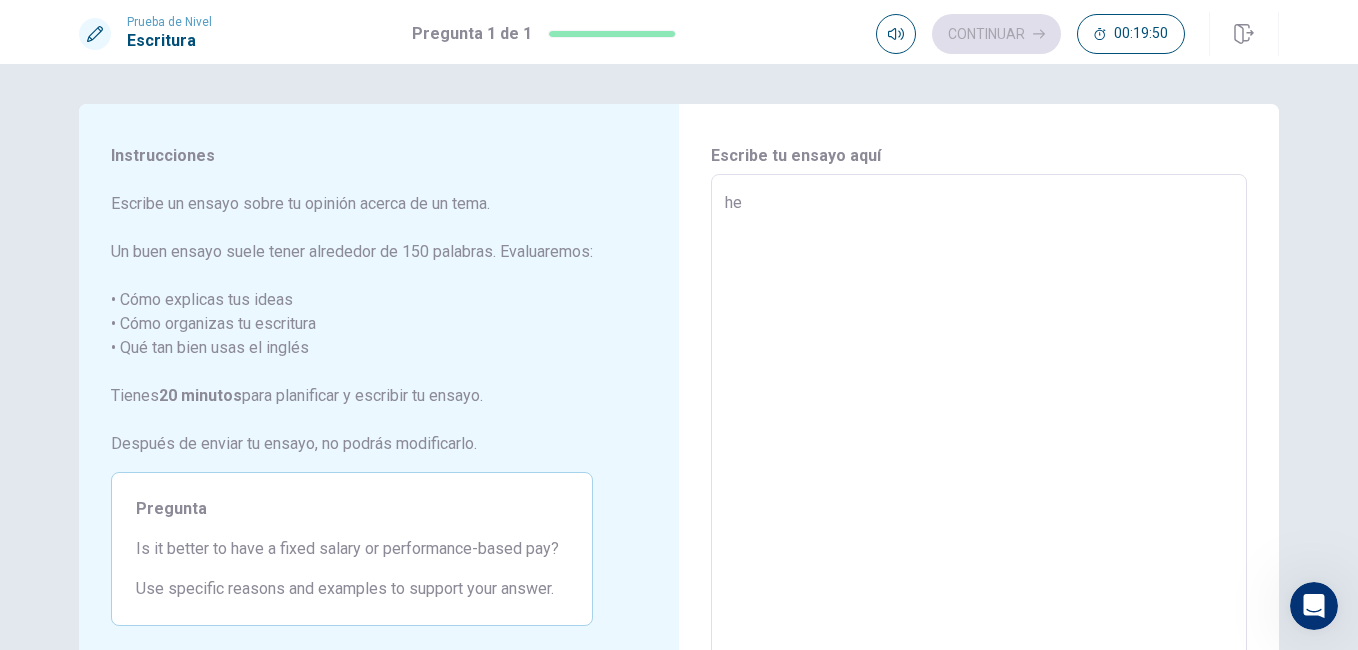 type on "hel" 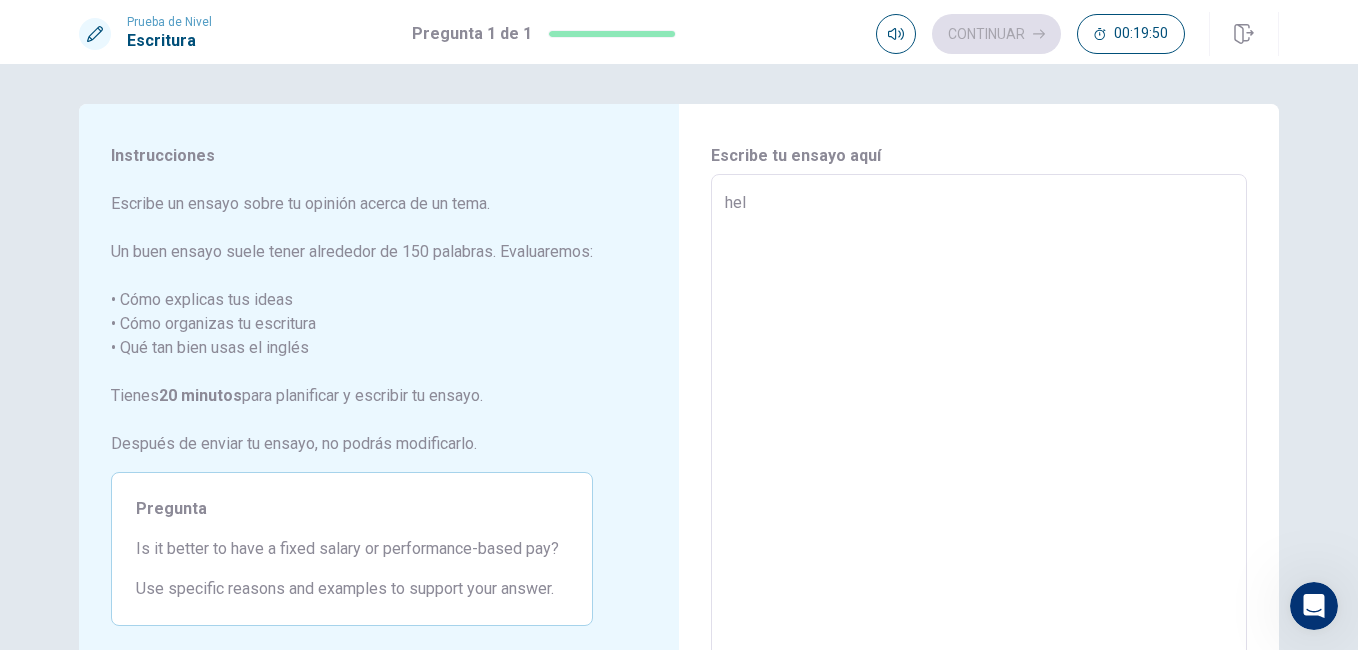 type on "x" 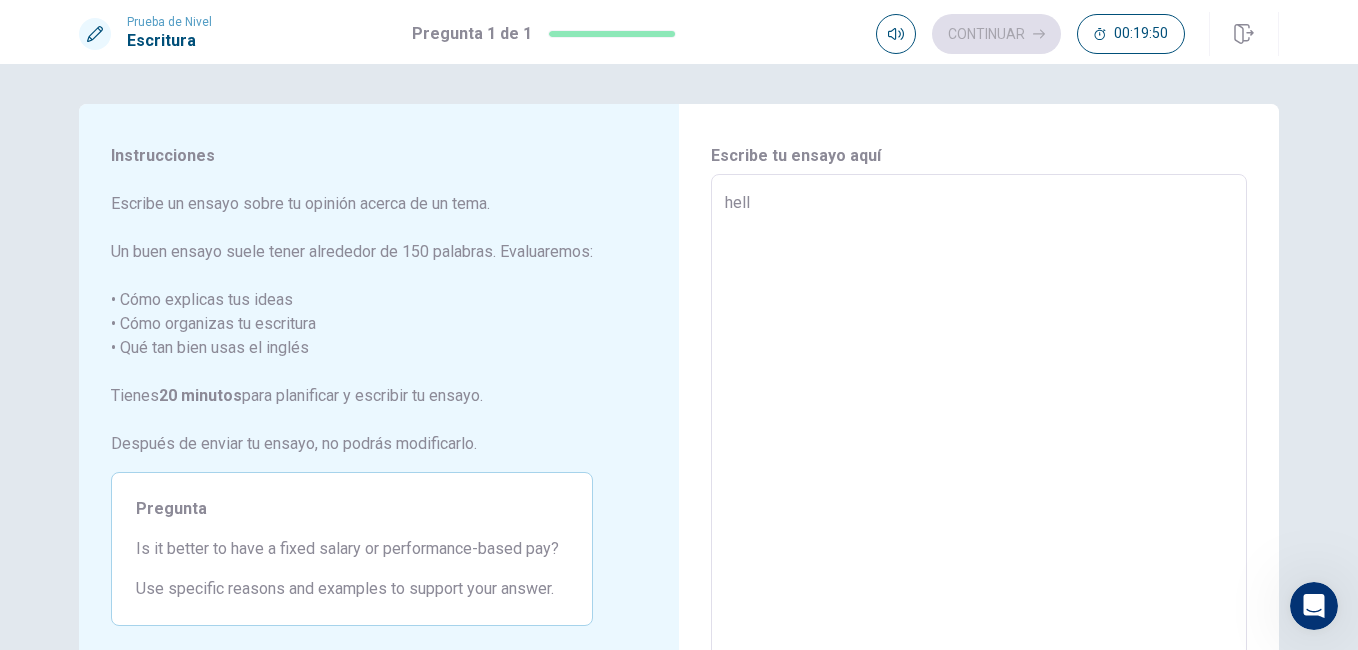 type on "x" 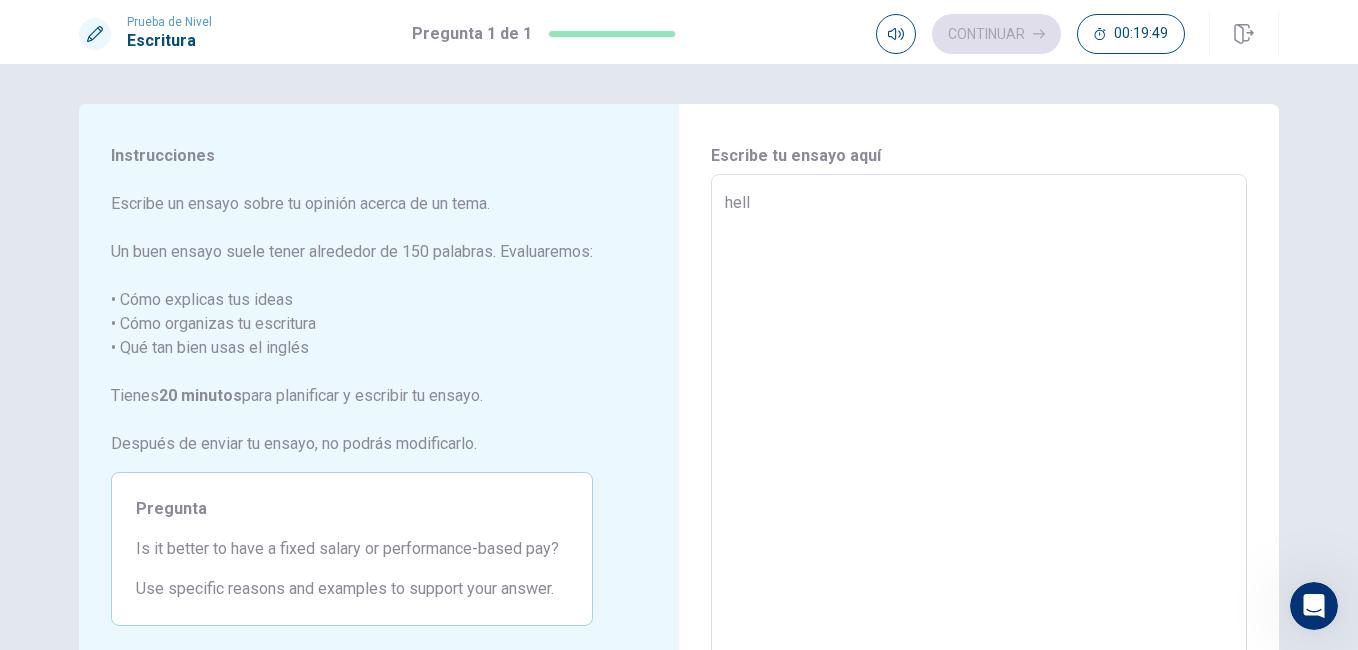 type on "hello" 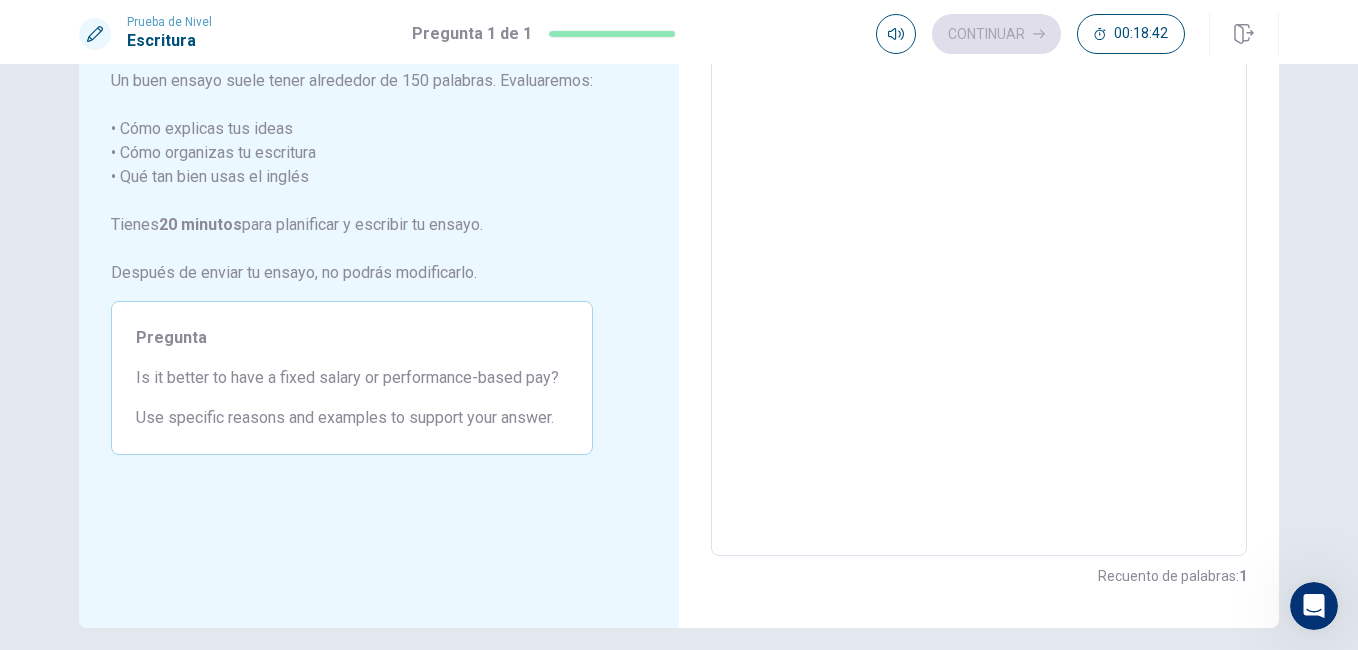 scroll, scrollTop: 0, scrollLeft: 0, axis: both 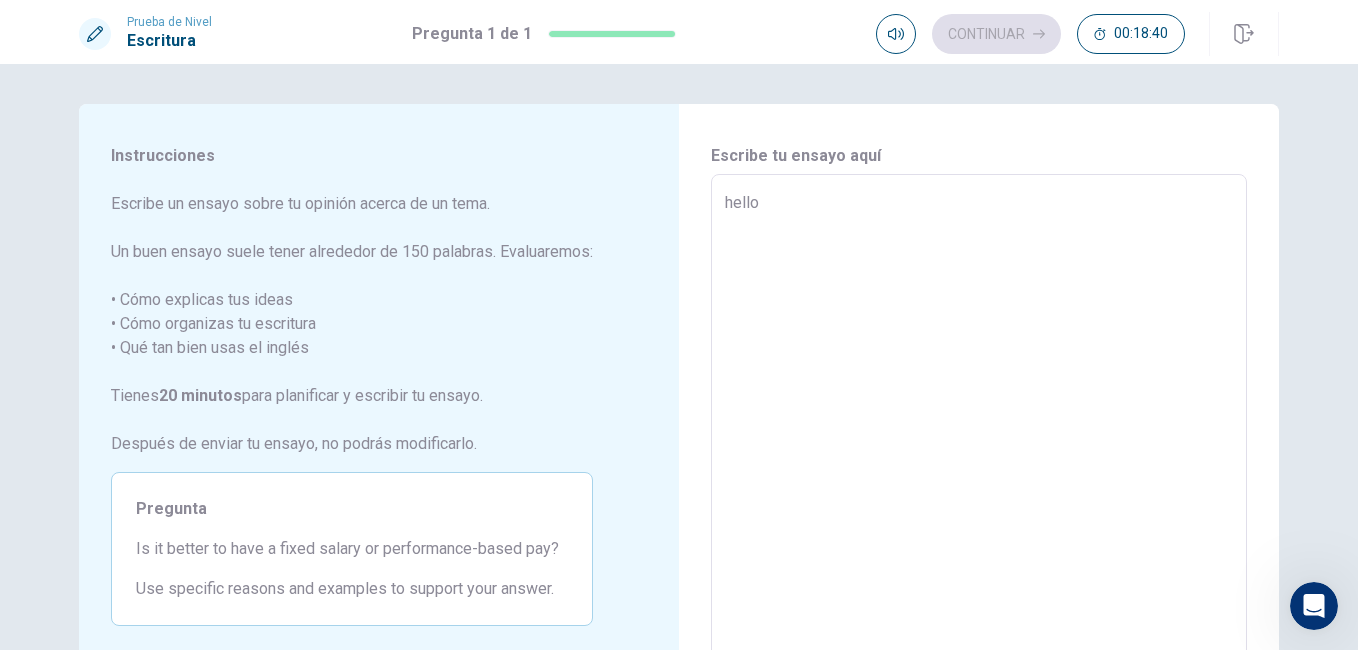 click on "hello" at bounding box center (979, 451) 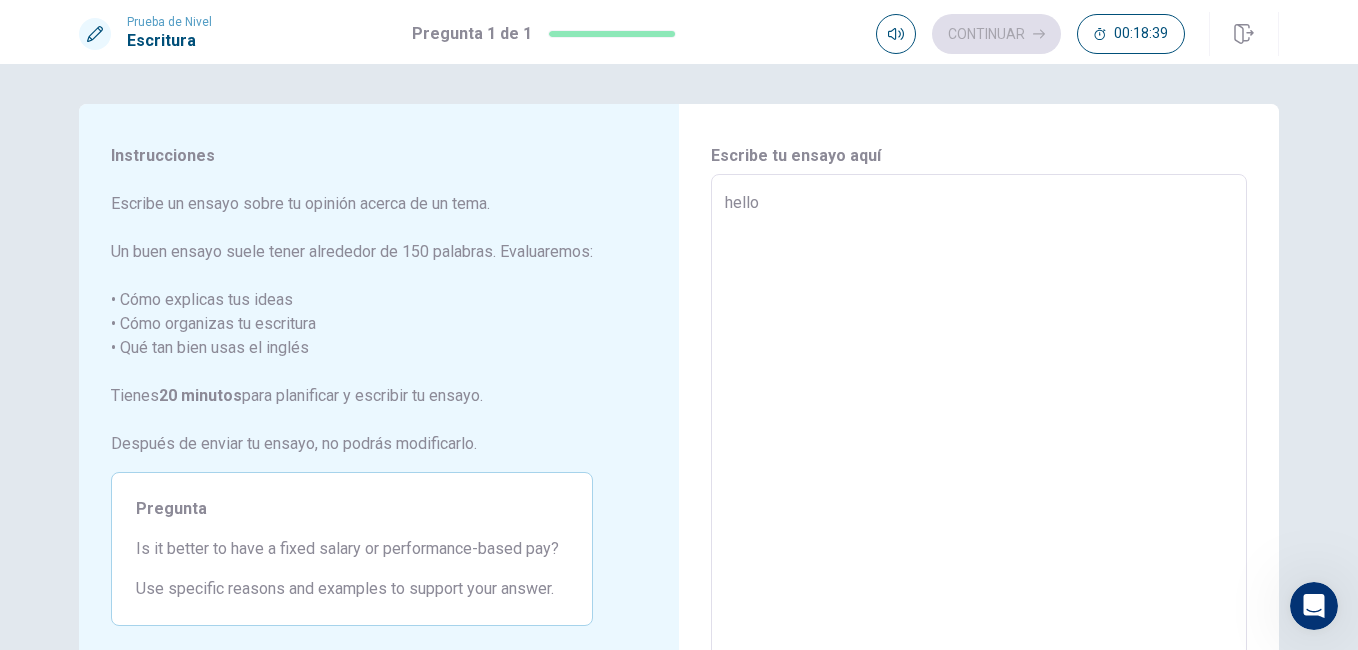 click on "hello" at bounding box center (979, 451) 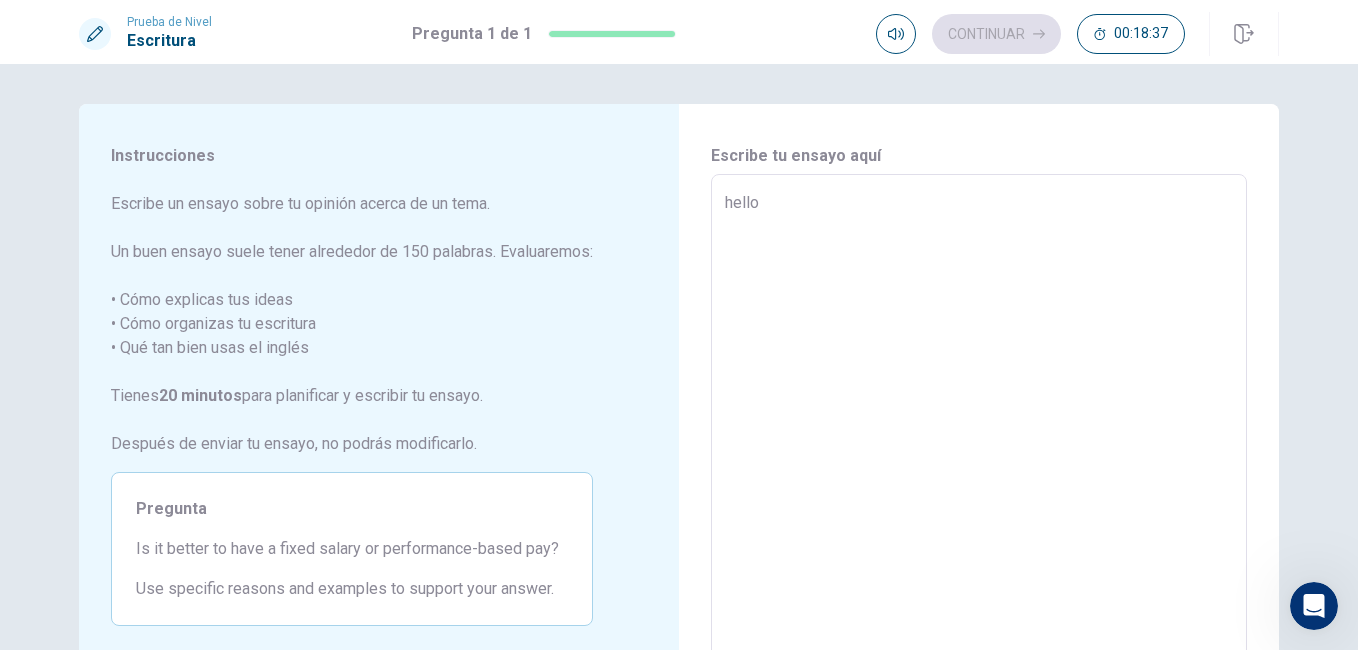drag, startPoint x: 831, startPoint y: 205, endPoint x: 598, endPoint y: 185, distance: 233.8568 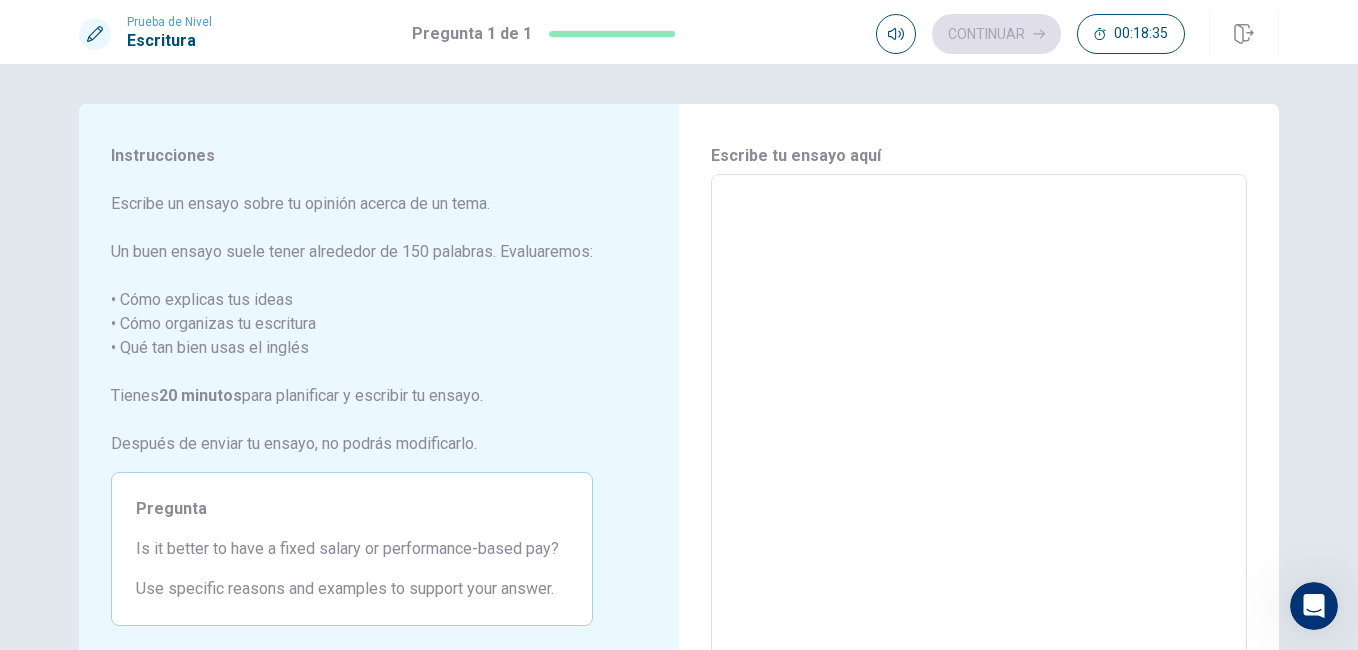 type on "H" 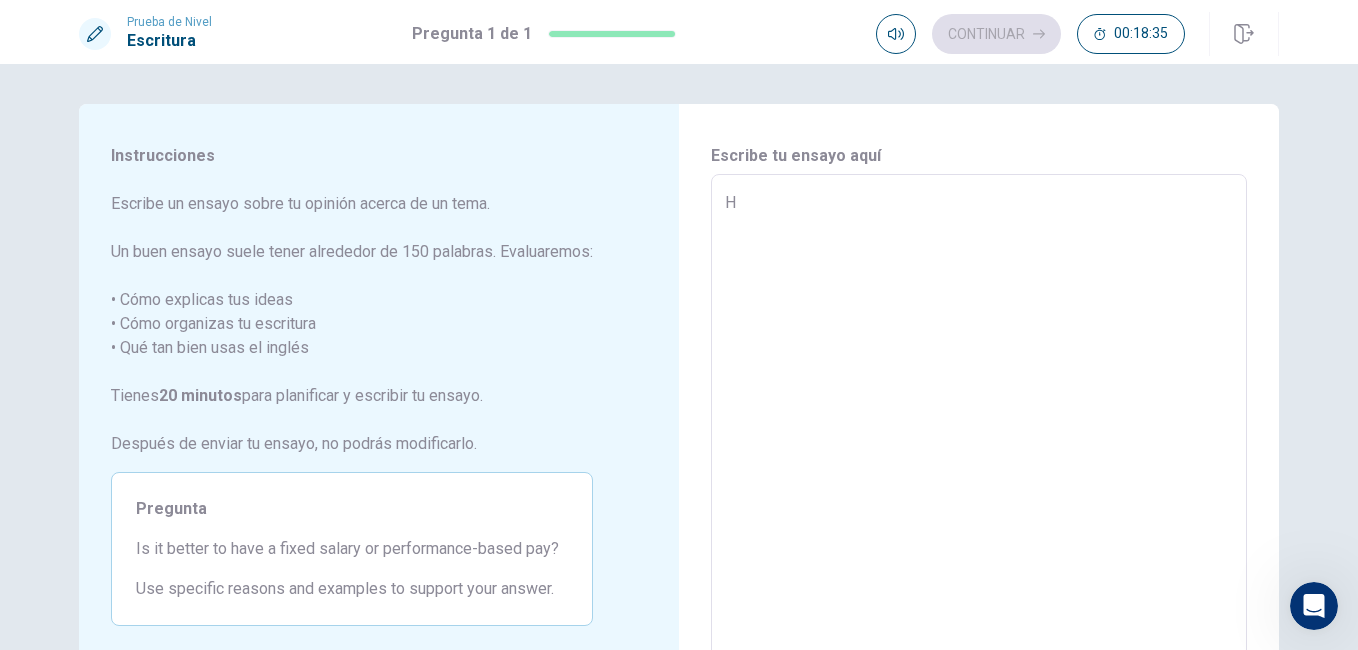 type on "x" 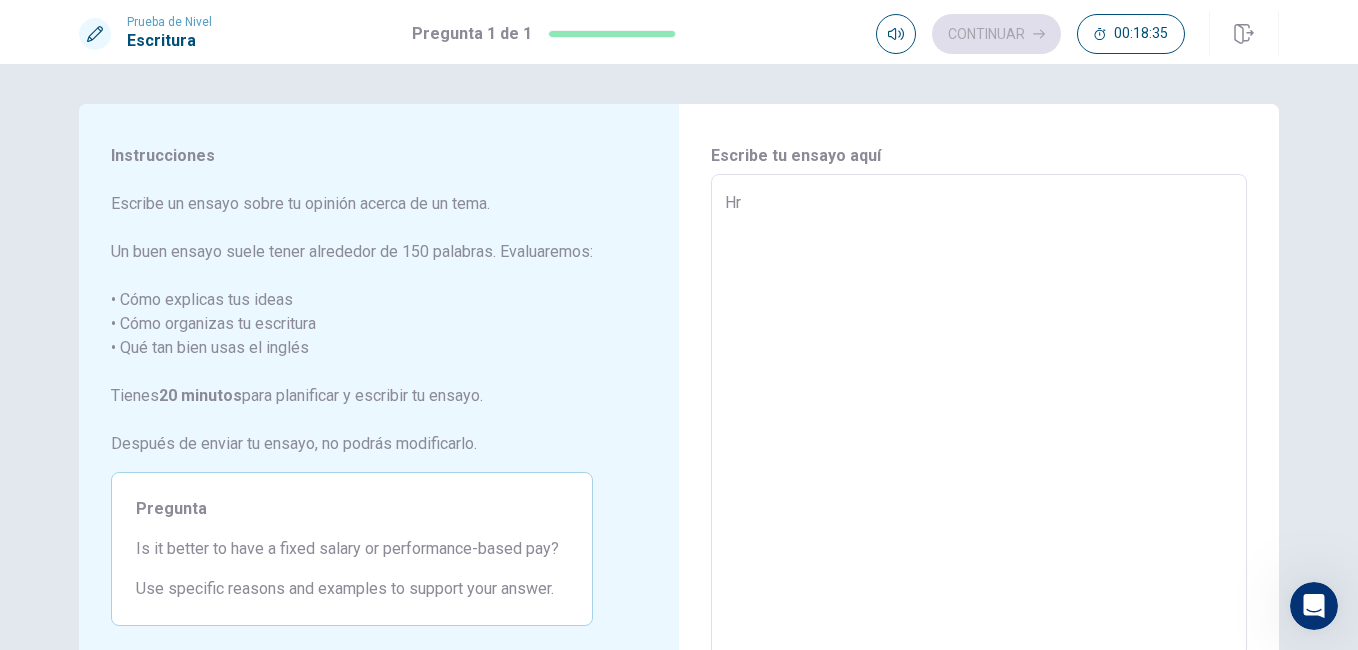 type on "Hre" 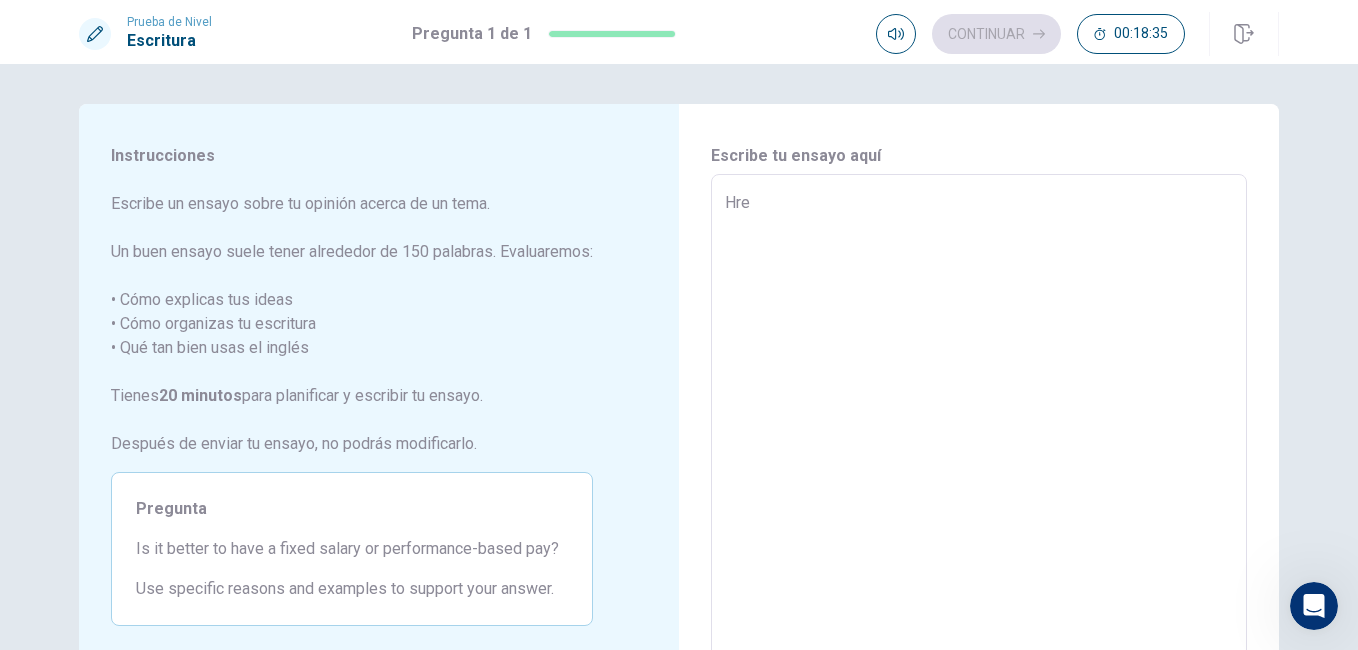 type on "x" 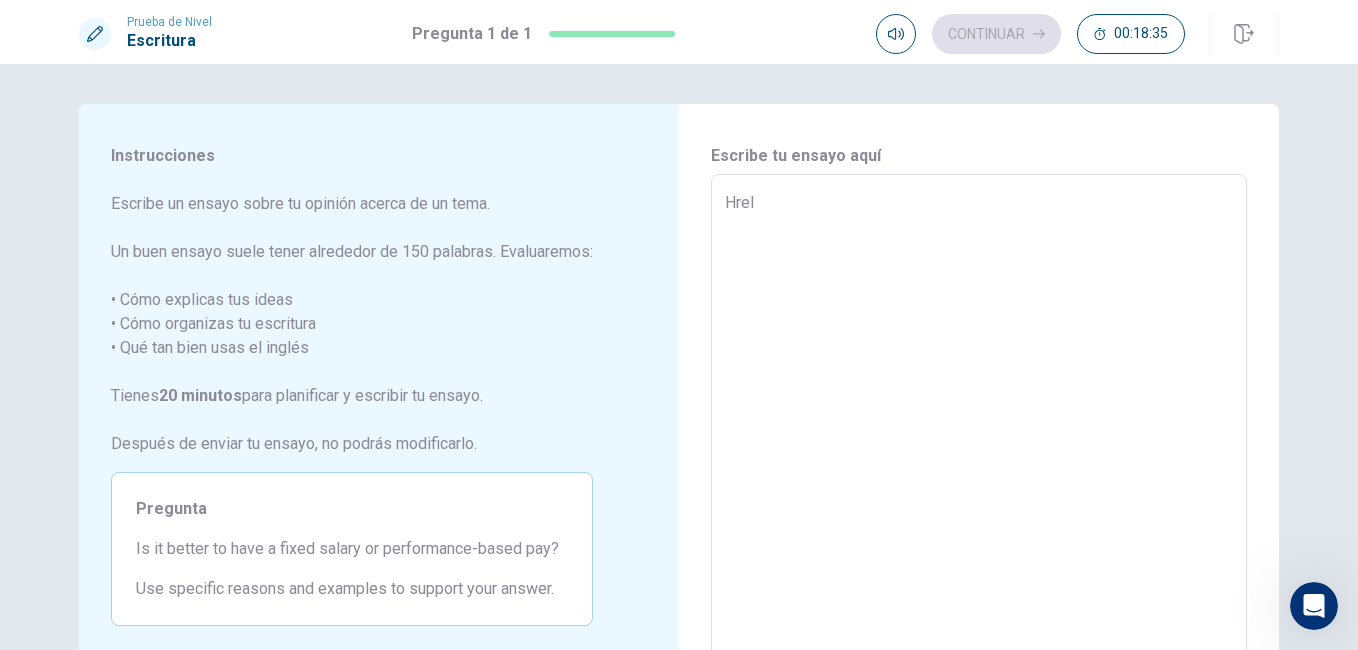 type on "x" 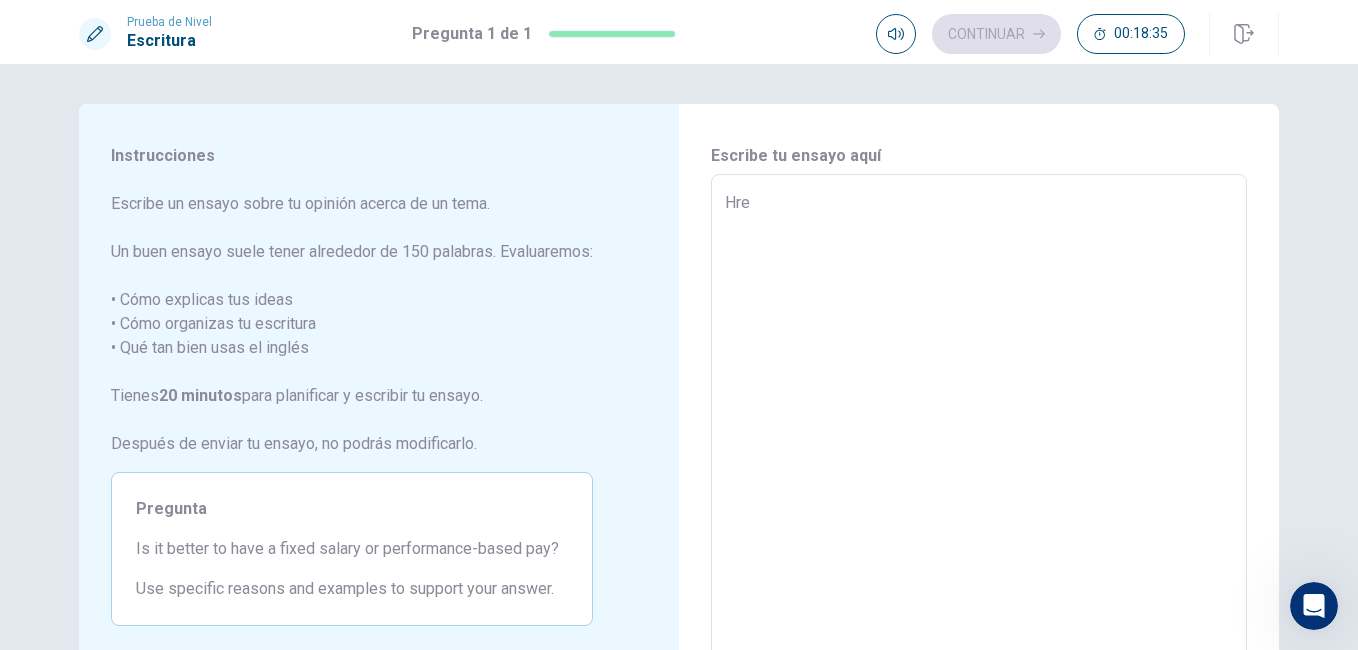 type on "x" 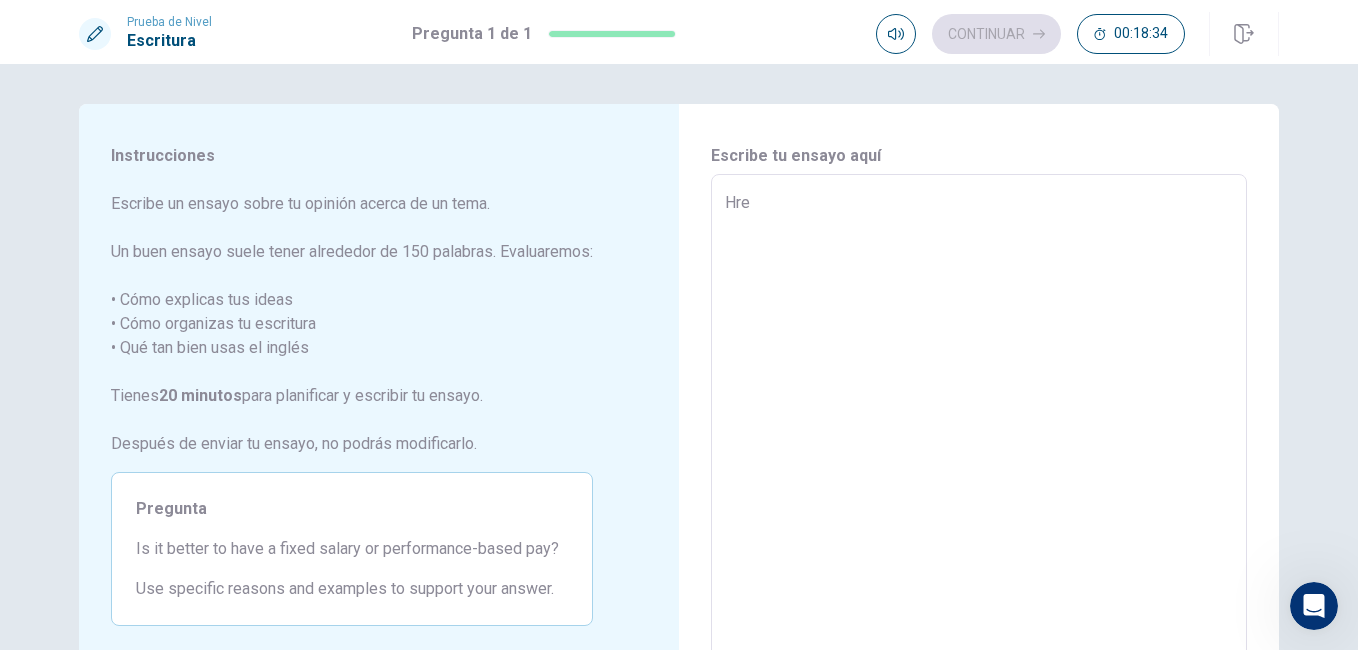 type on "Hr" 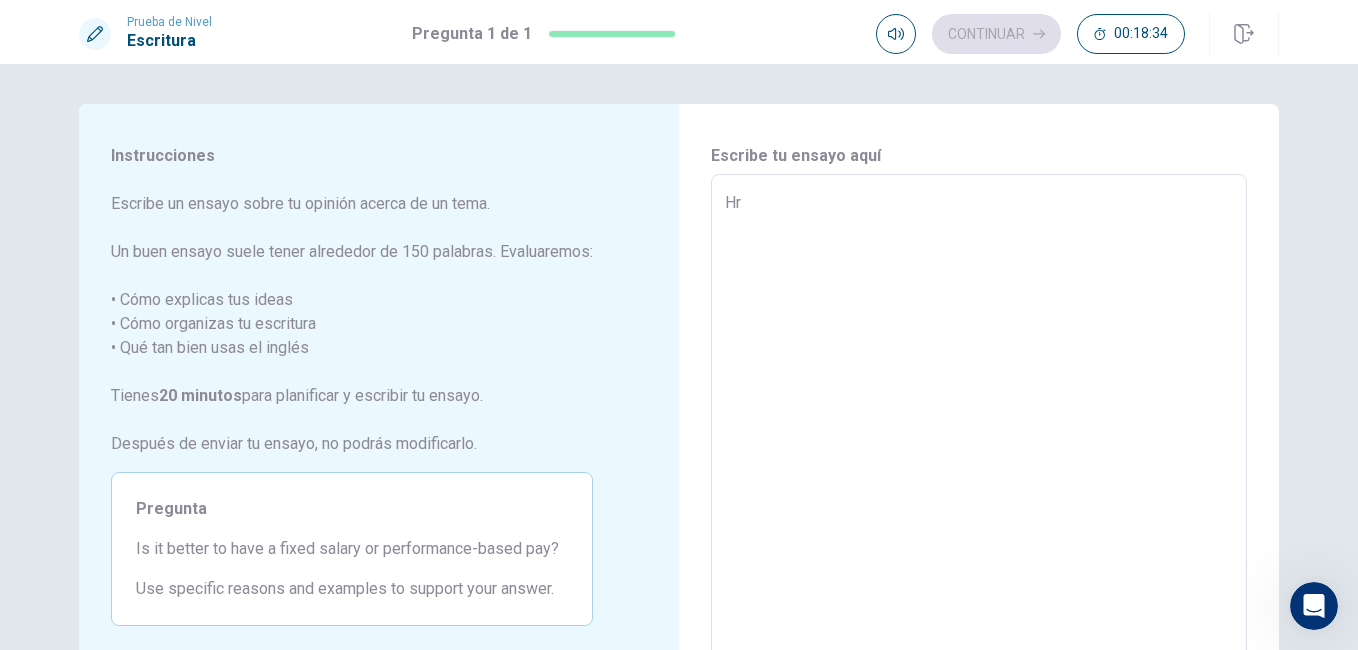 type on "x" 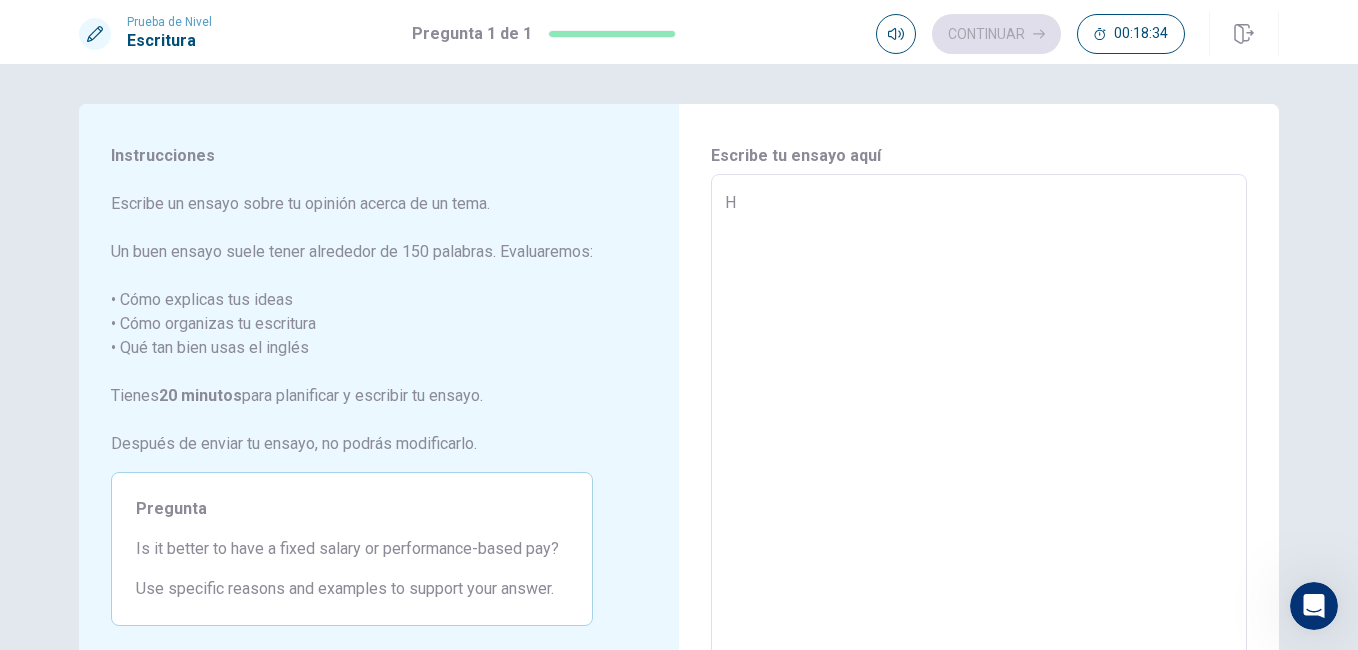 type on "x" 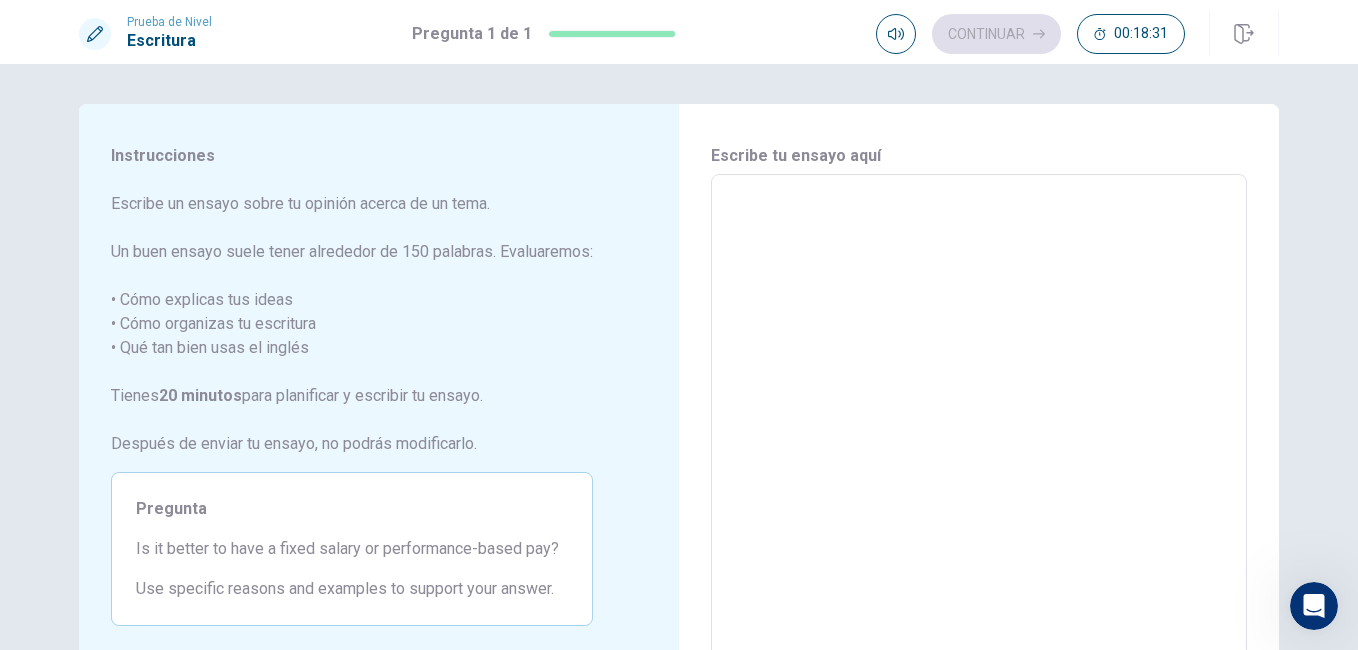 type on "H" 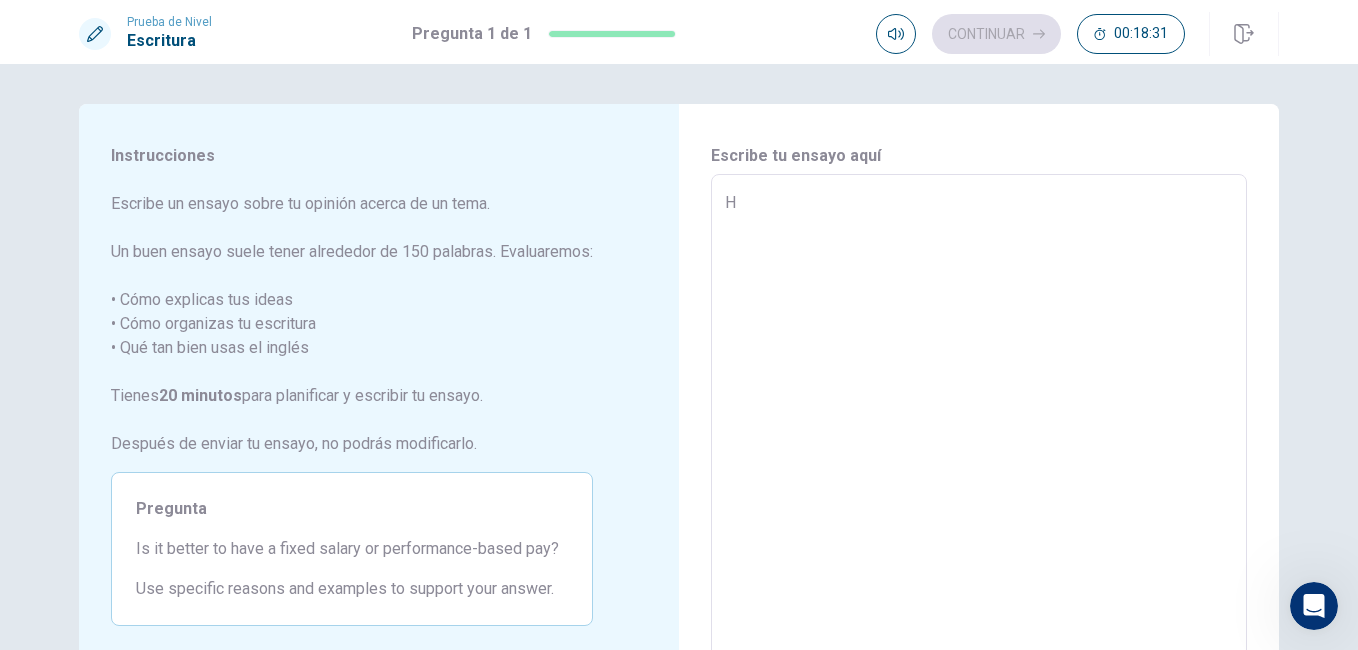 type on "x" 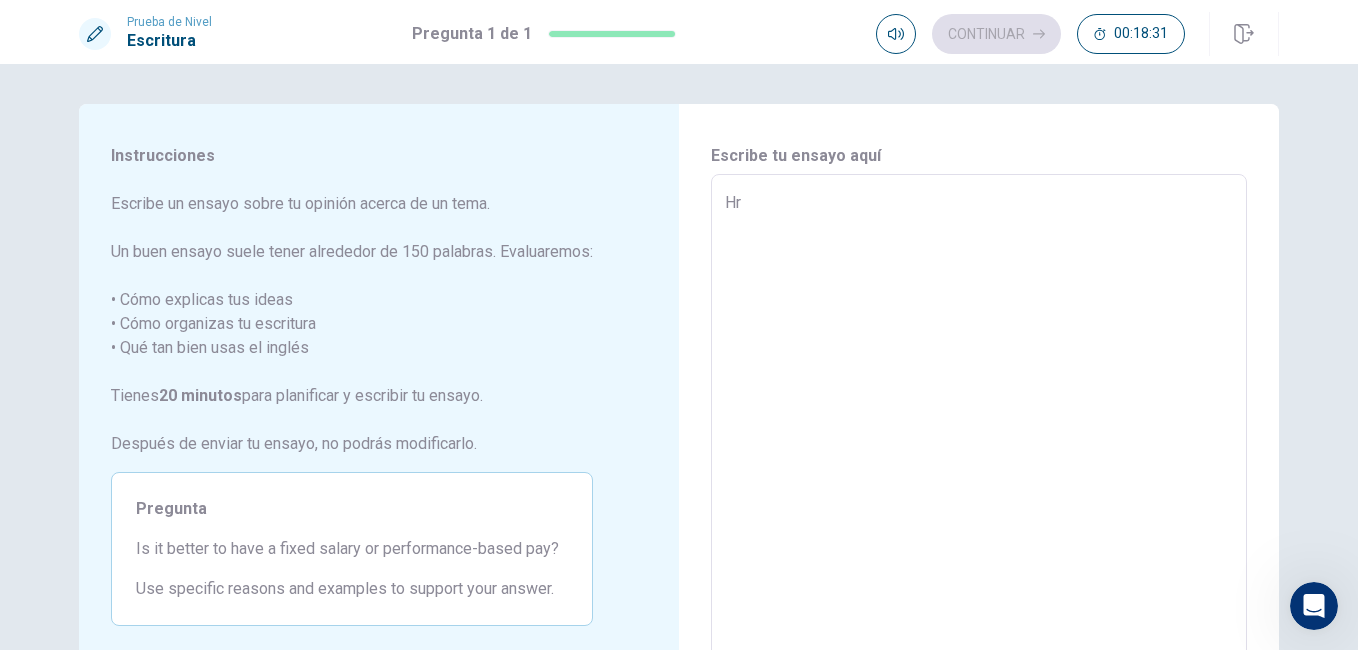 type on "Hre" 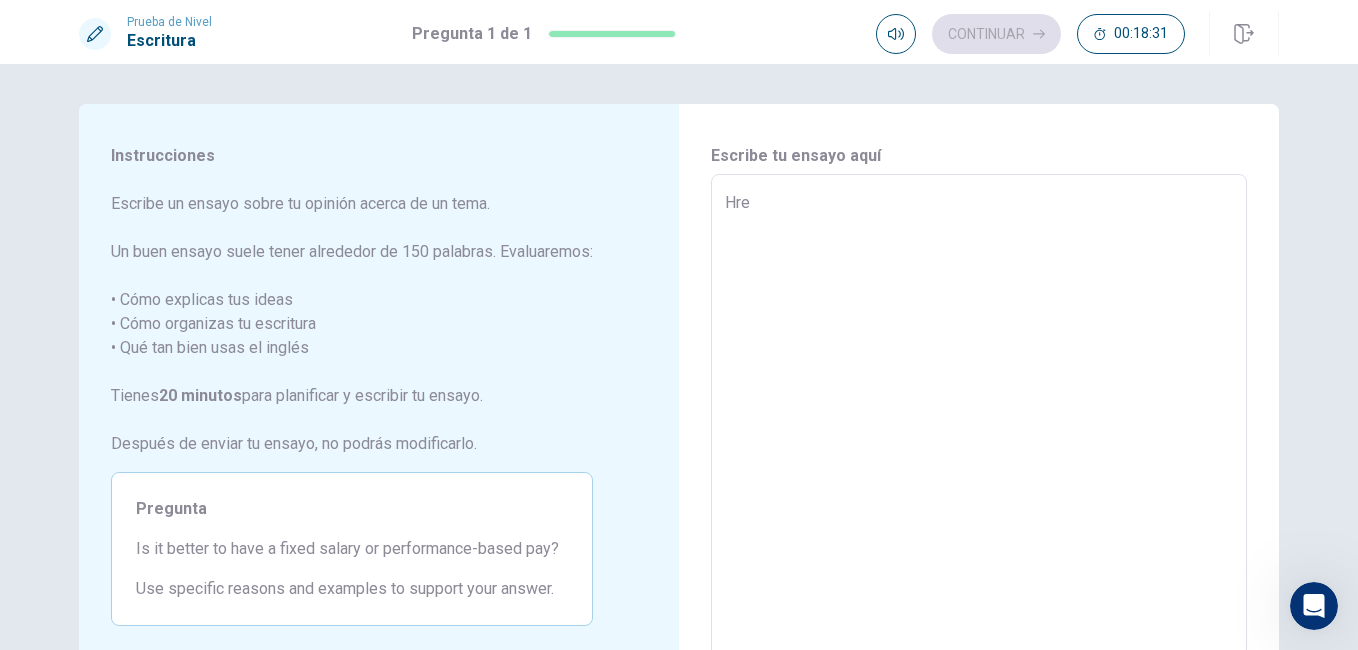 type on "x" 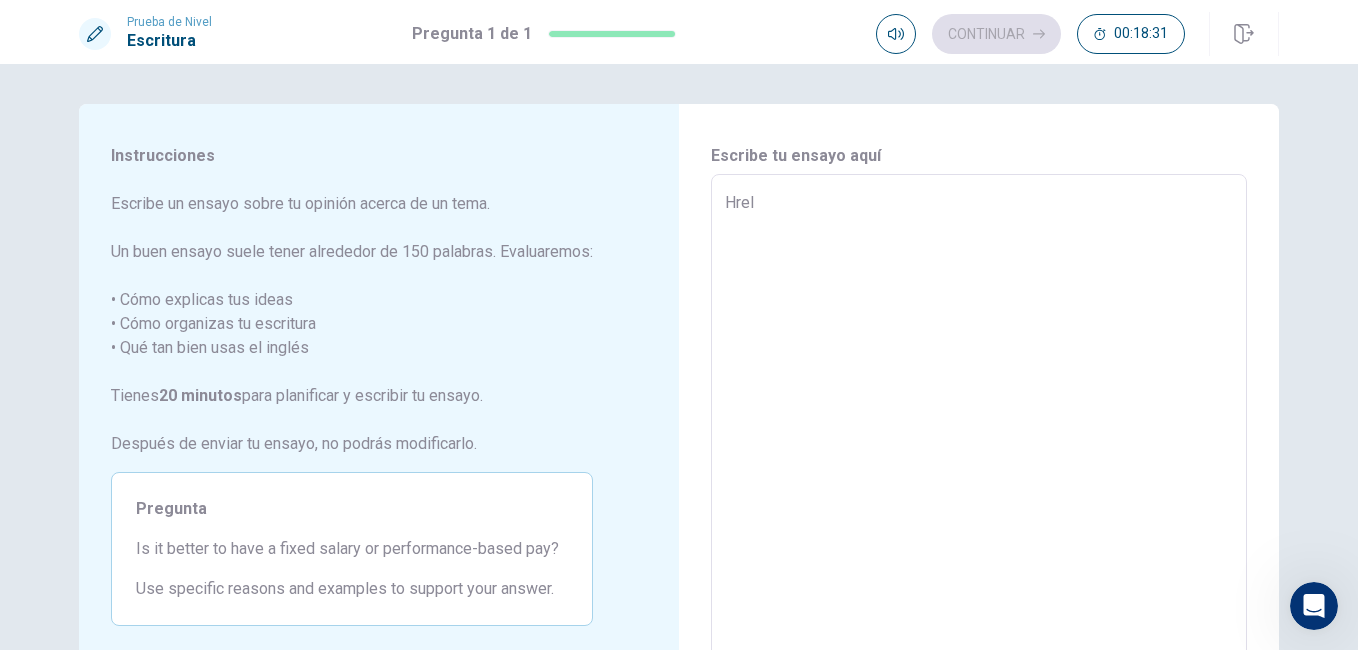 type on "x" 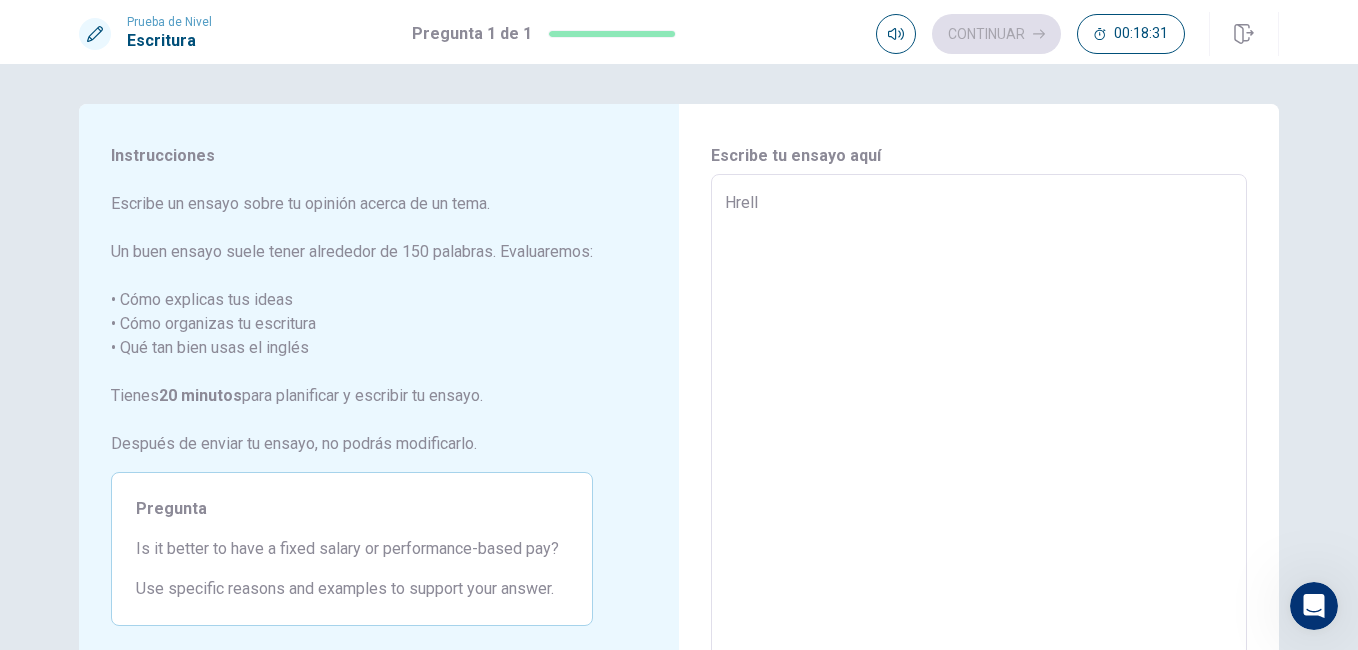 type on "x" 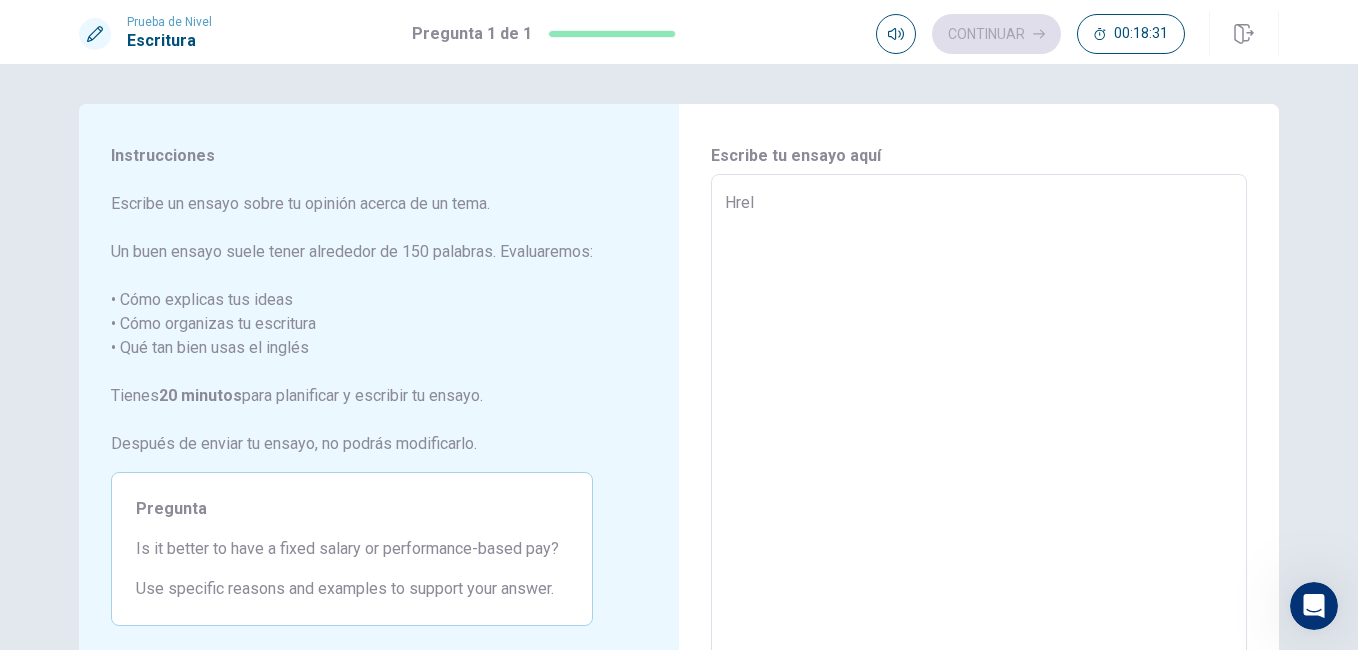 type on "x" 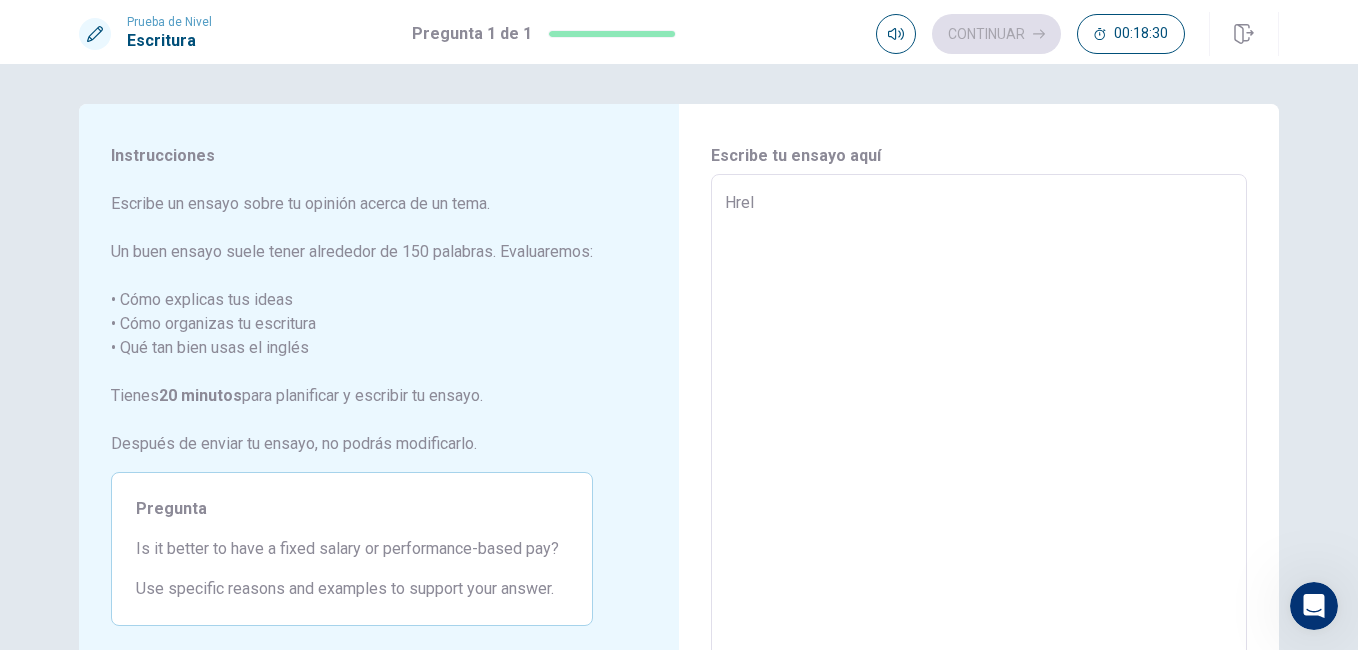 type on "Hre" 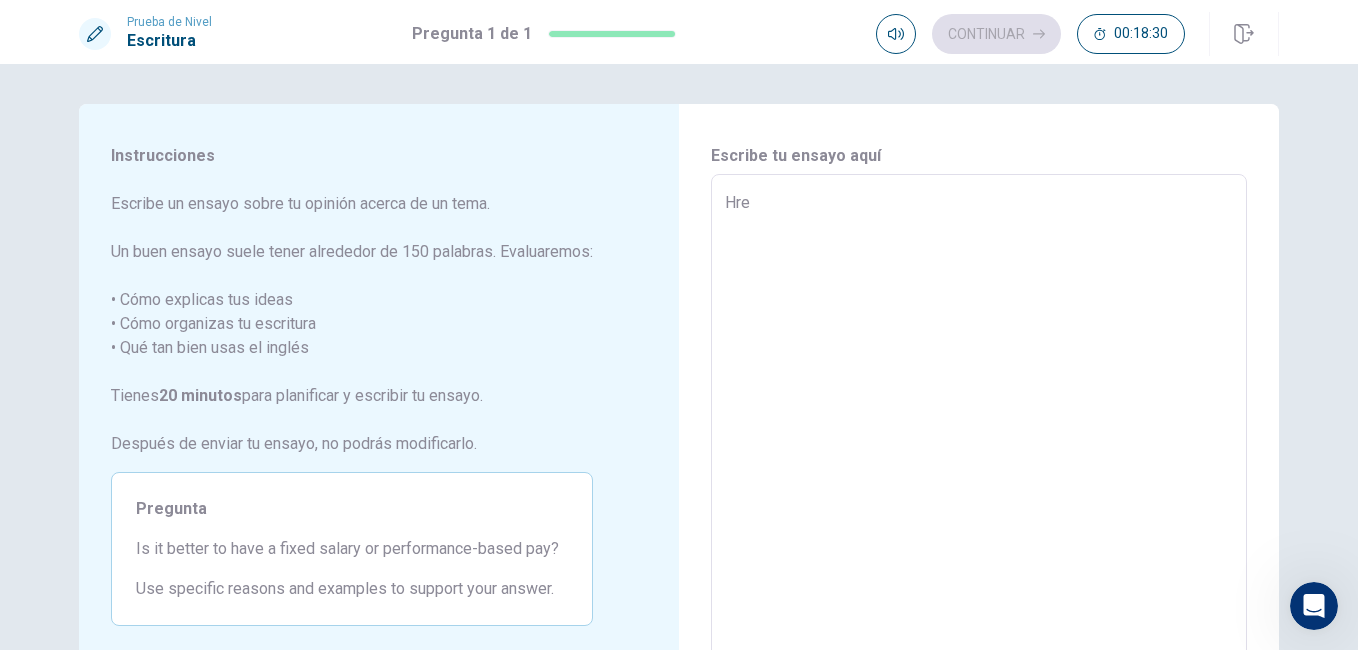 type on "x" 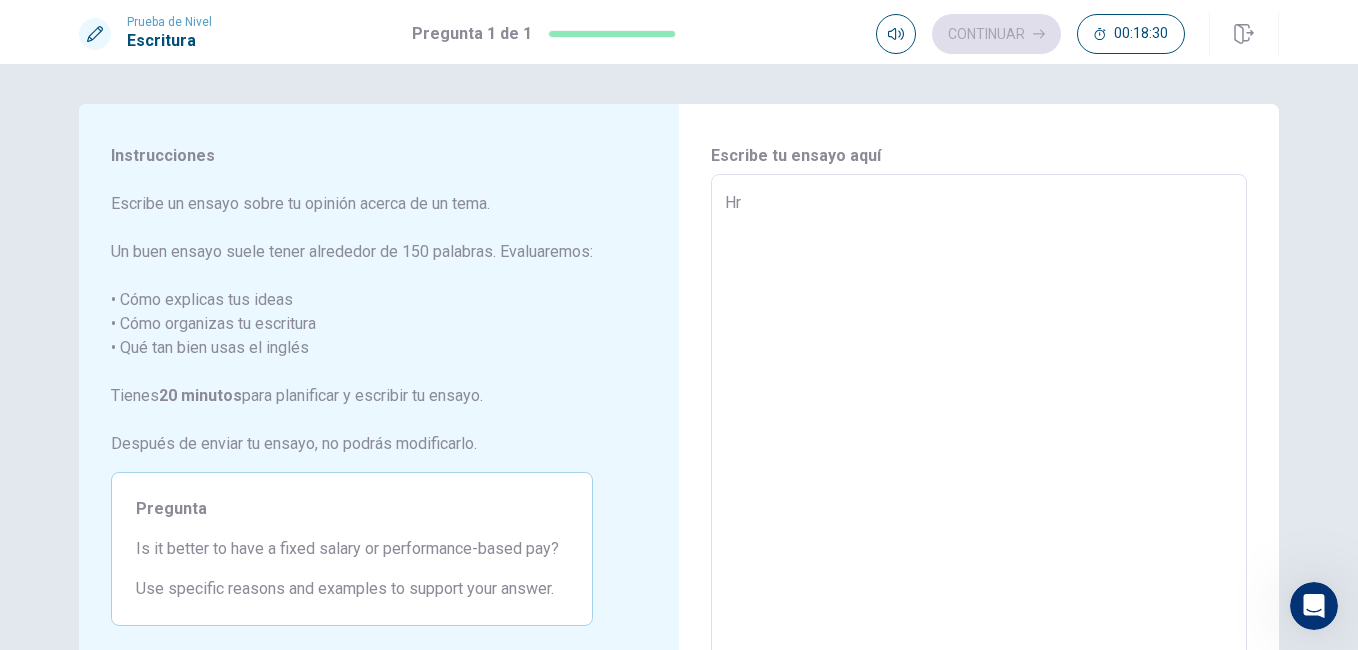 type on "x" 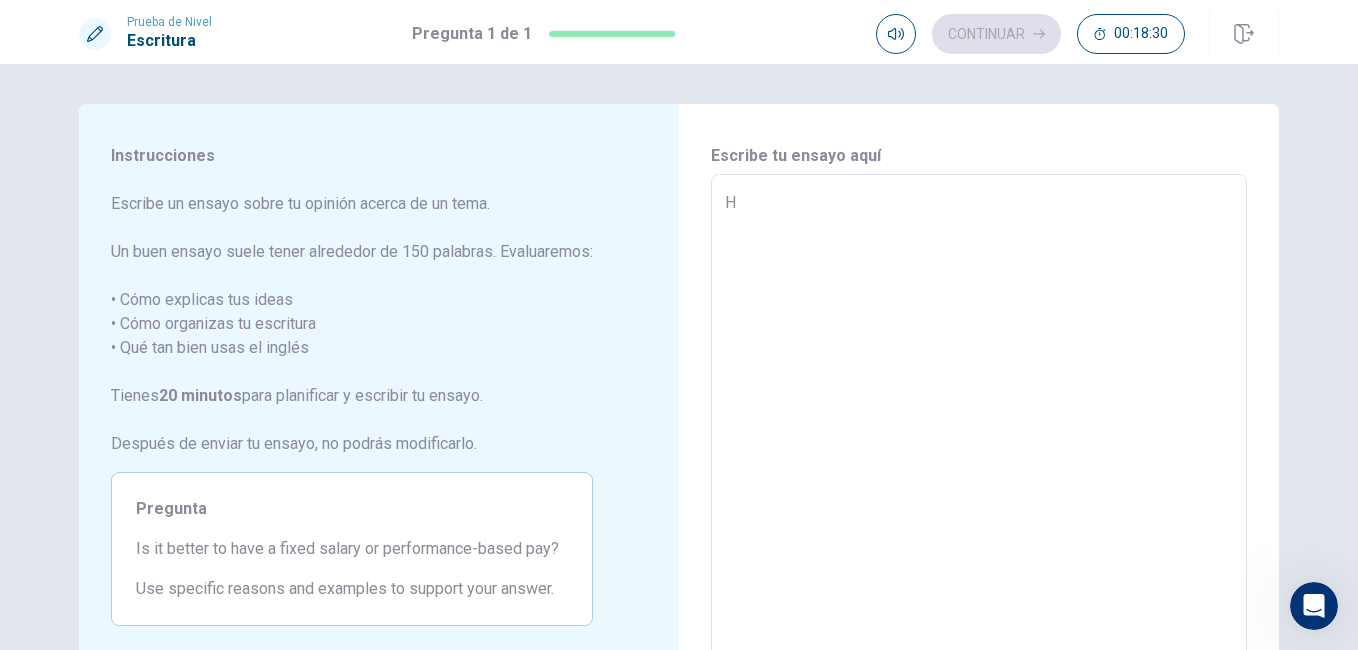 type on "x" 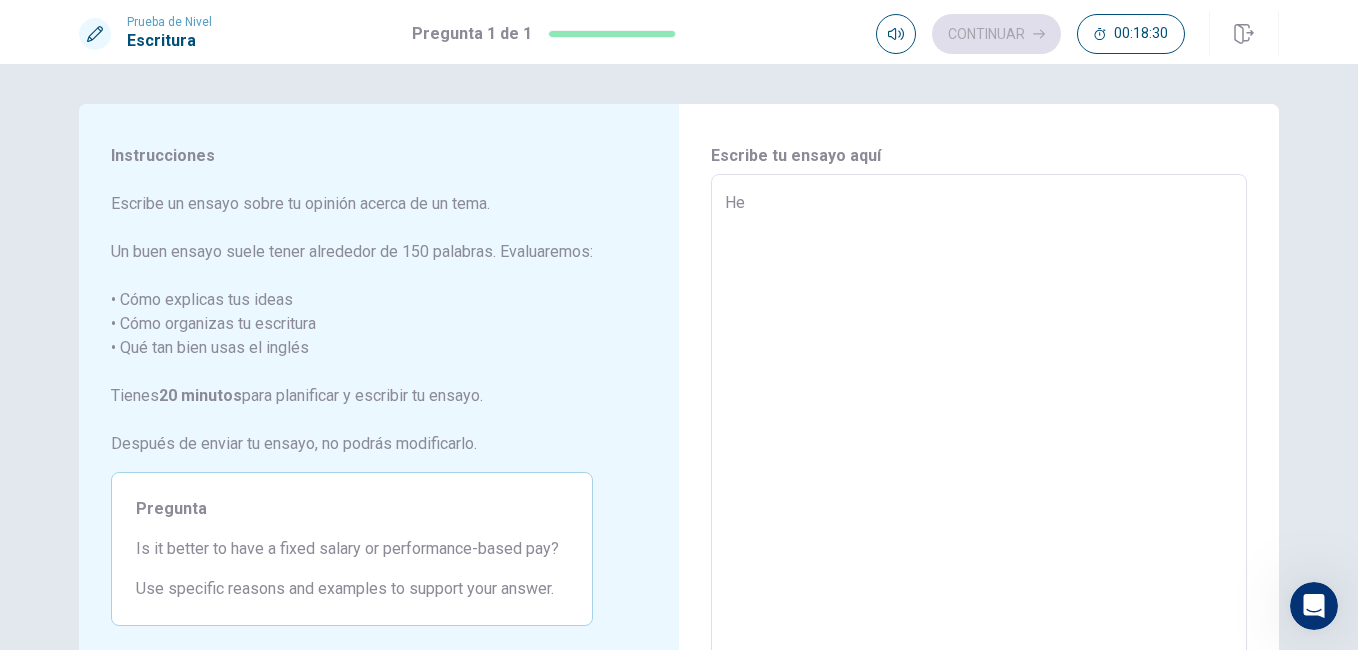 type on "Hel" 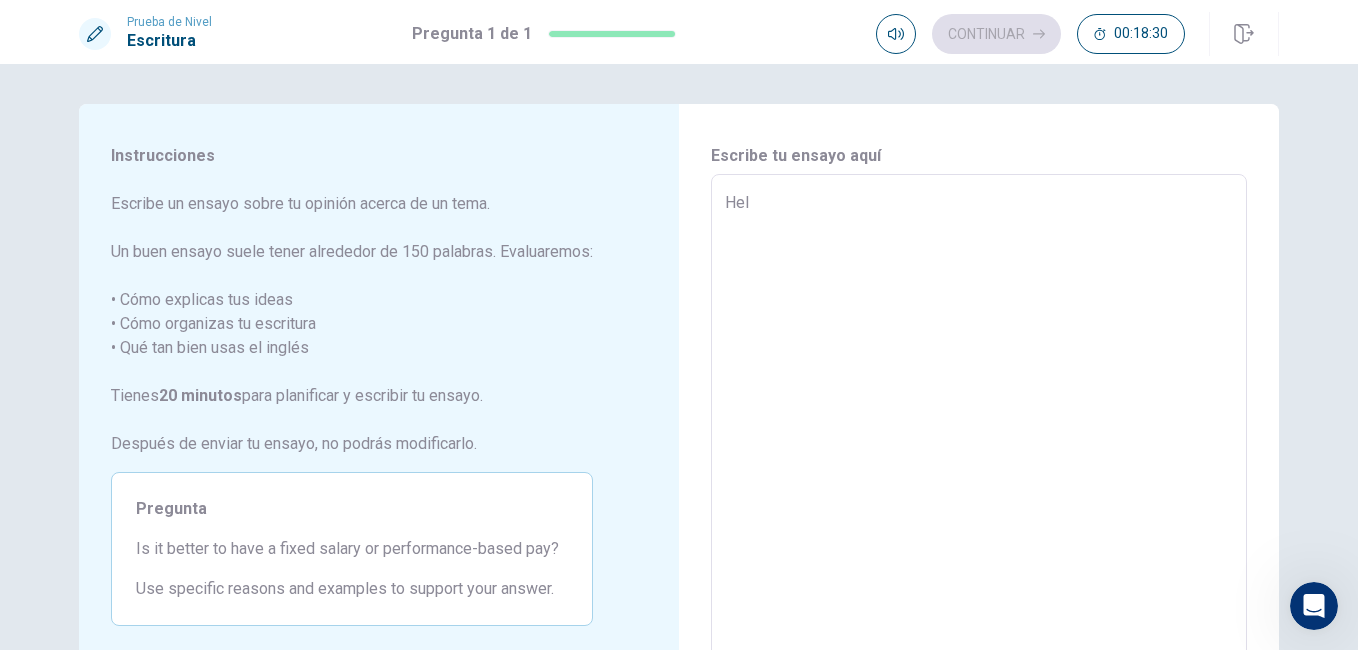 type on "Hell" 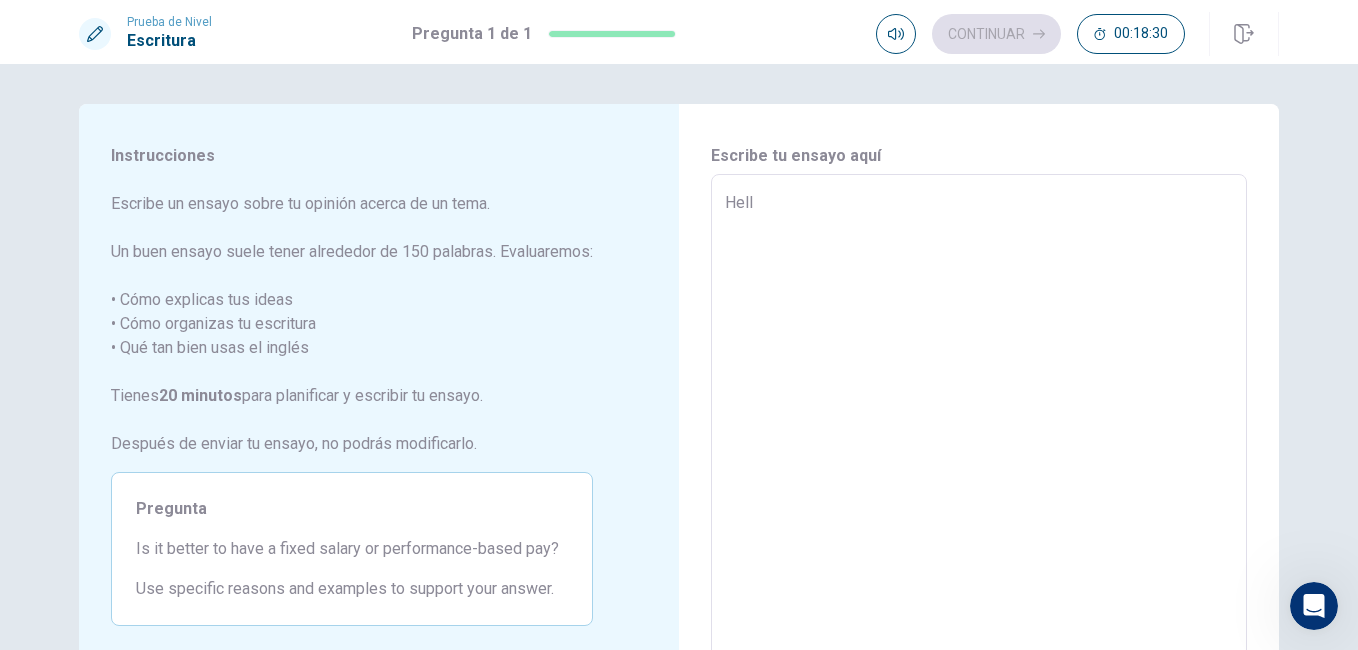 type on "x" 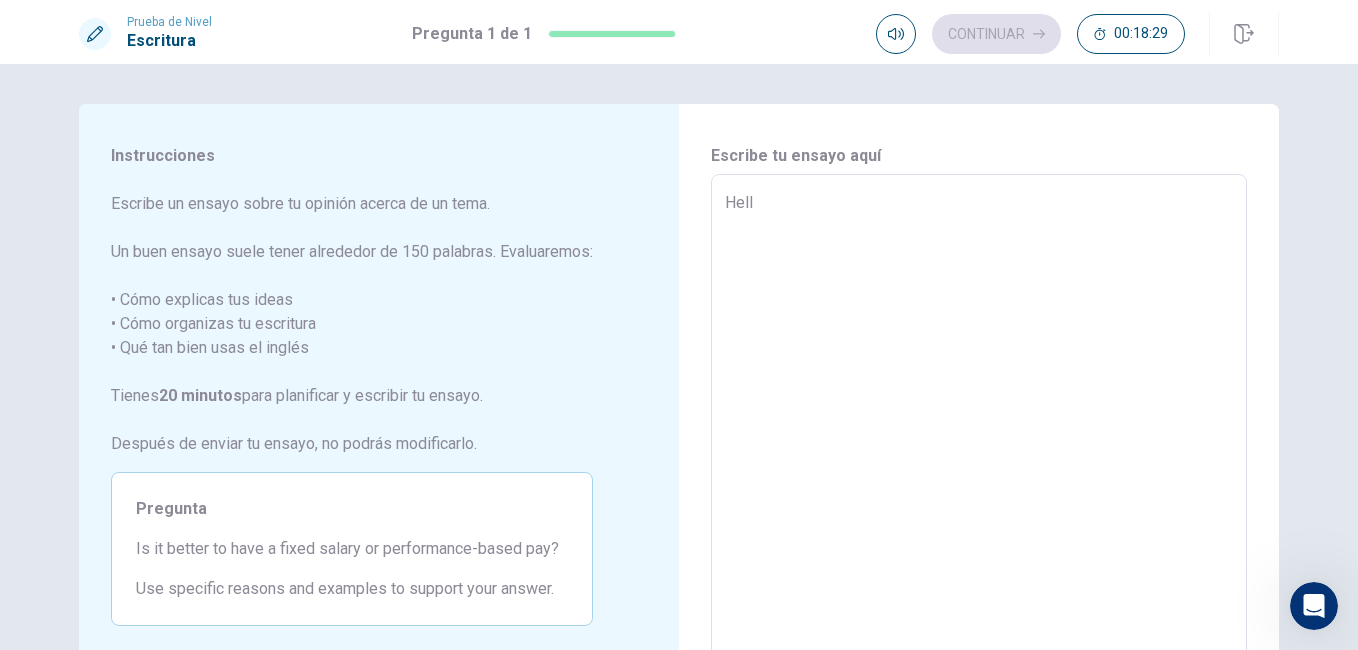 type on "Hello" 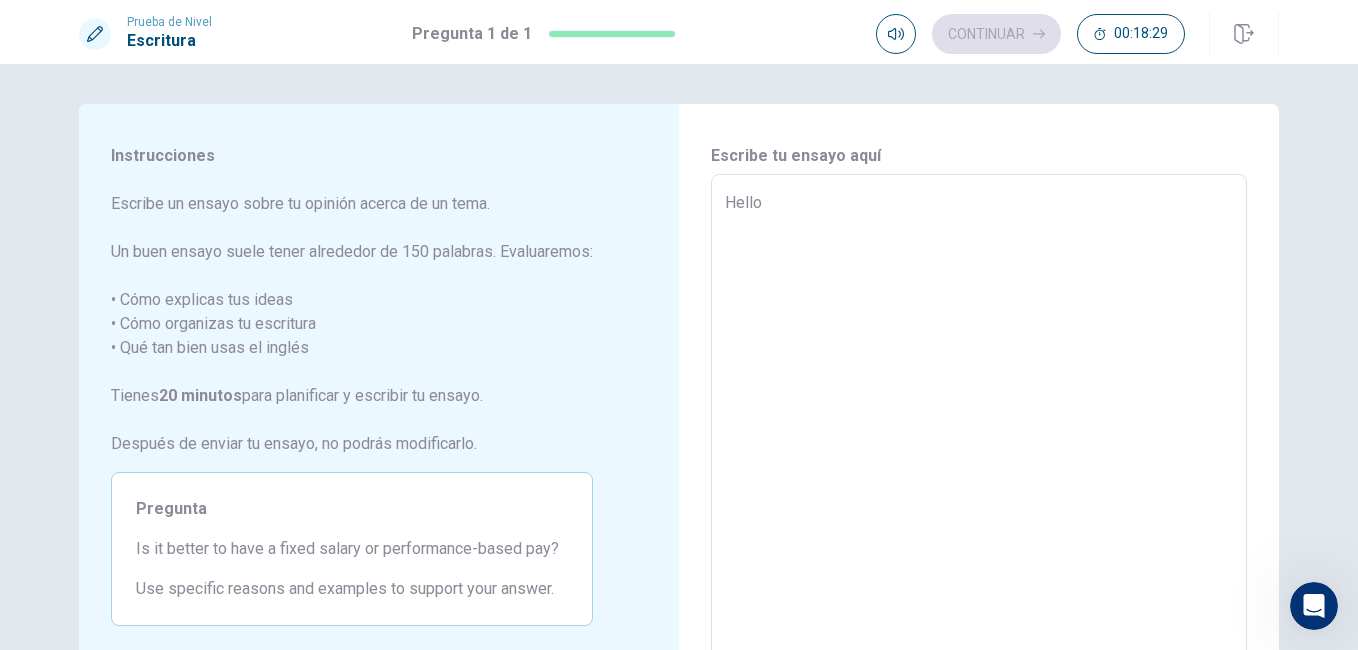 type on "x" 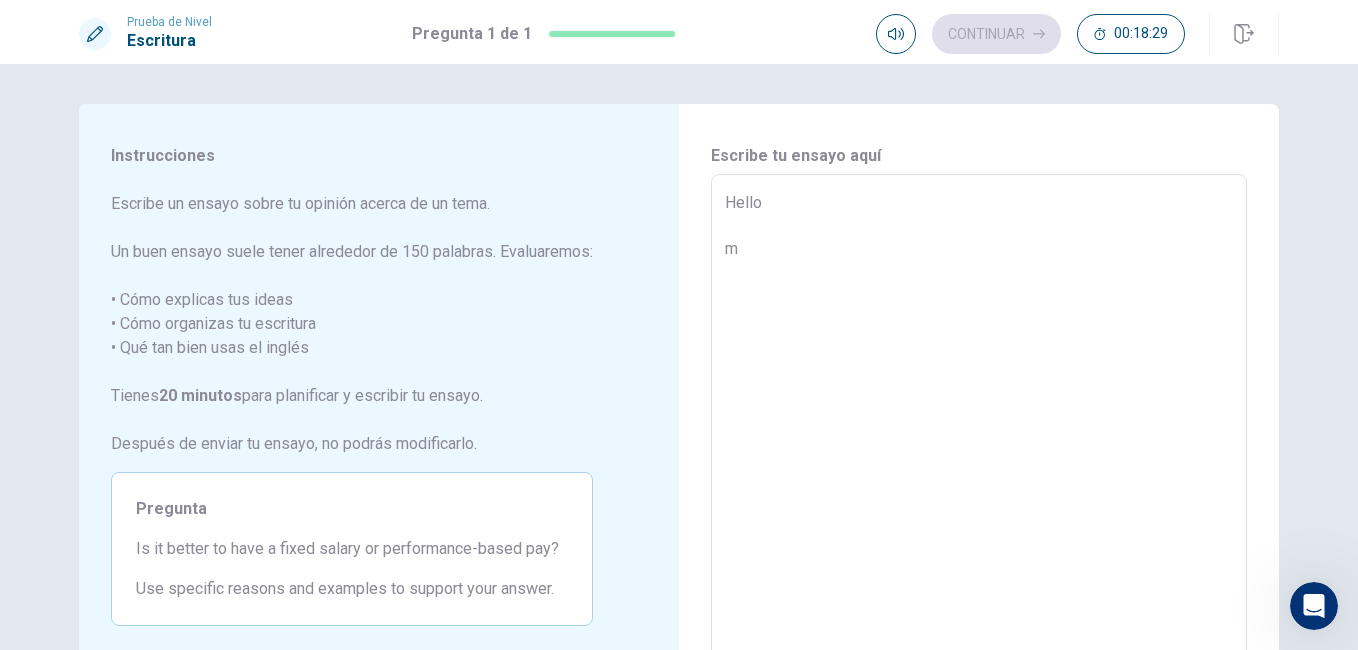 type on "x" 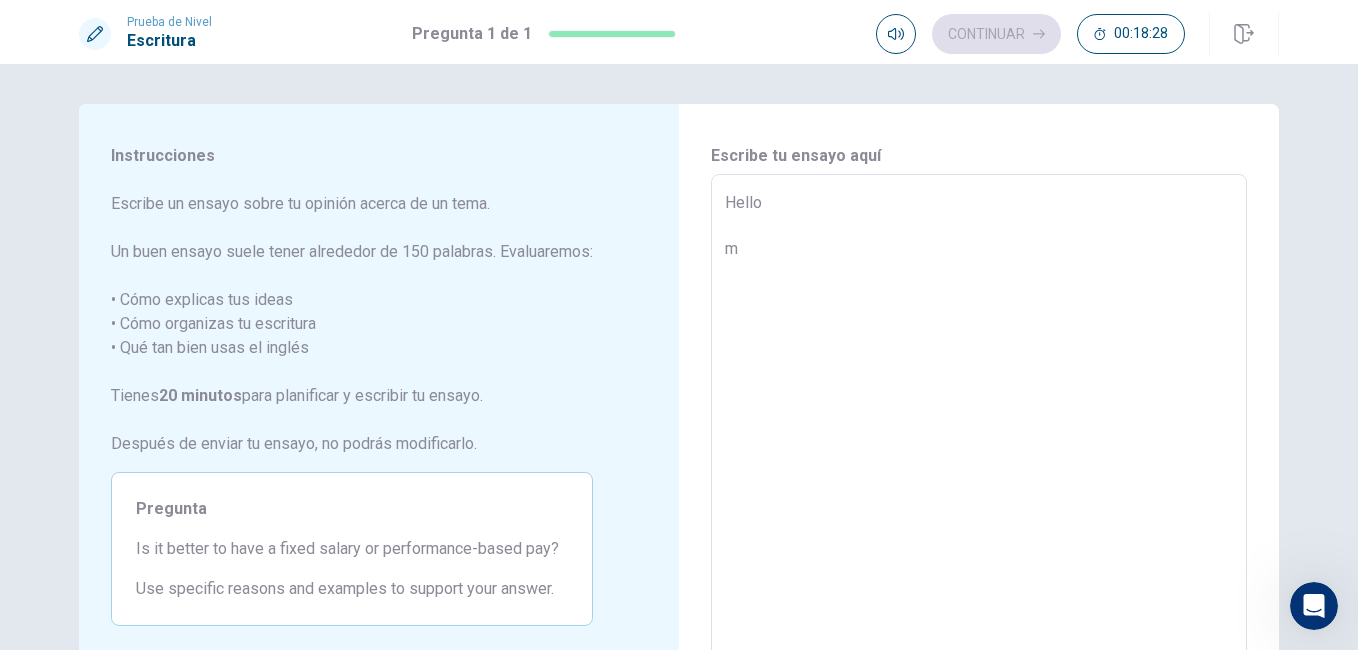type on "Hello
ma" 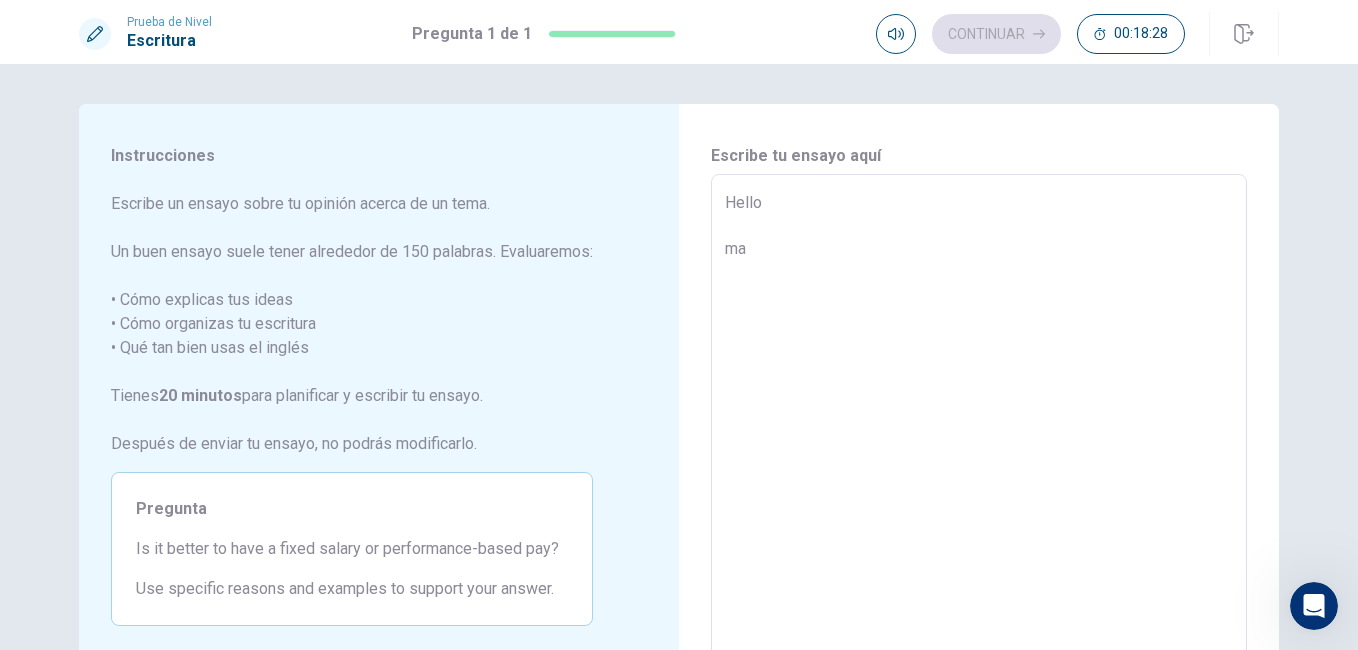 type on "x" 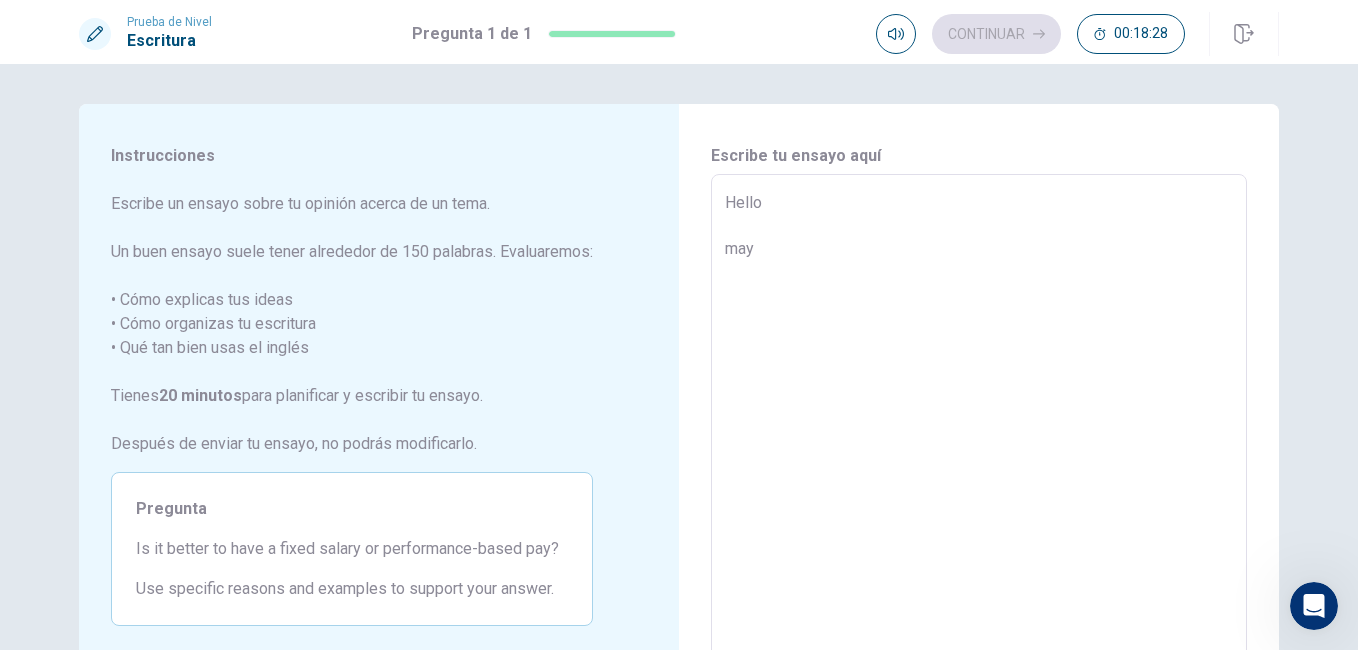 type on "x" 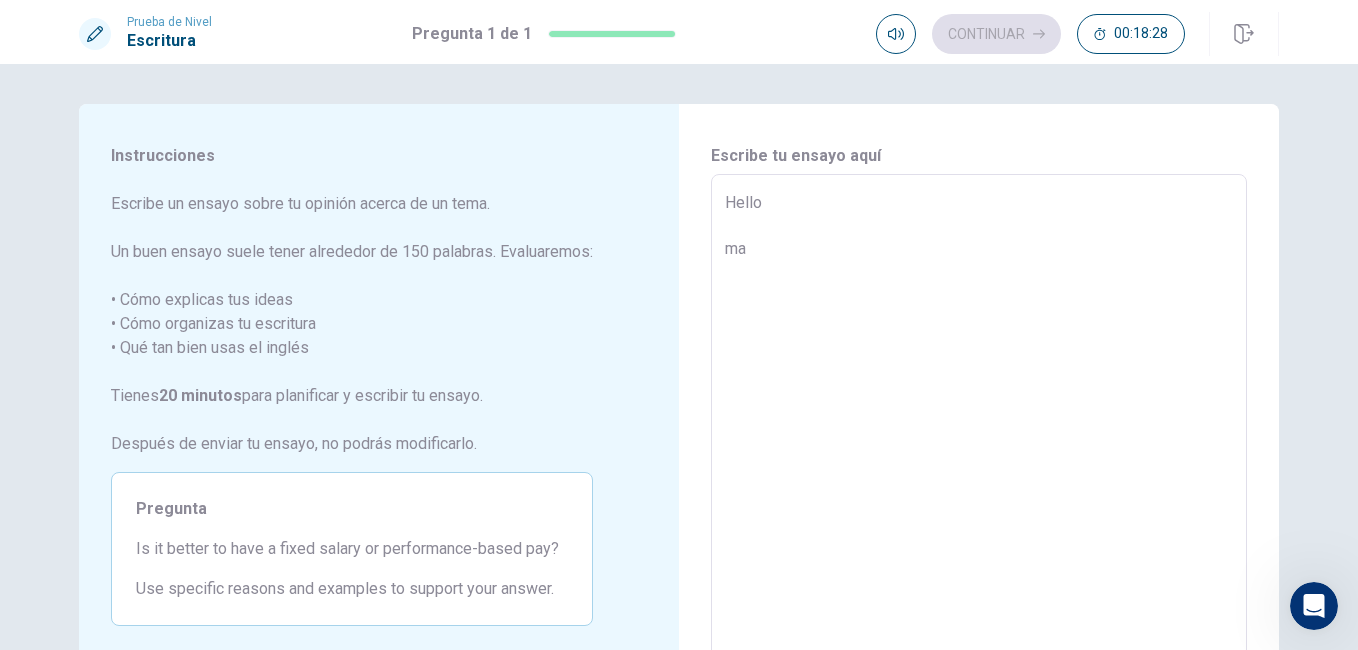 type on "x" 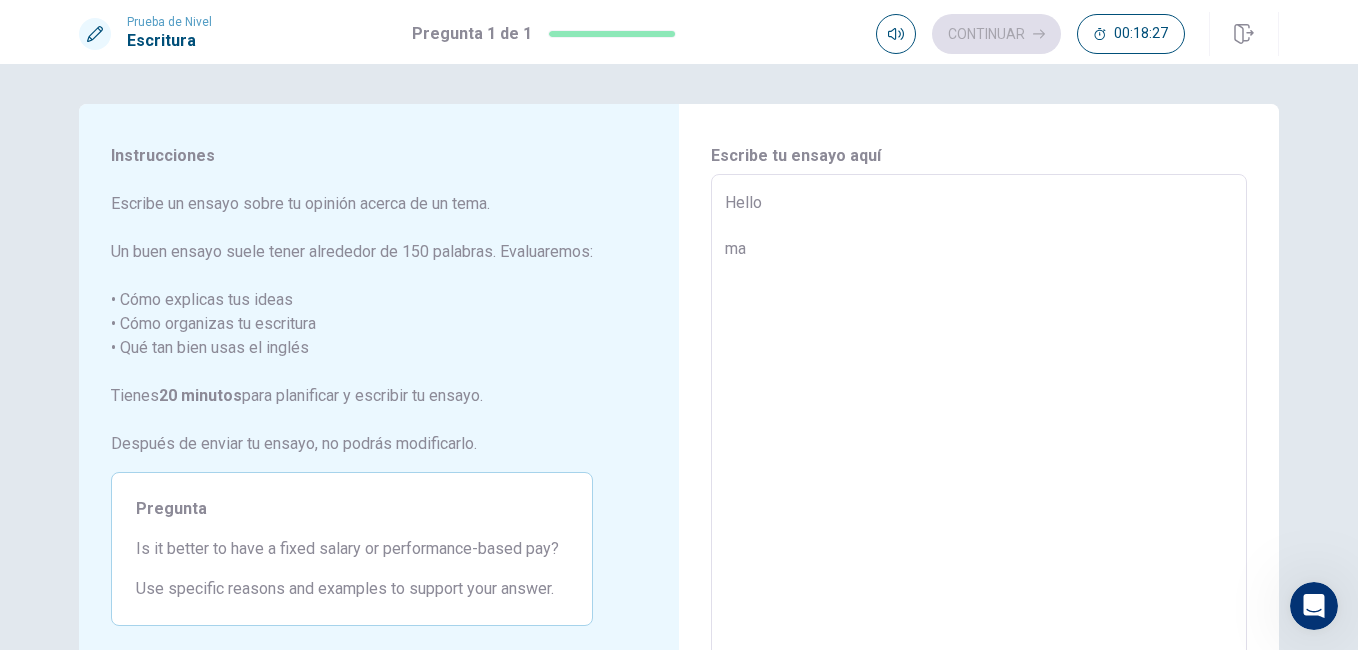 type on "Hello
m" 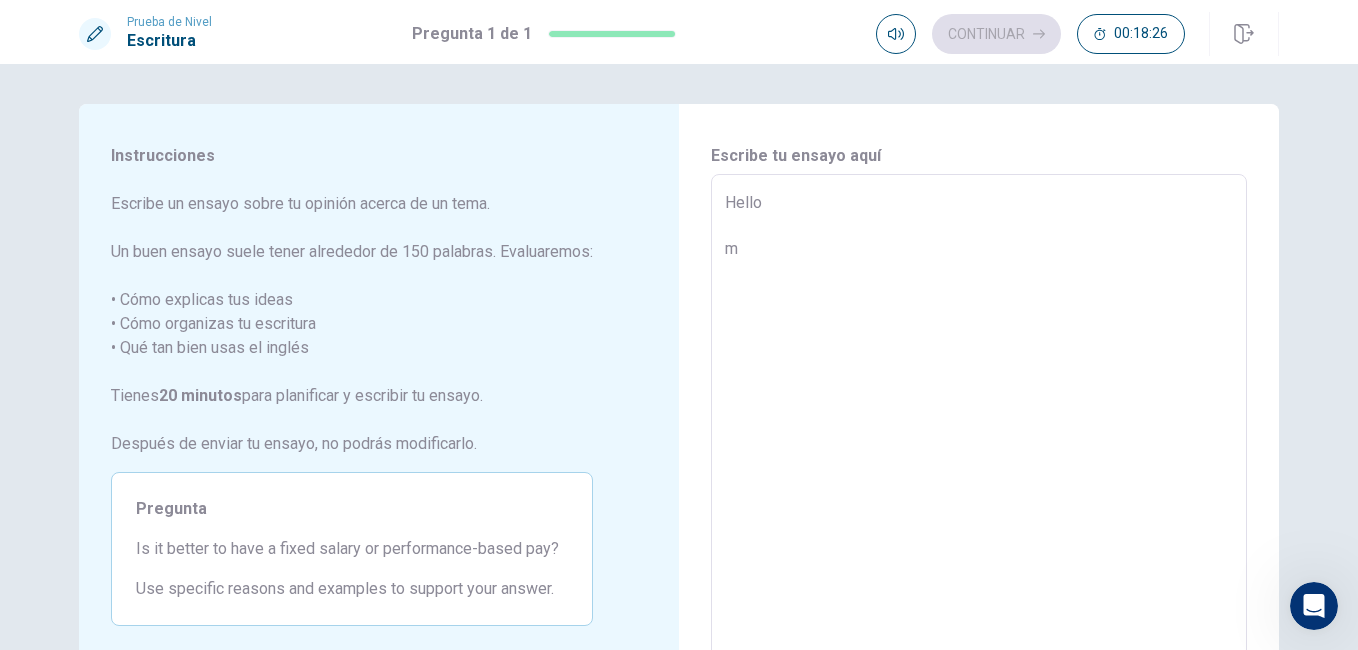 type on "x" 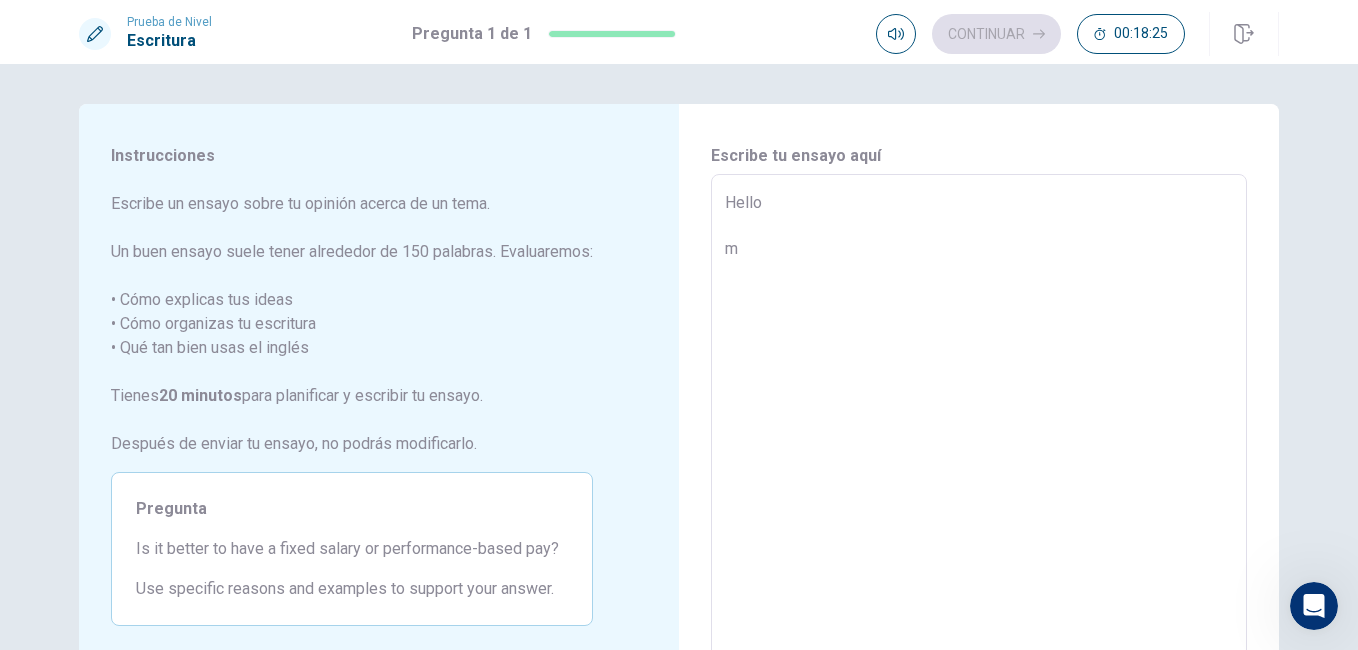 type on "Hello
my" 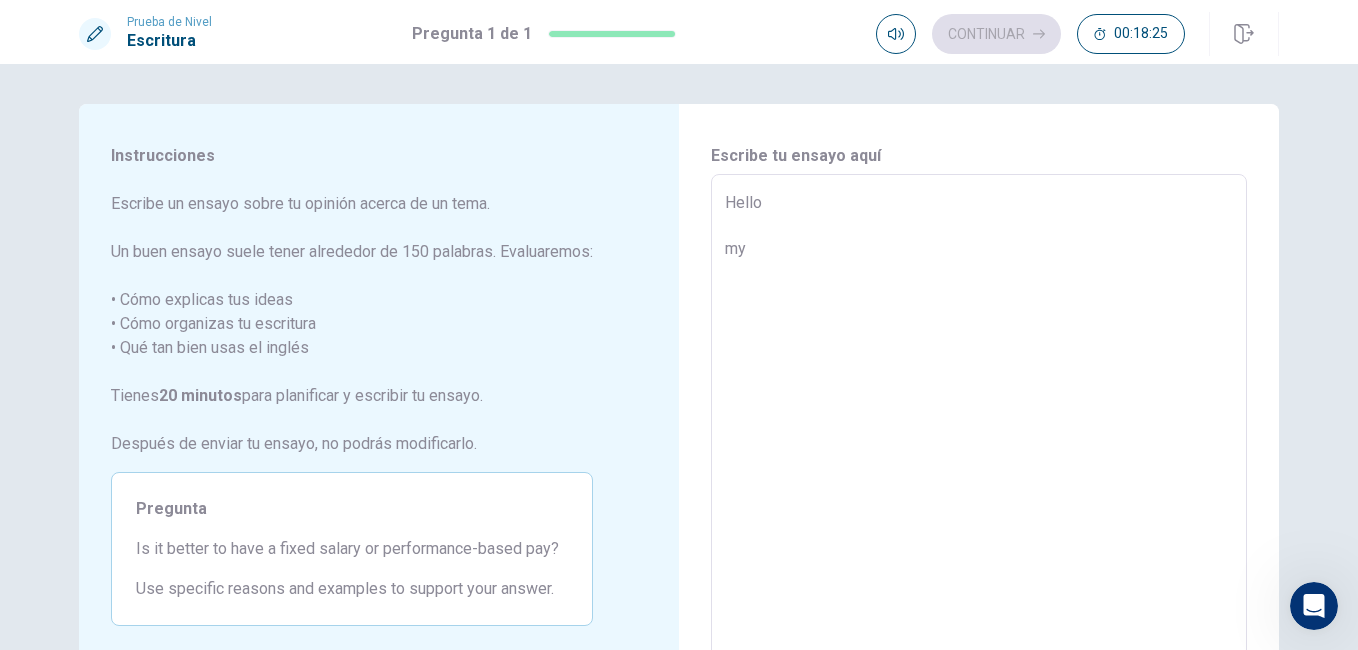 type on "x" 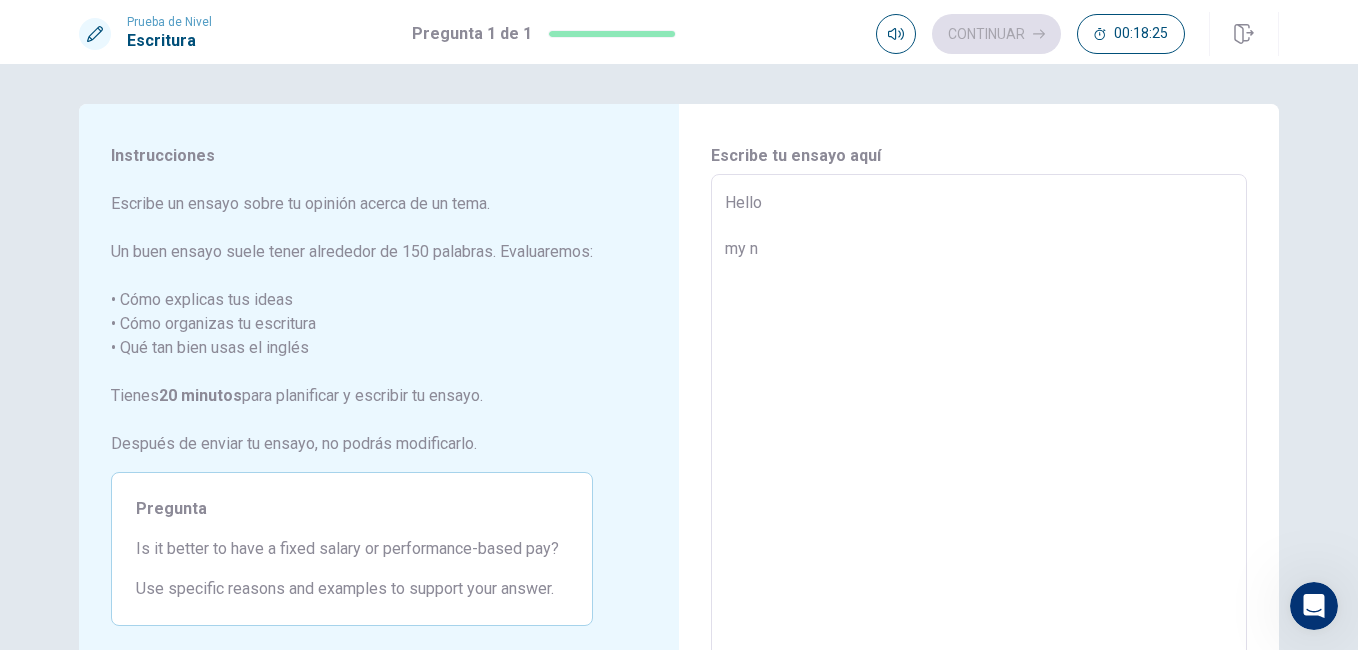 type on "x" 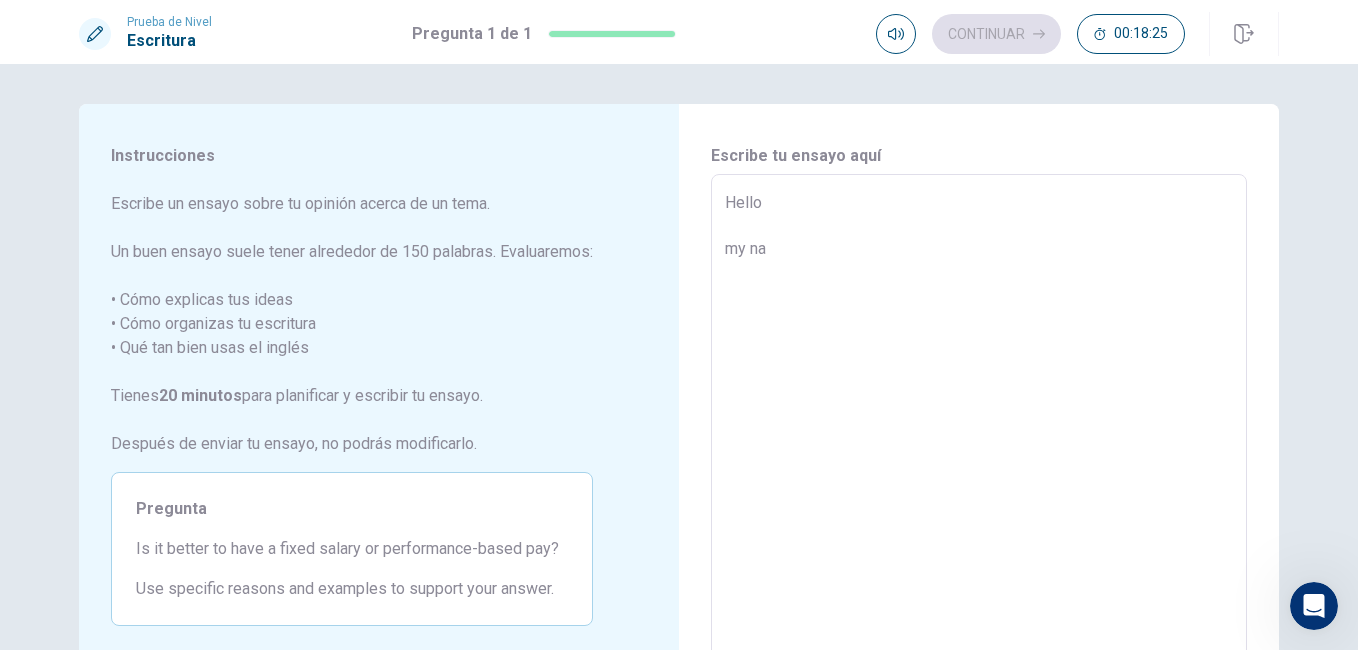 type on "x" 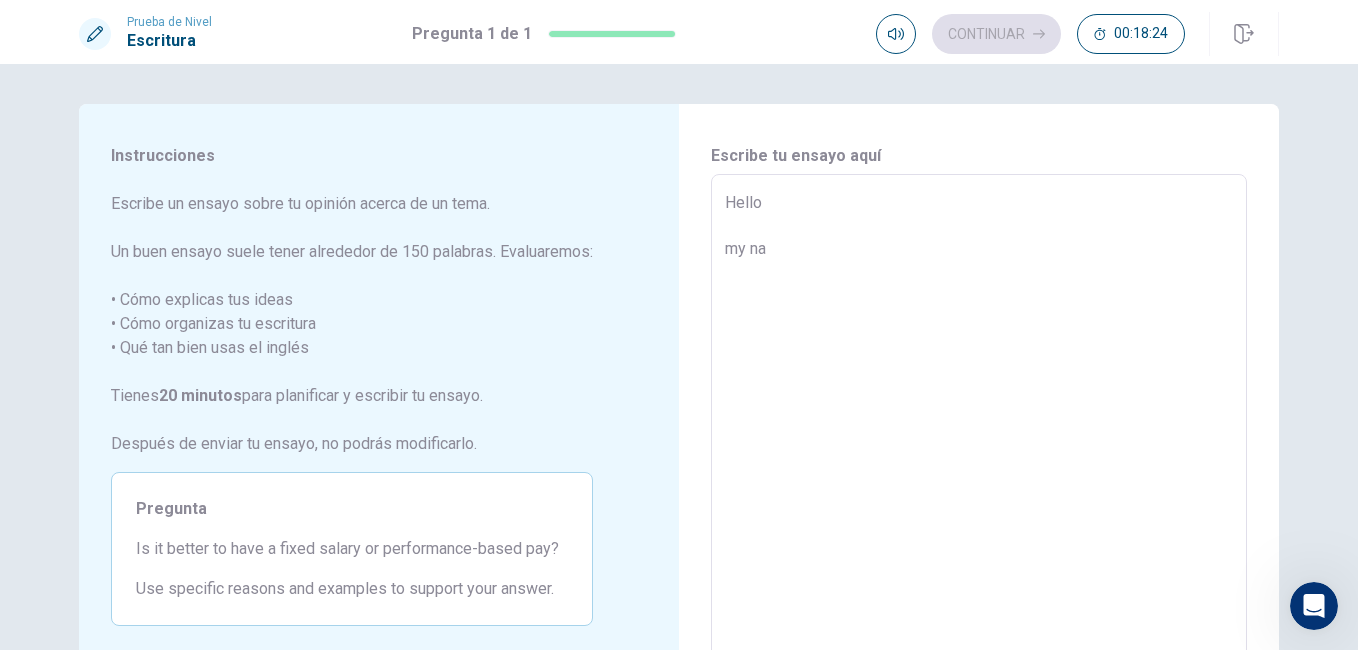 type on "Hello
my nam" 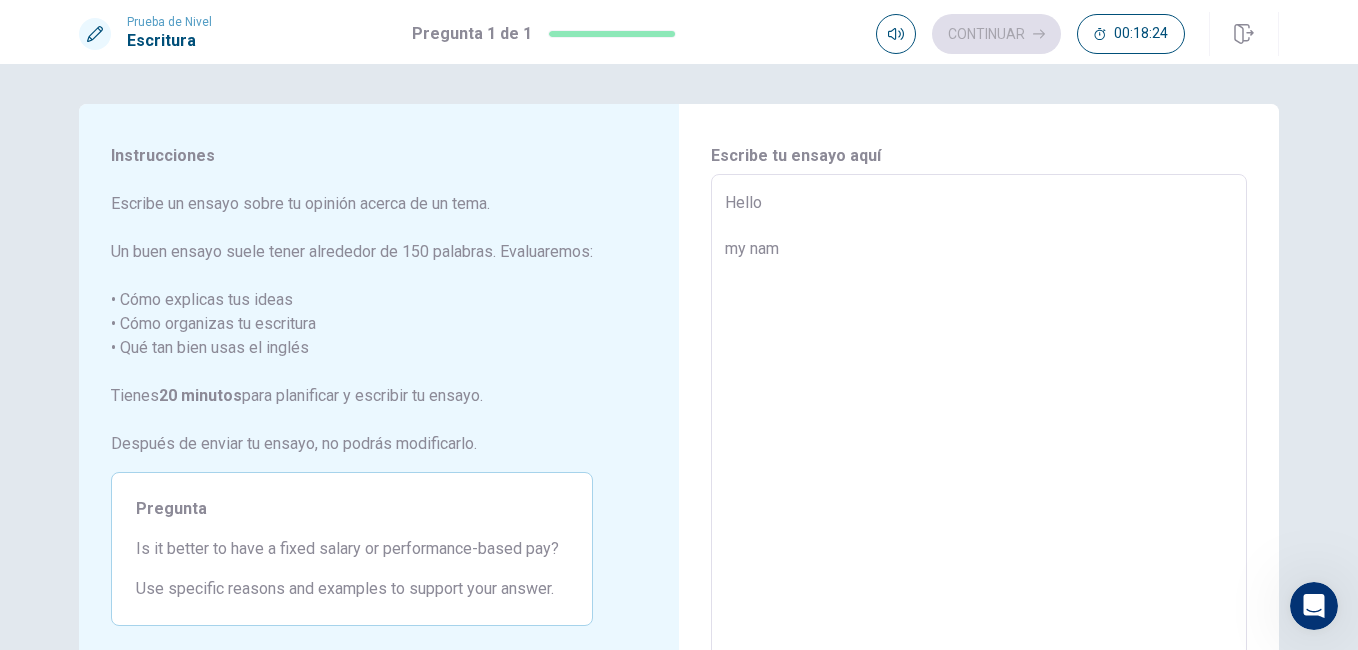 type on "x" 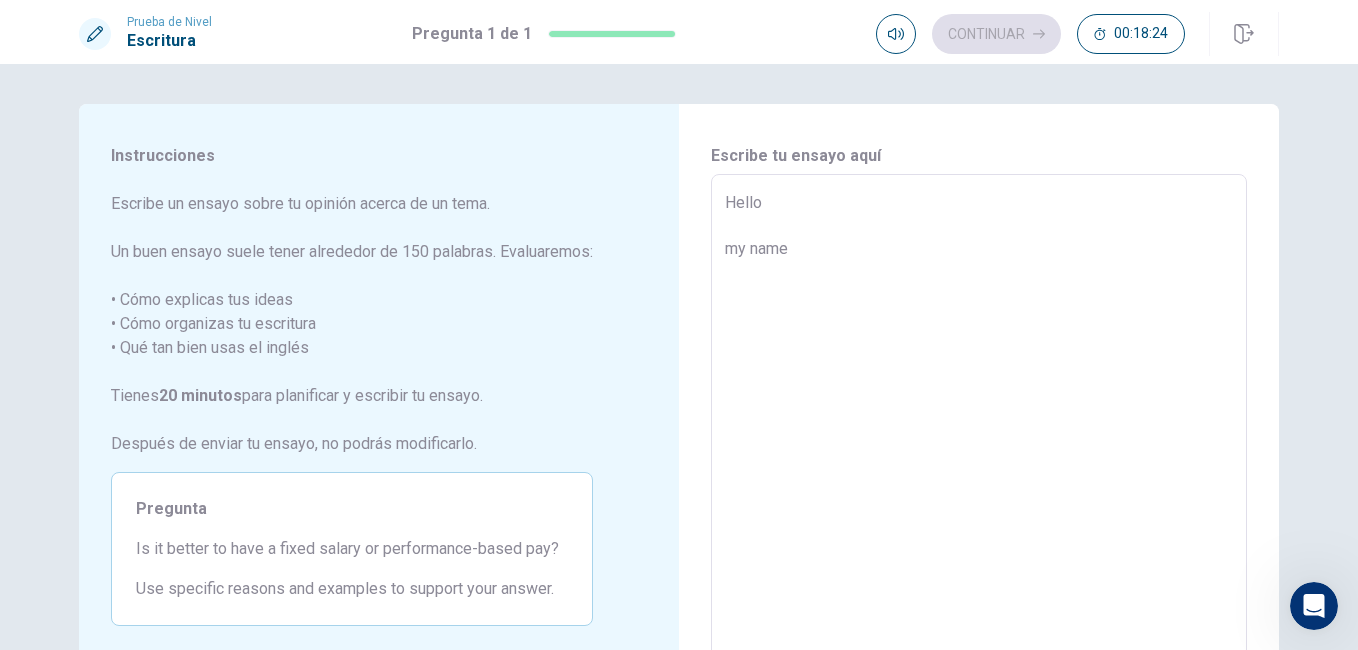type on "x" 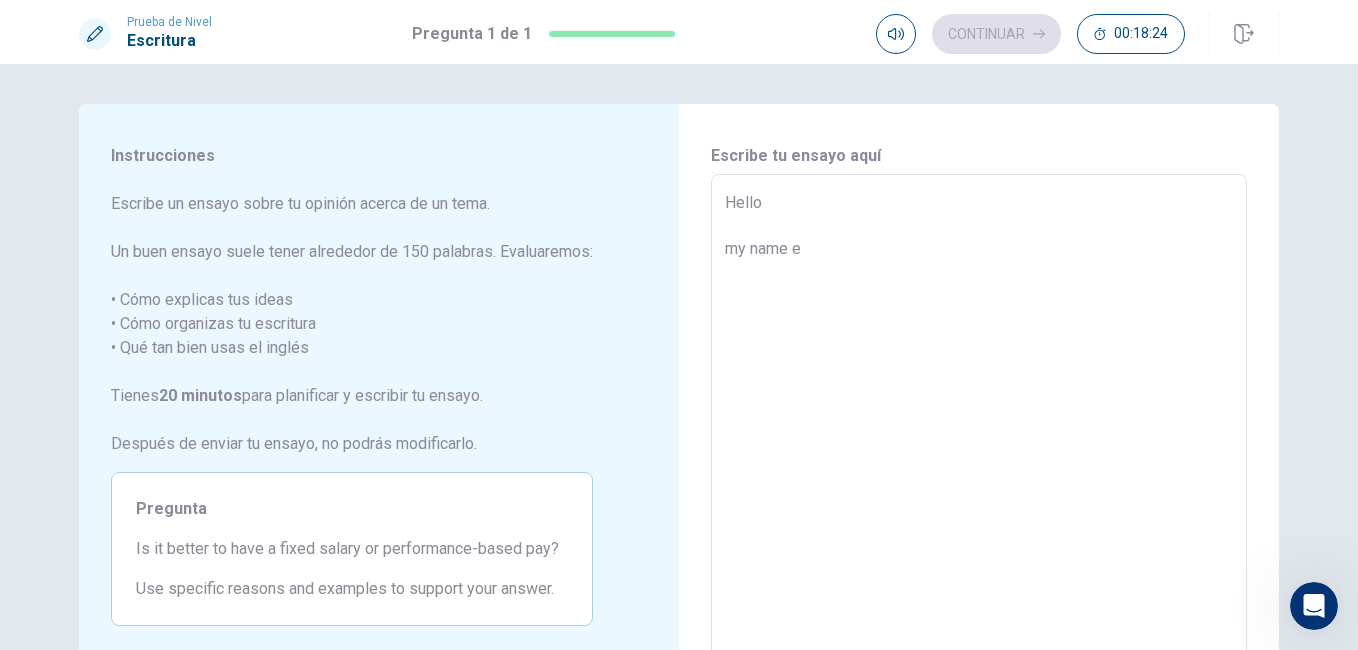 type on "x" 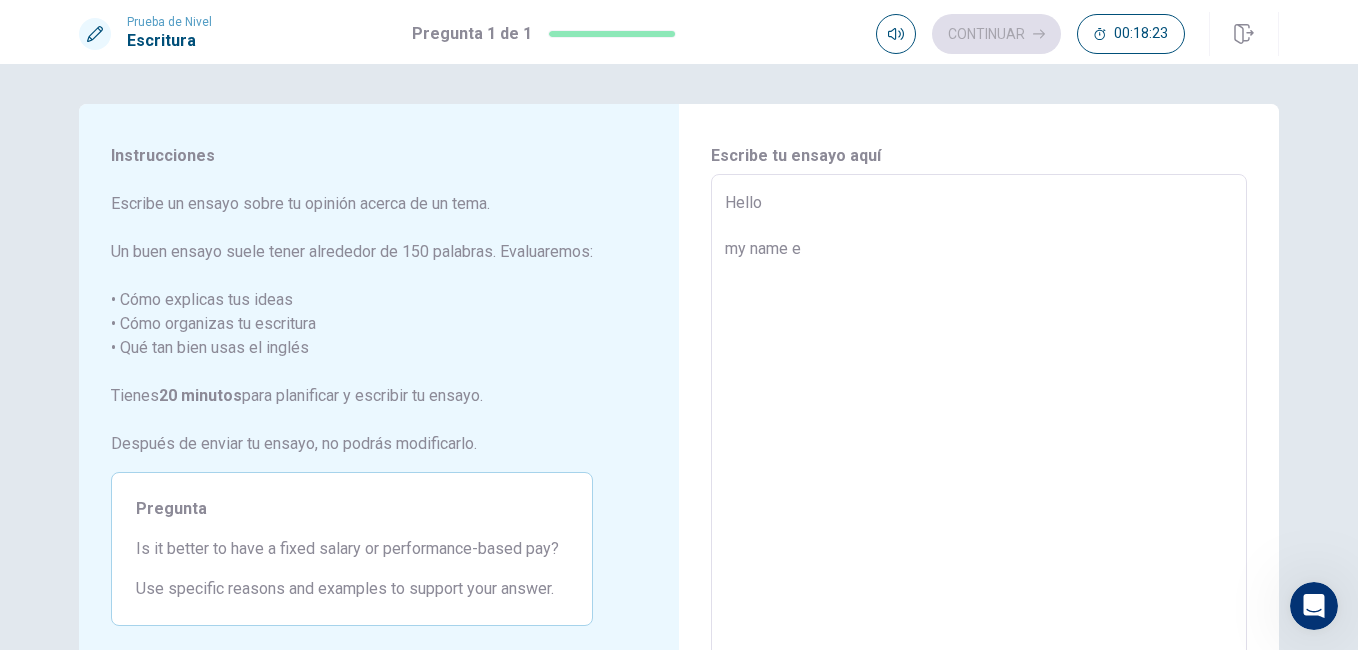 type on "Hello
my name" 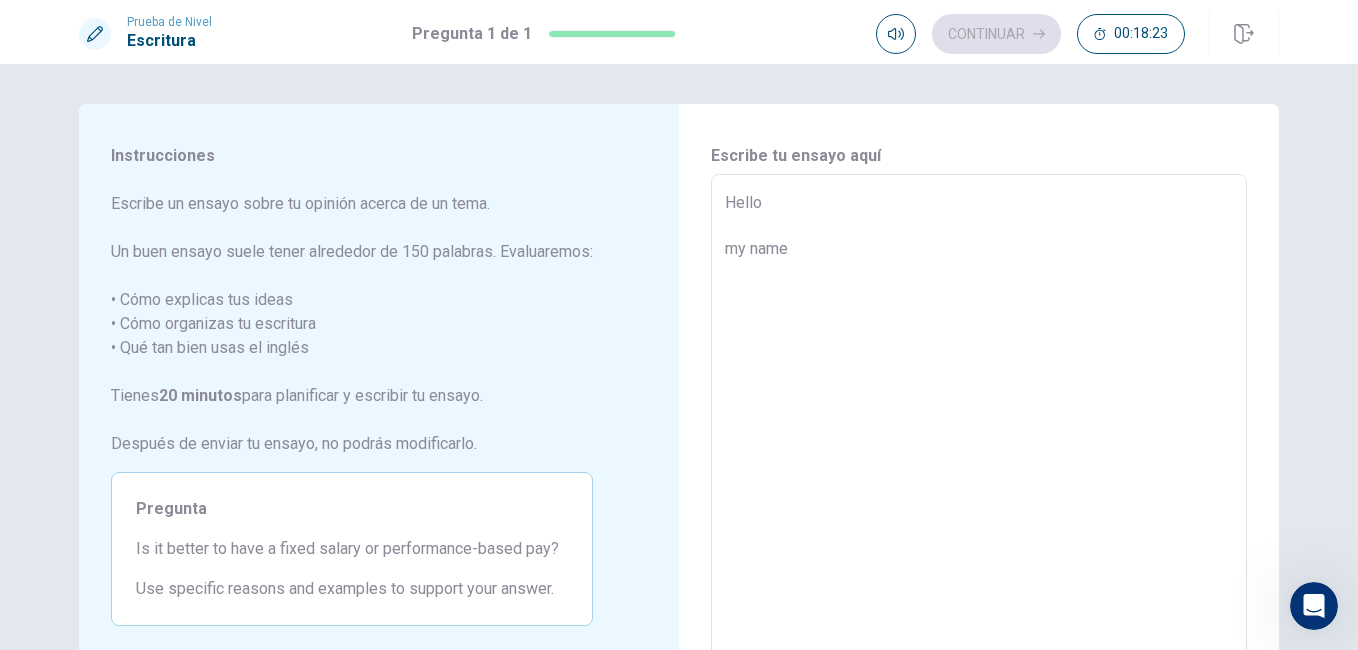 type on "x" 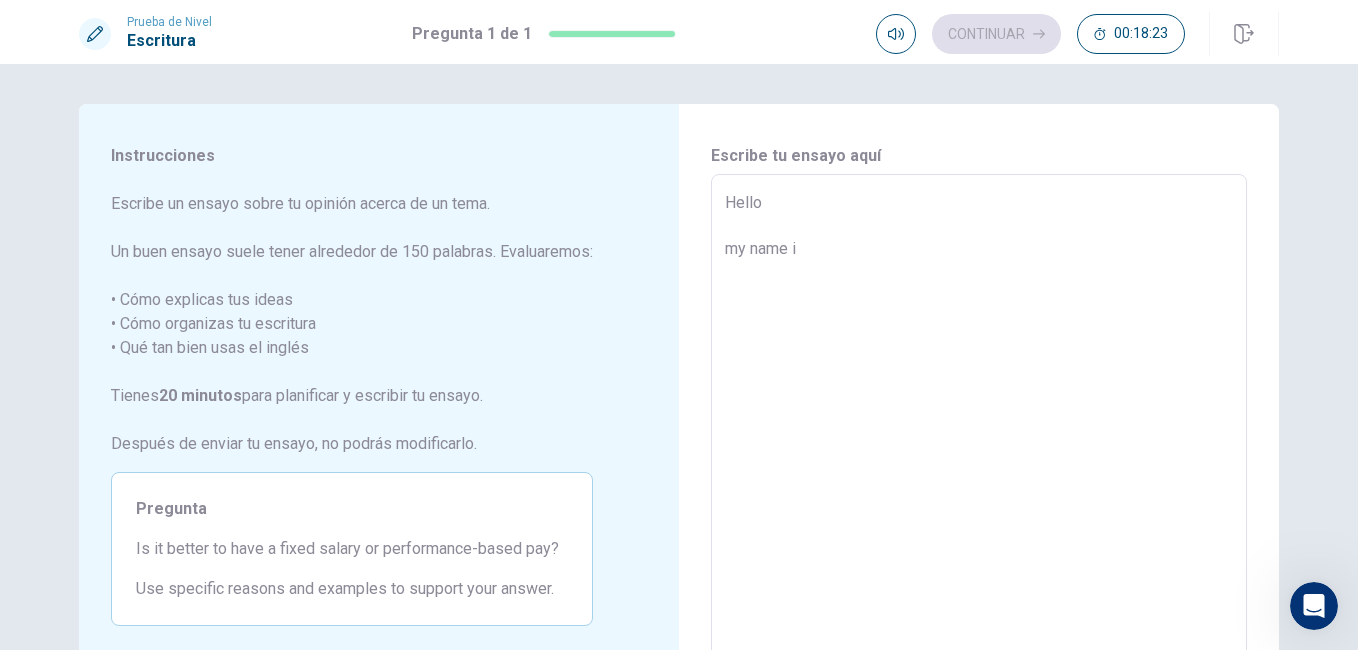 type on "x" 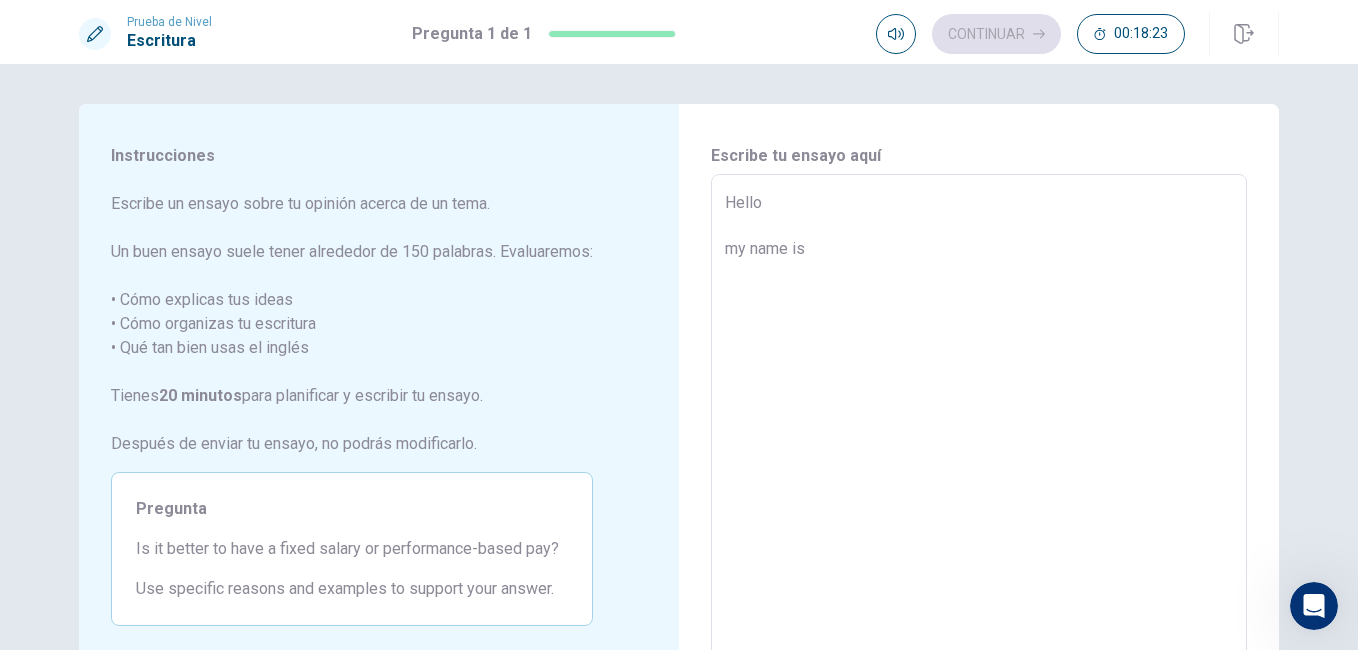 type on "x" 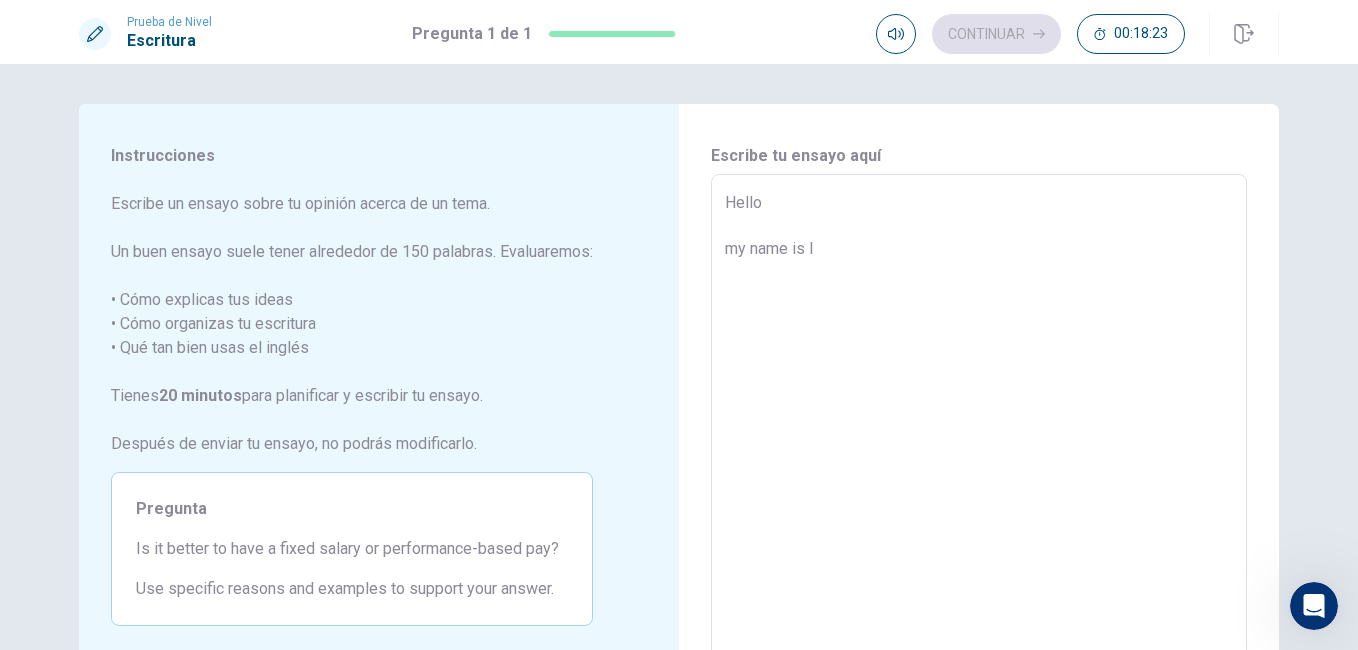 type on "x" 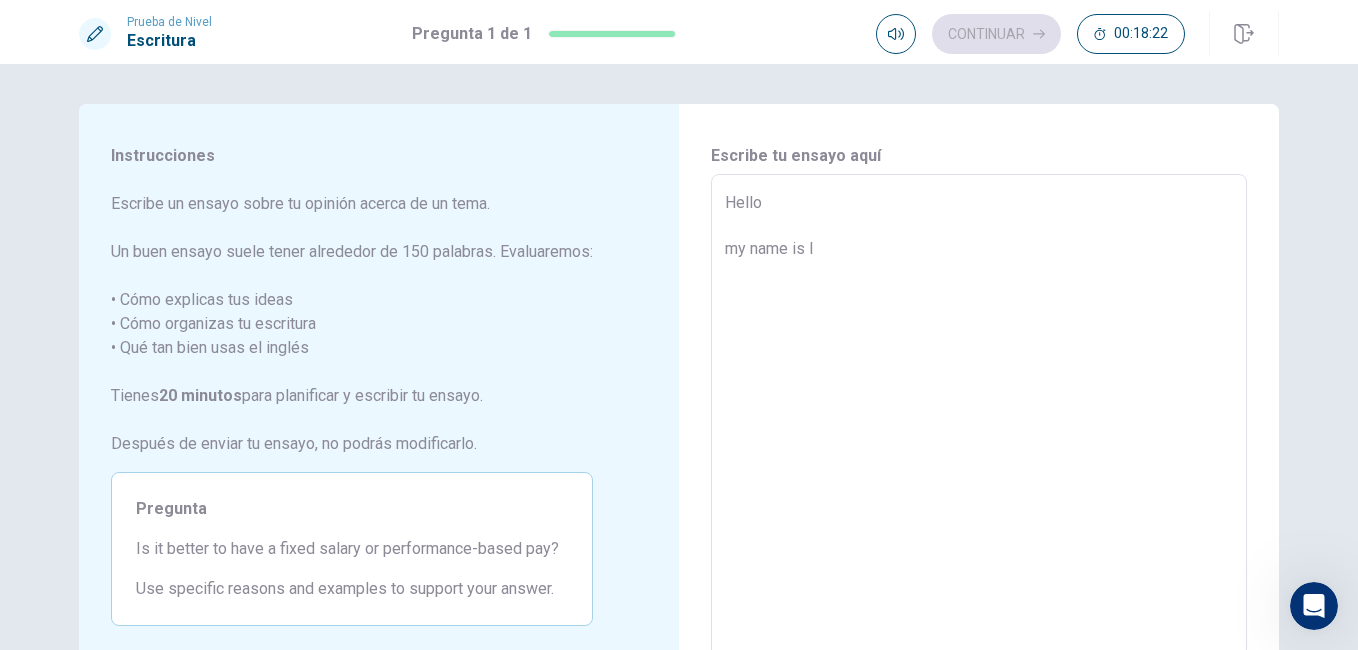 type on "Hello
my name is [PERSON_NAME]" 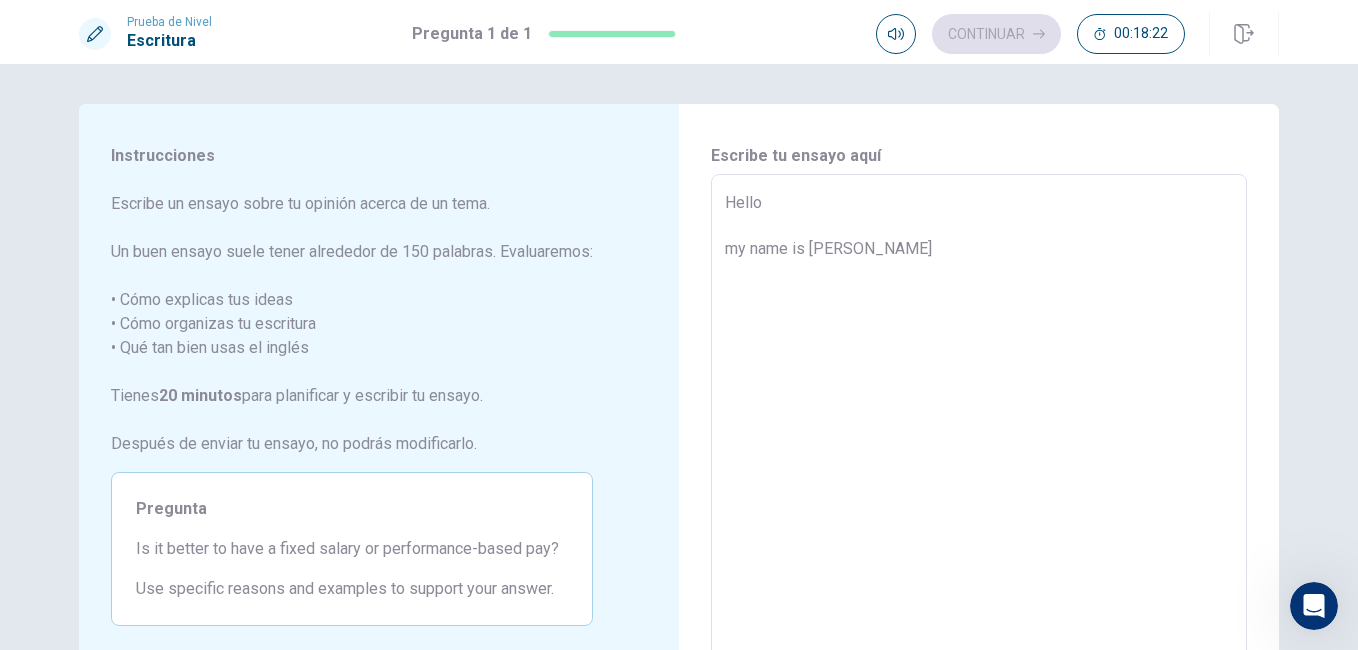type on "x" 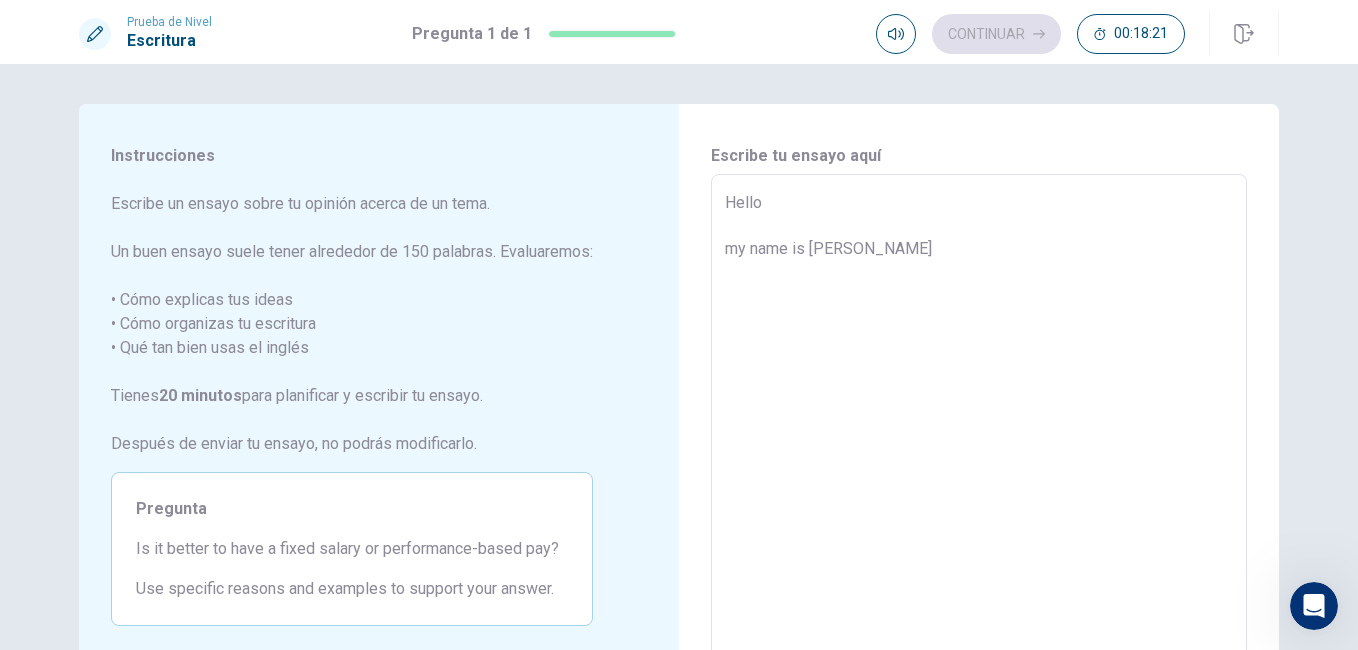 type on "Hello
my name is [PERSON_NAME]" 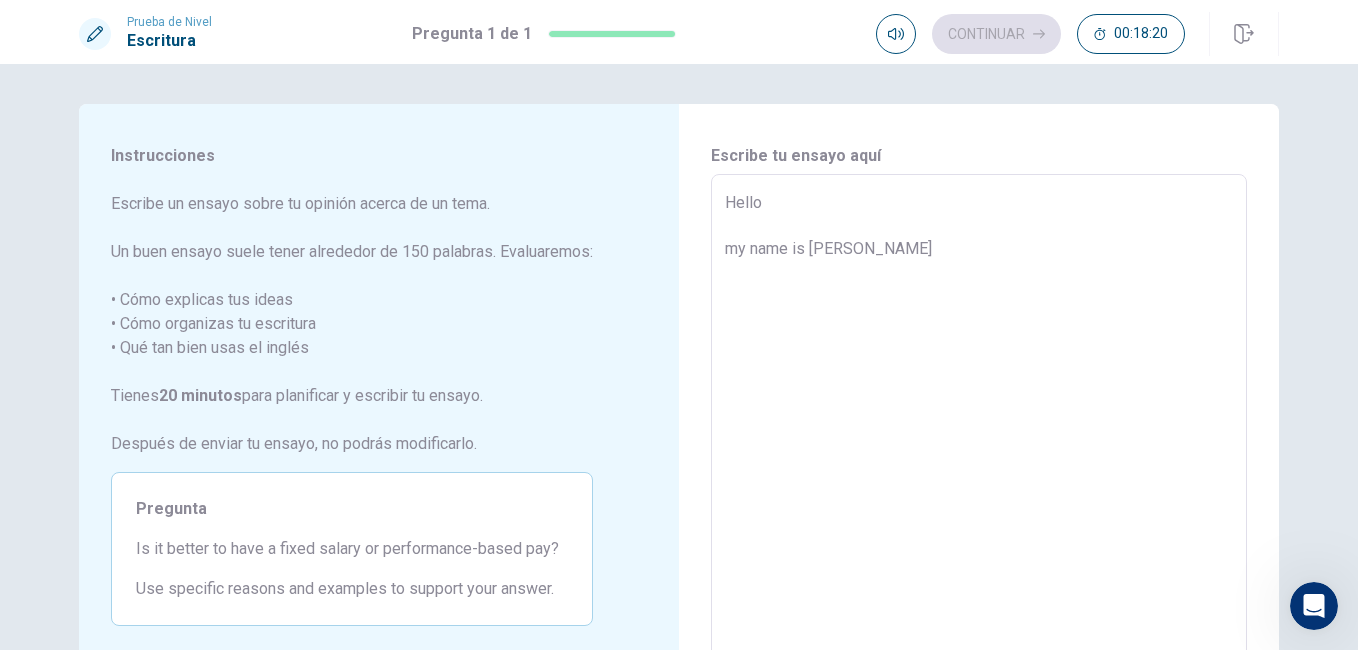 type on "Hello
my name is [PERSON_NAME]" 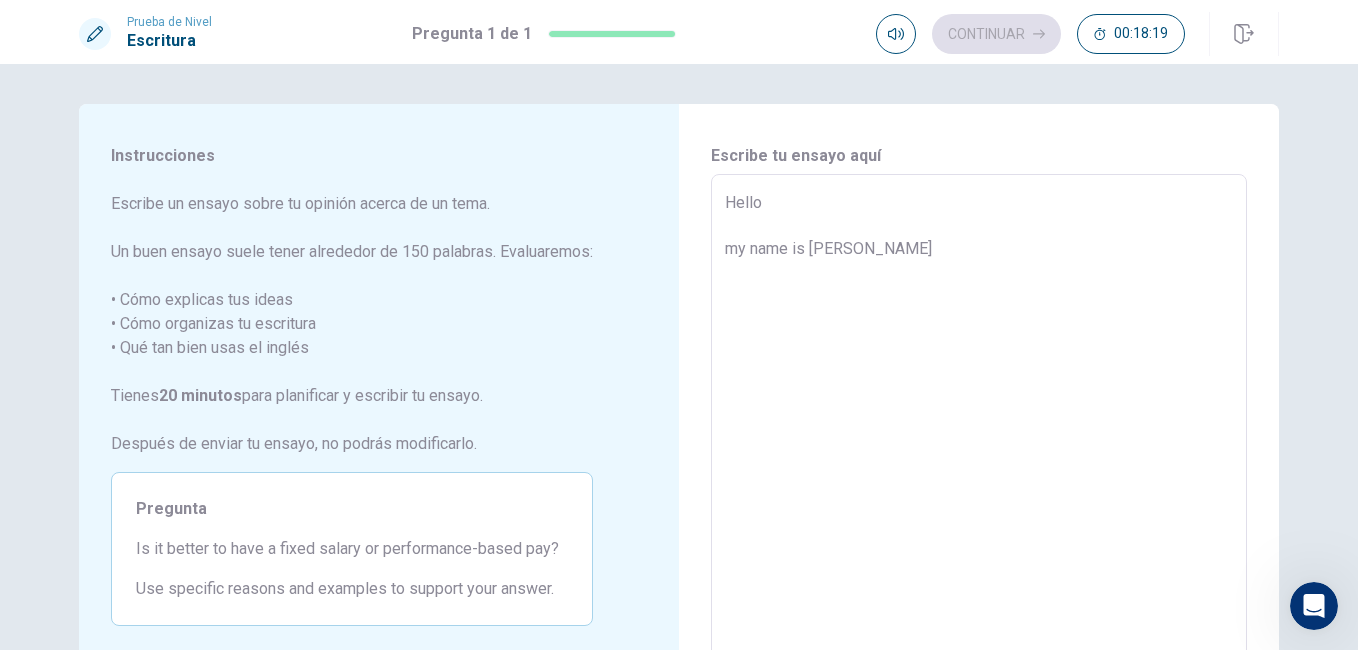 type on "Hello
my name is [PERSON_NAME]" 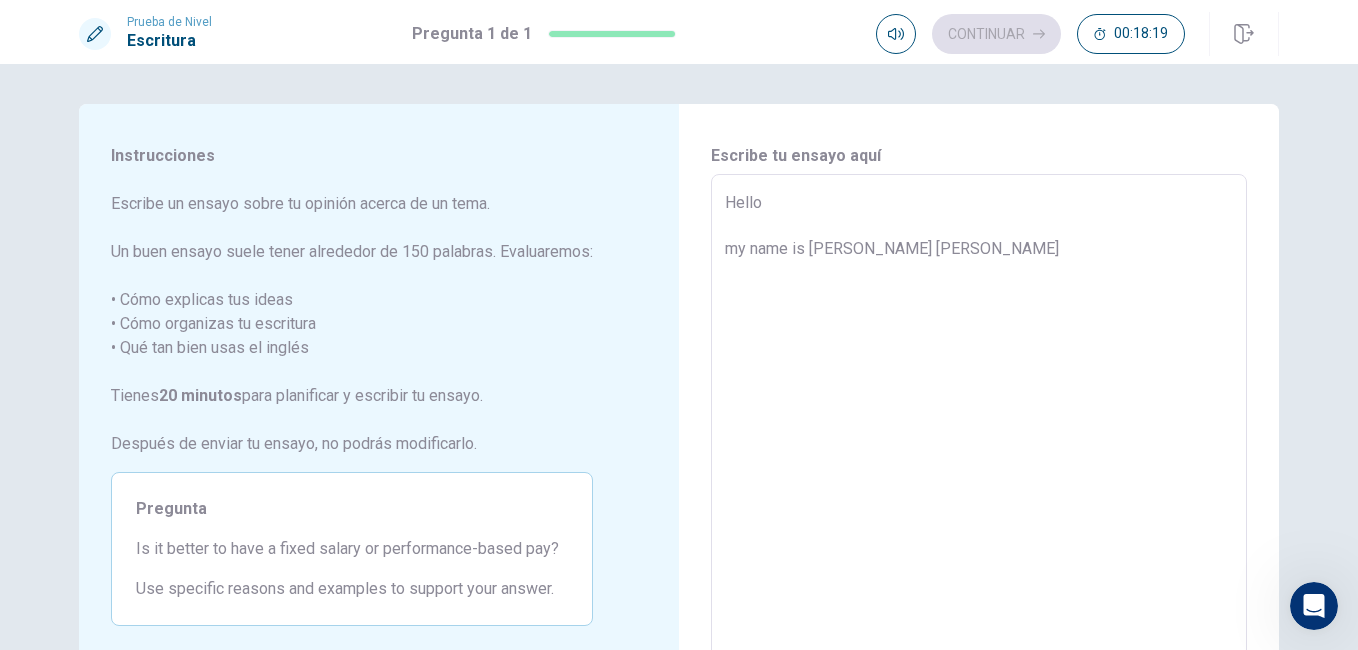 type on "x" 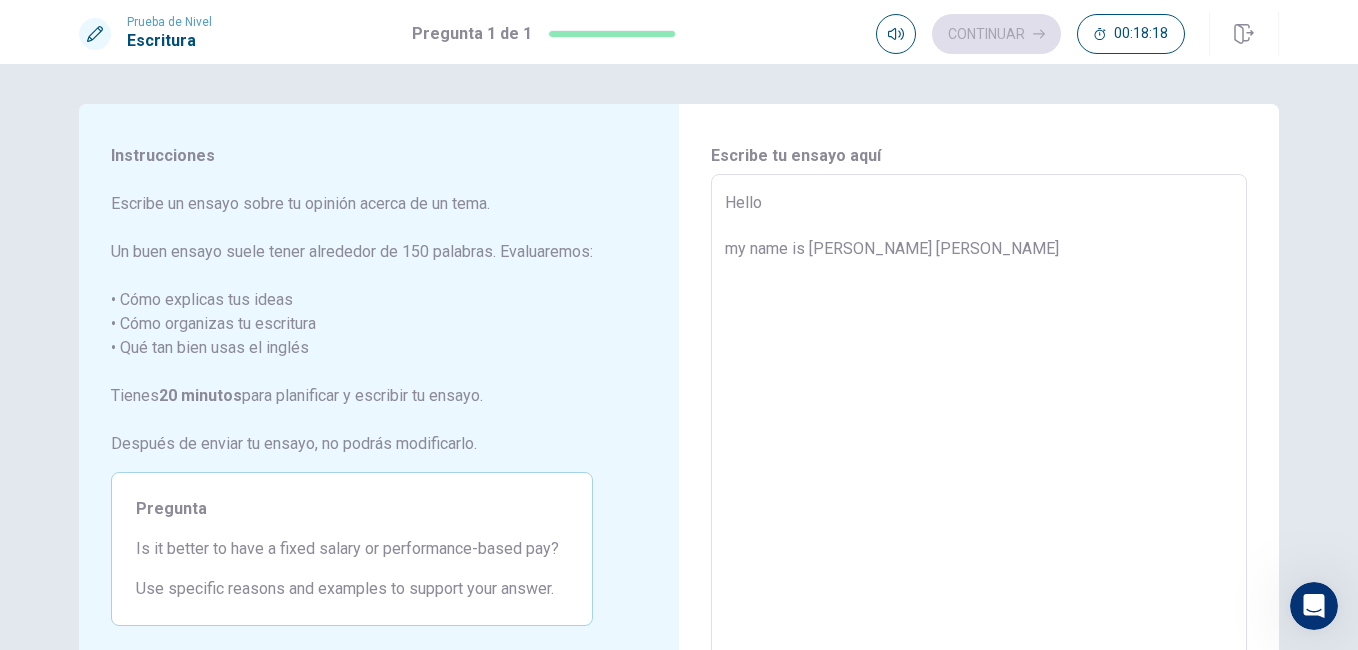 type on "Hello
my name is [PERSON_NAME] [PERSON_NAME]" 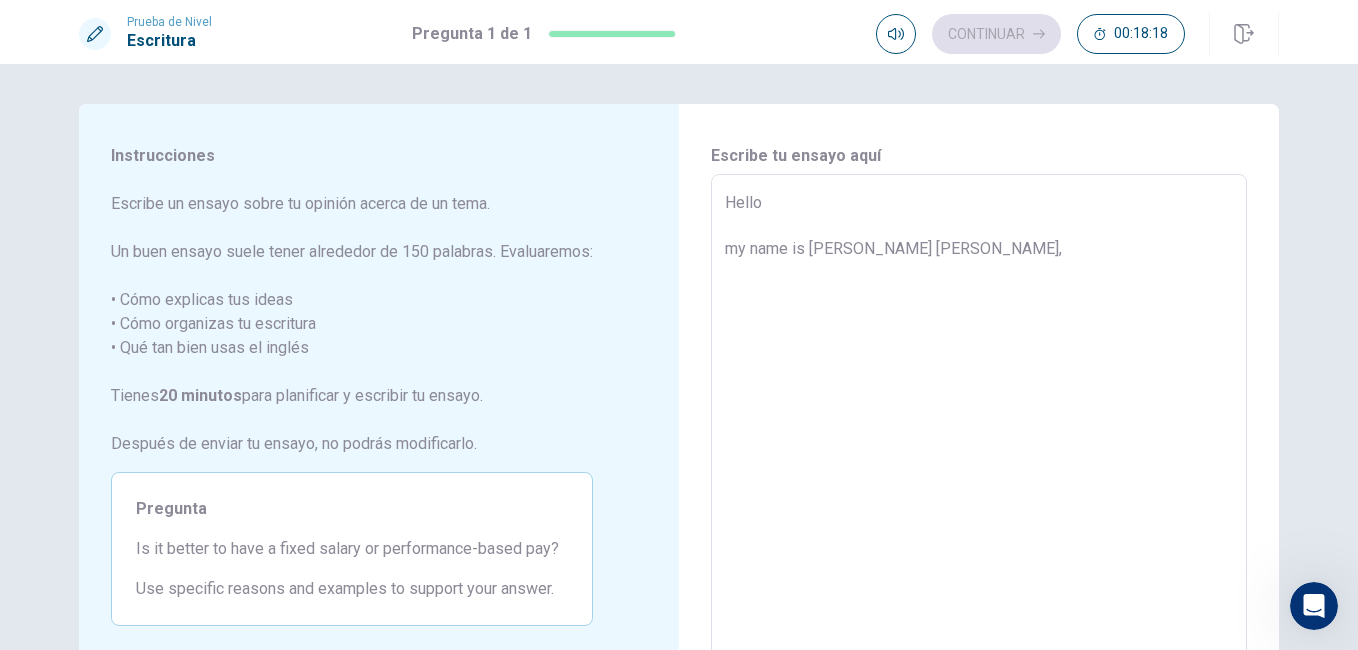type on "x" 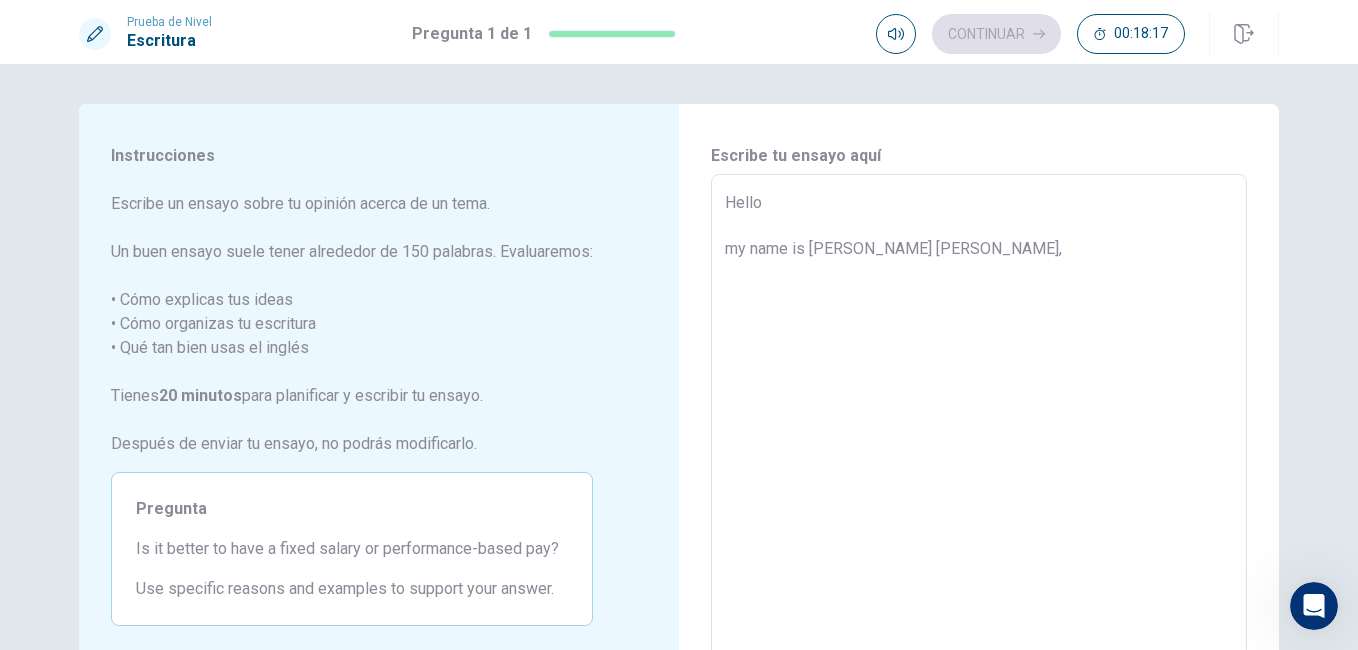 type on "x" 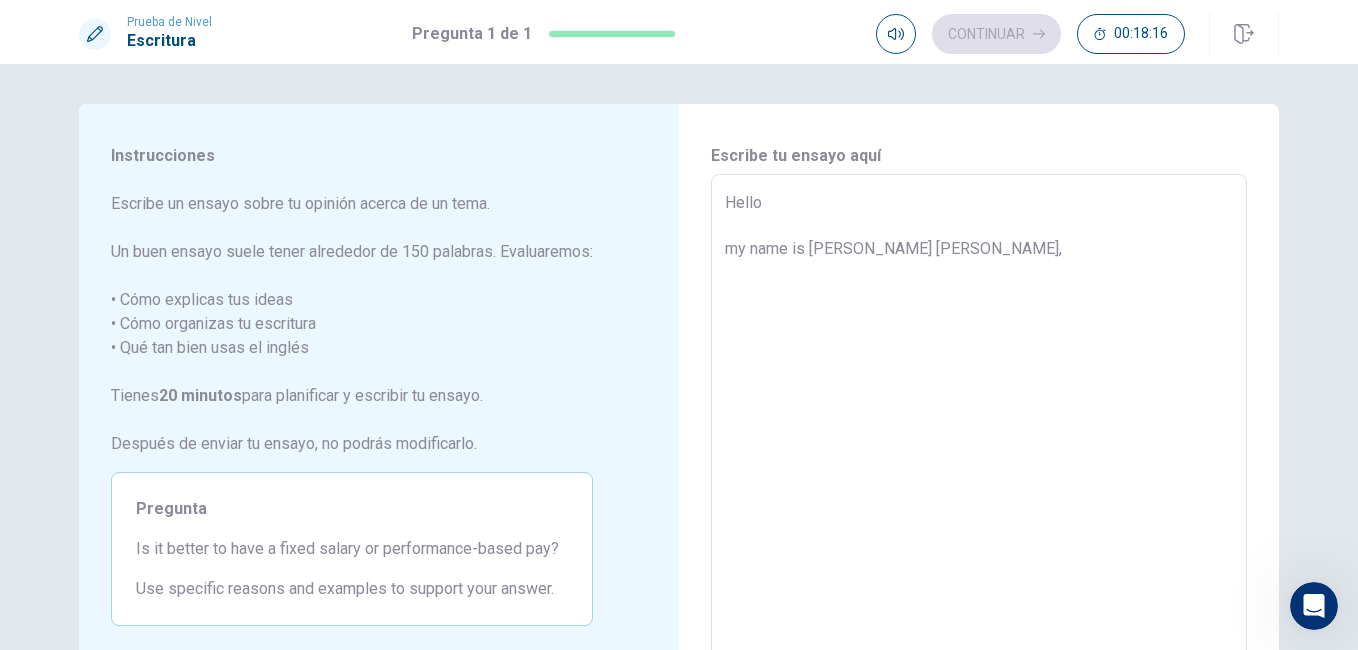 type on "Hello
my name is [PERSON_NAME] [PERSON_NAME], I" 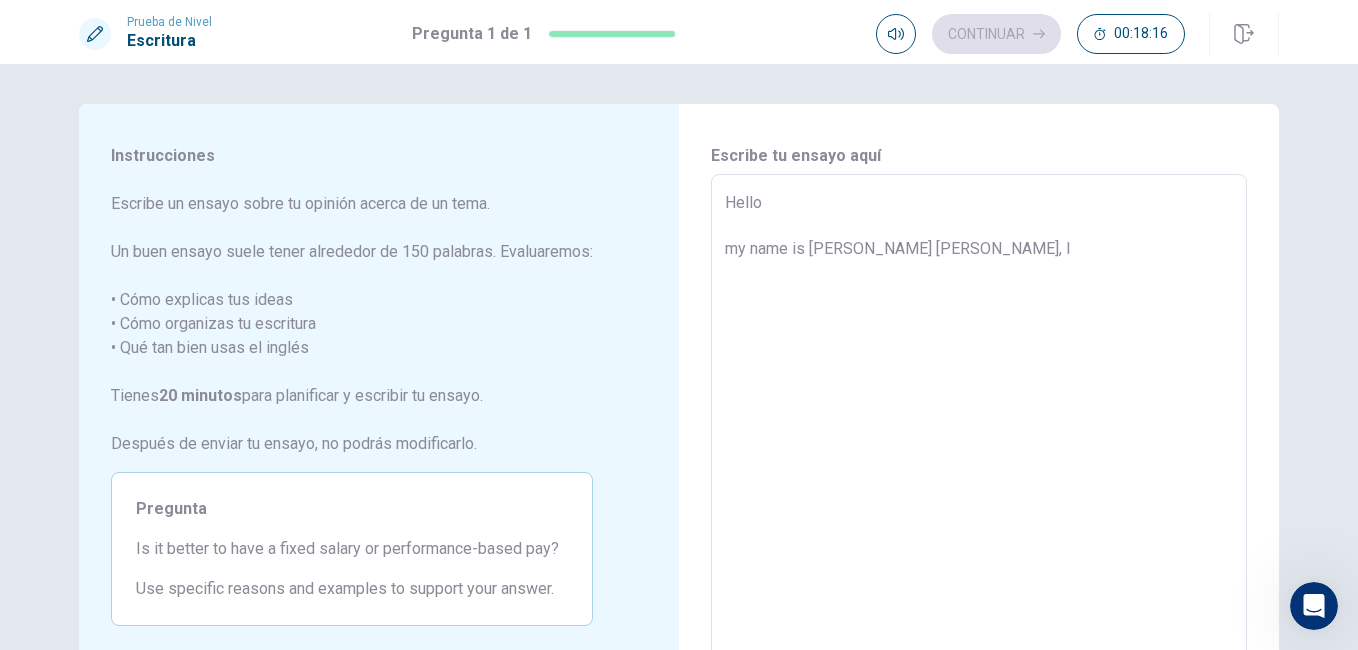 type on "x" 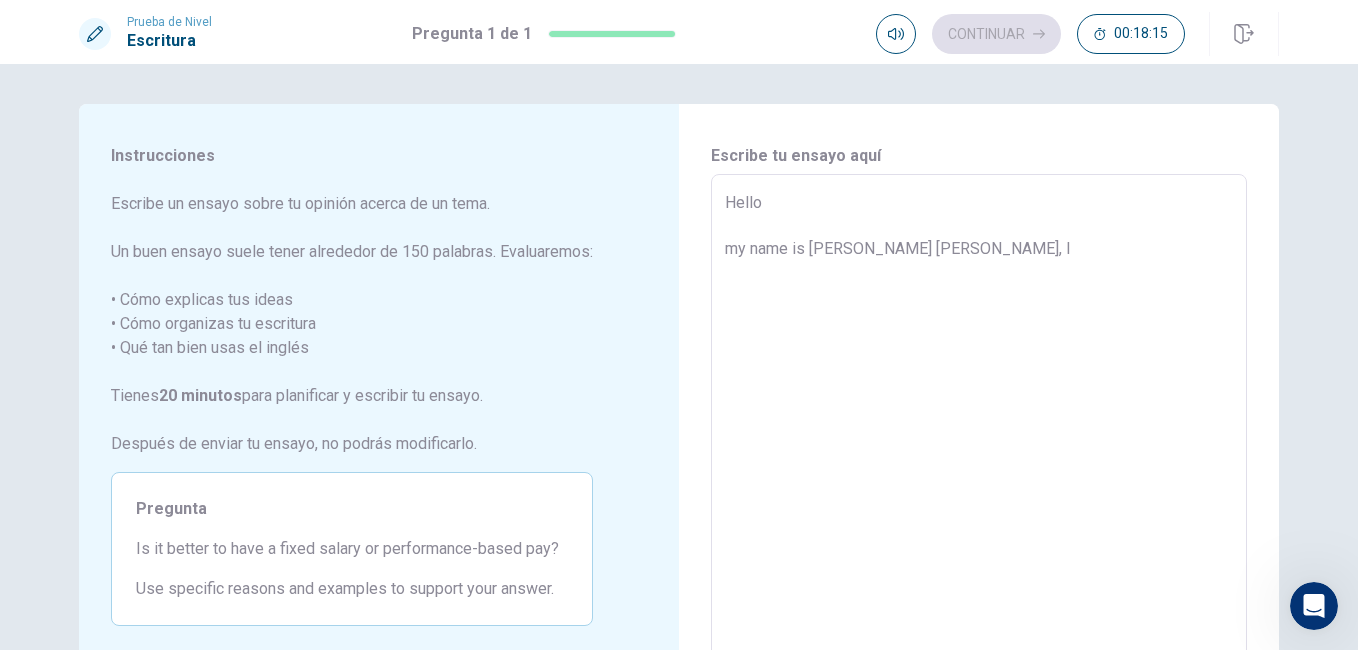 type on "Hello
my name is [PERSON_NAME] [PERSON_NAME], I f" 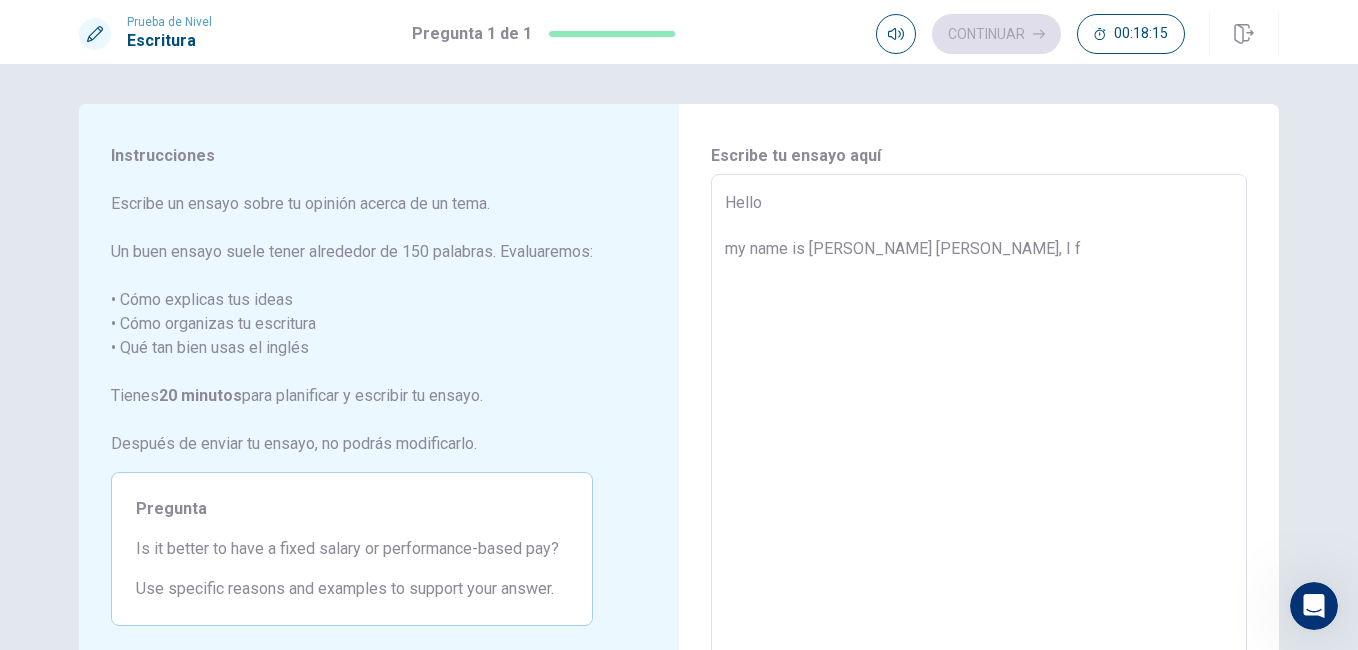 type on "x" 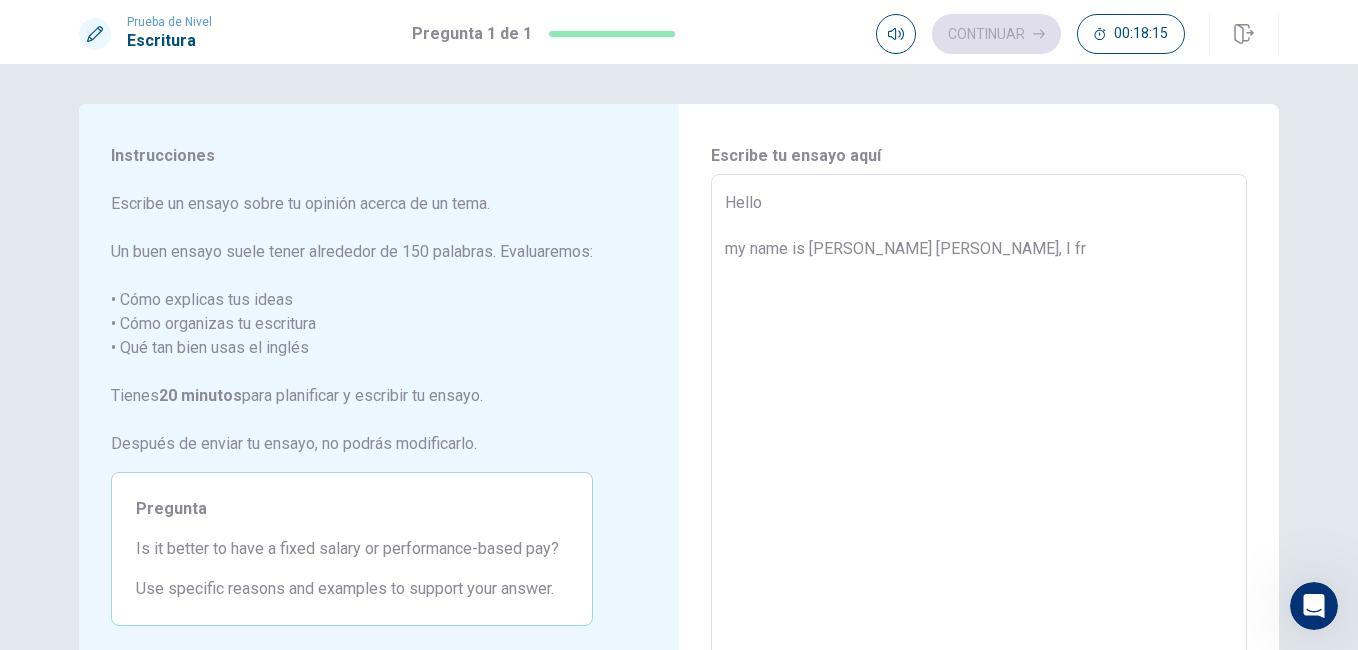 type on "x" 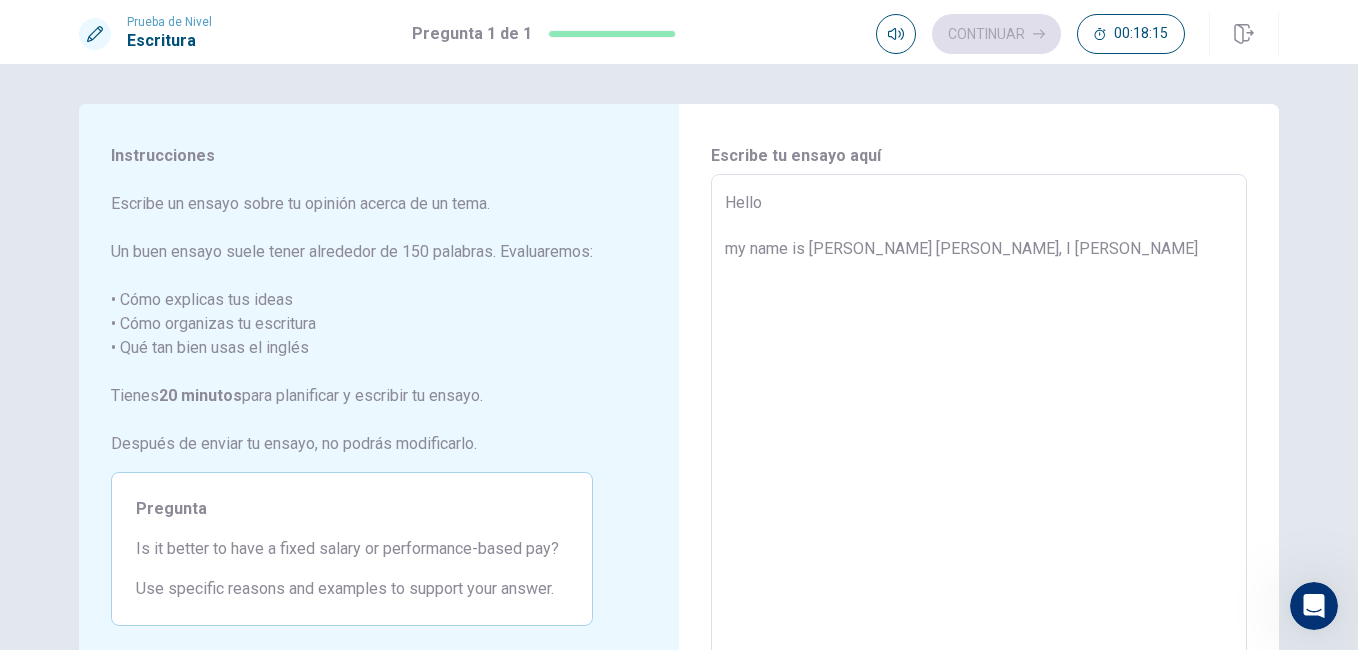 type on "x" 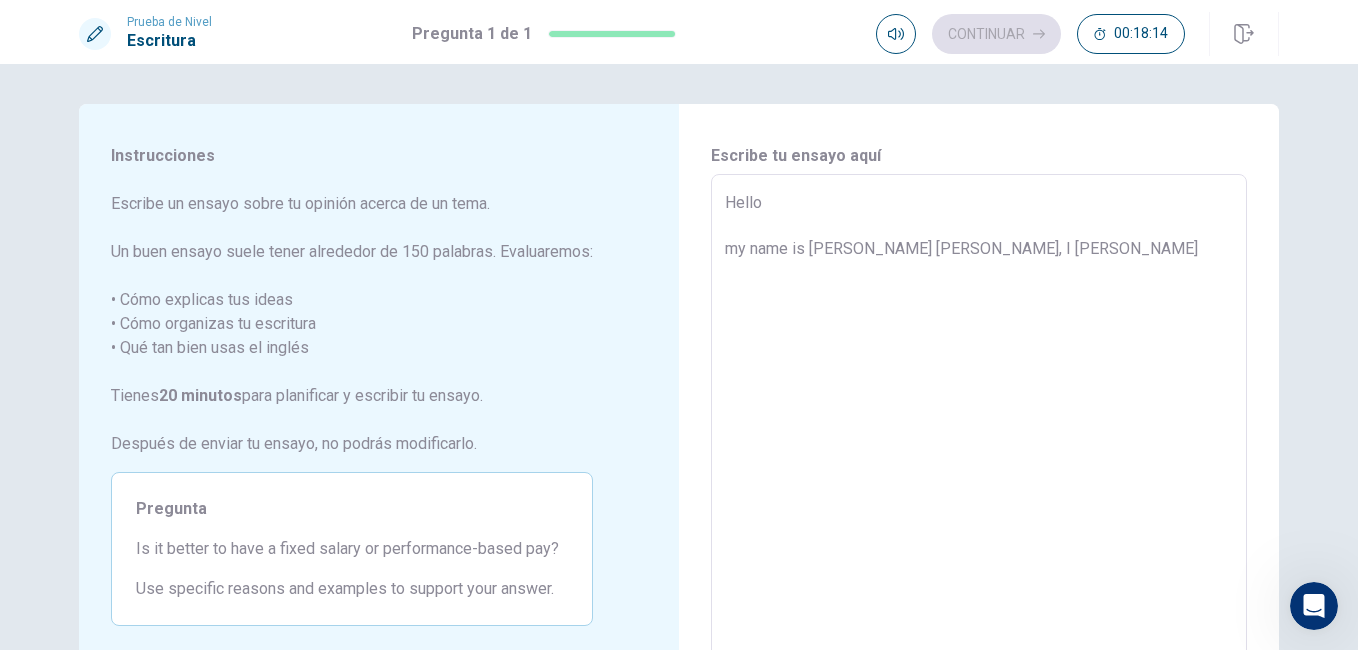 type on "Hello
my name is [PERSON_NAME] [PERSON_NAME], I from" 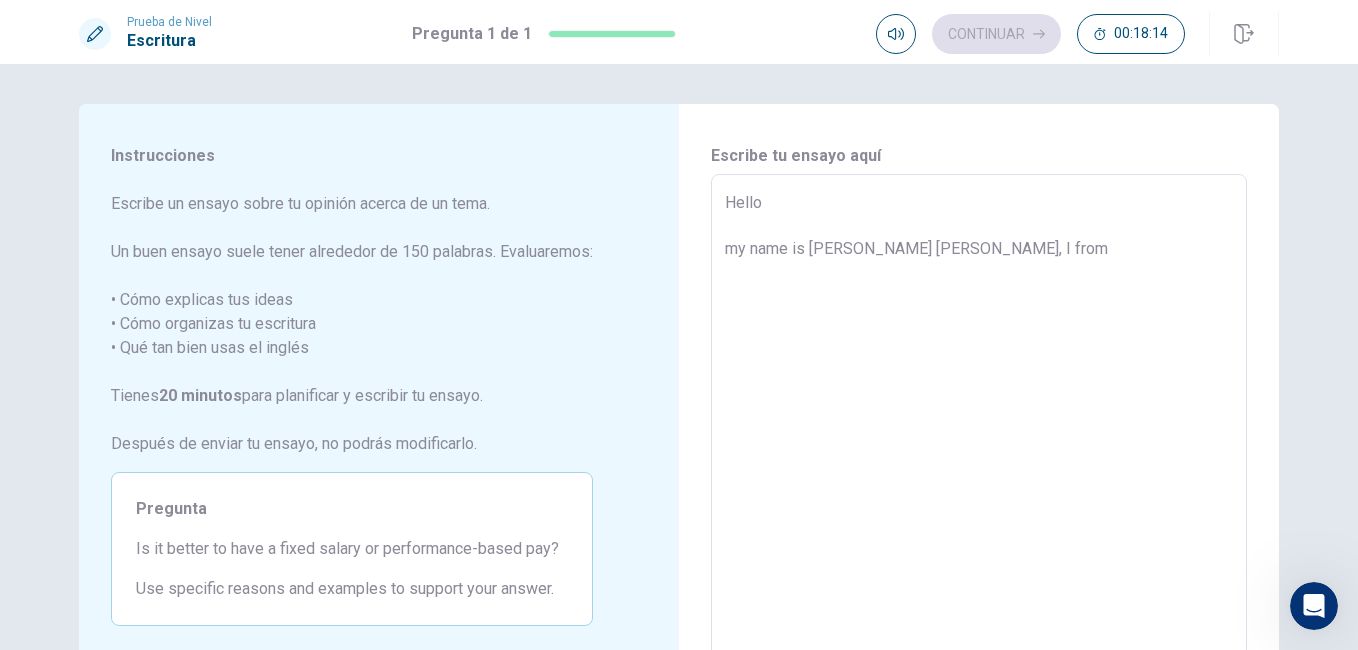 type on "x" 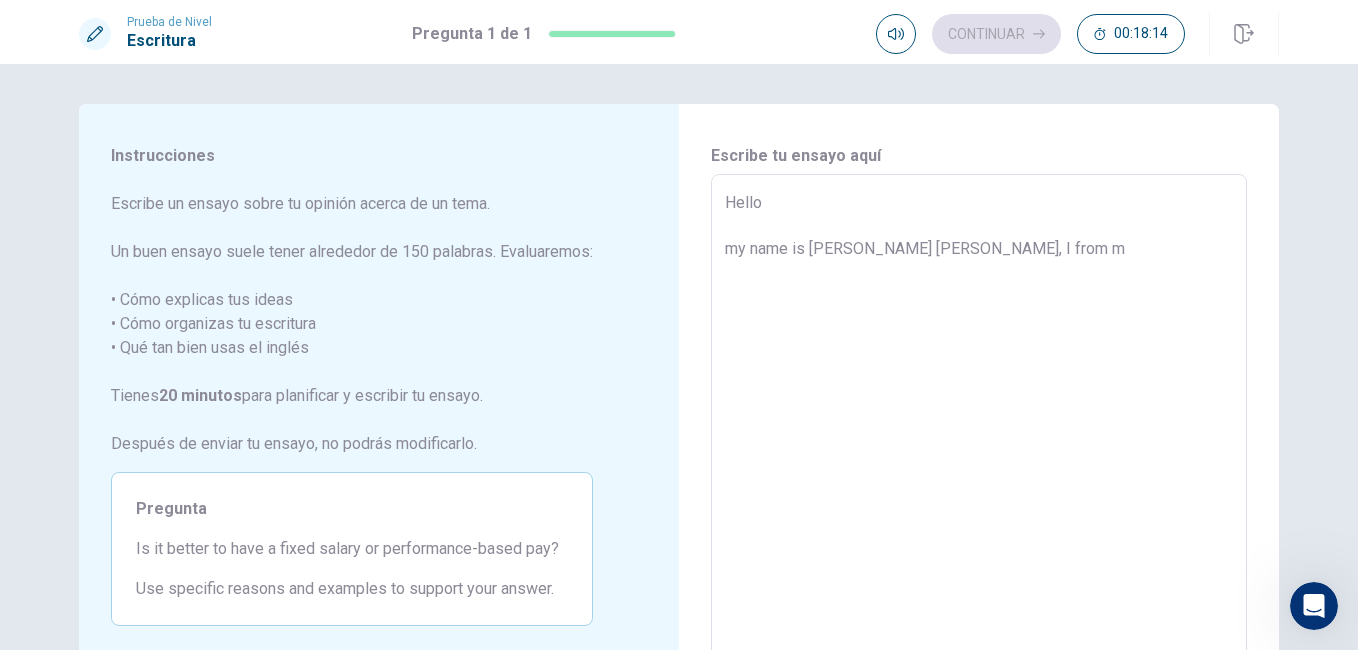 type on "x" 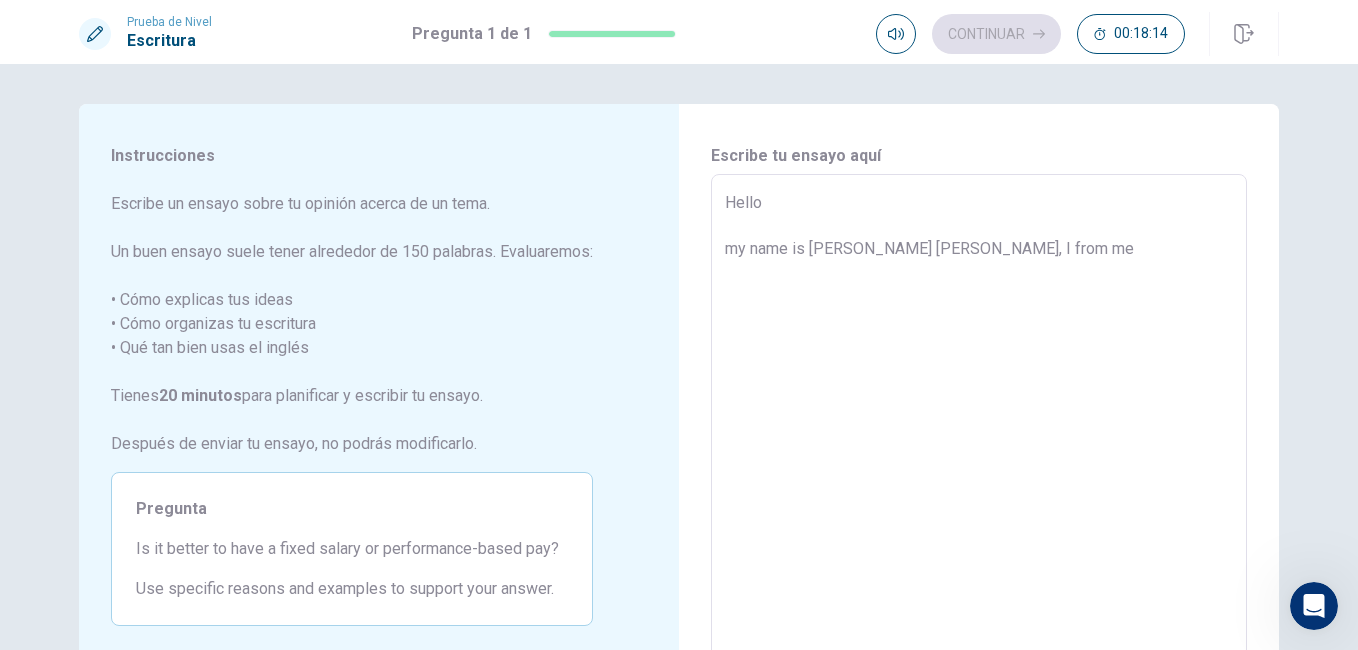 type on "x" 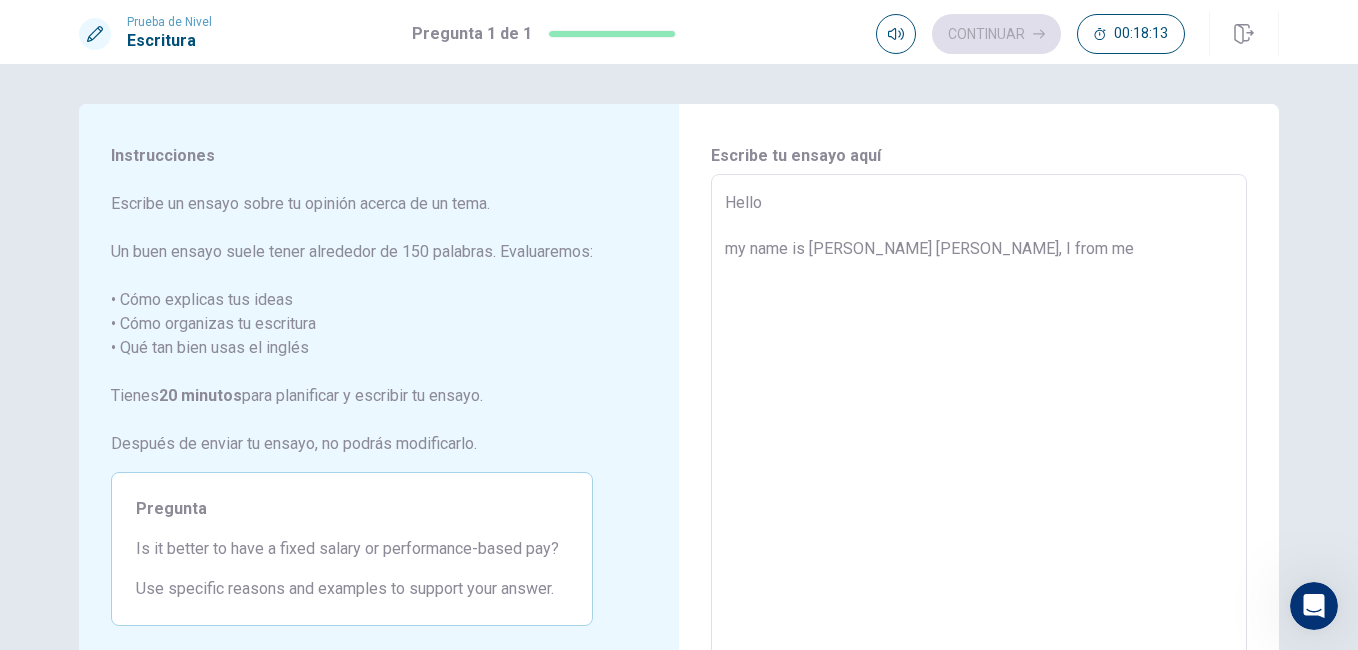 type on "Hello
my name is [PERSON_NAME] [PERSON_NAME], I from mex" 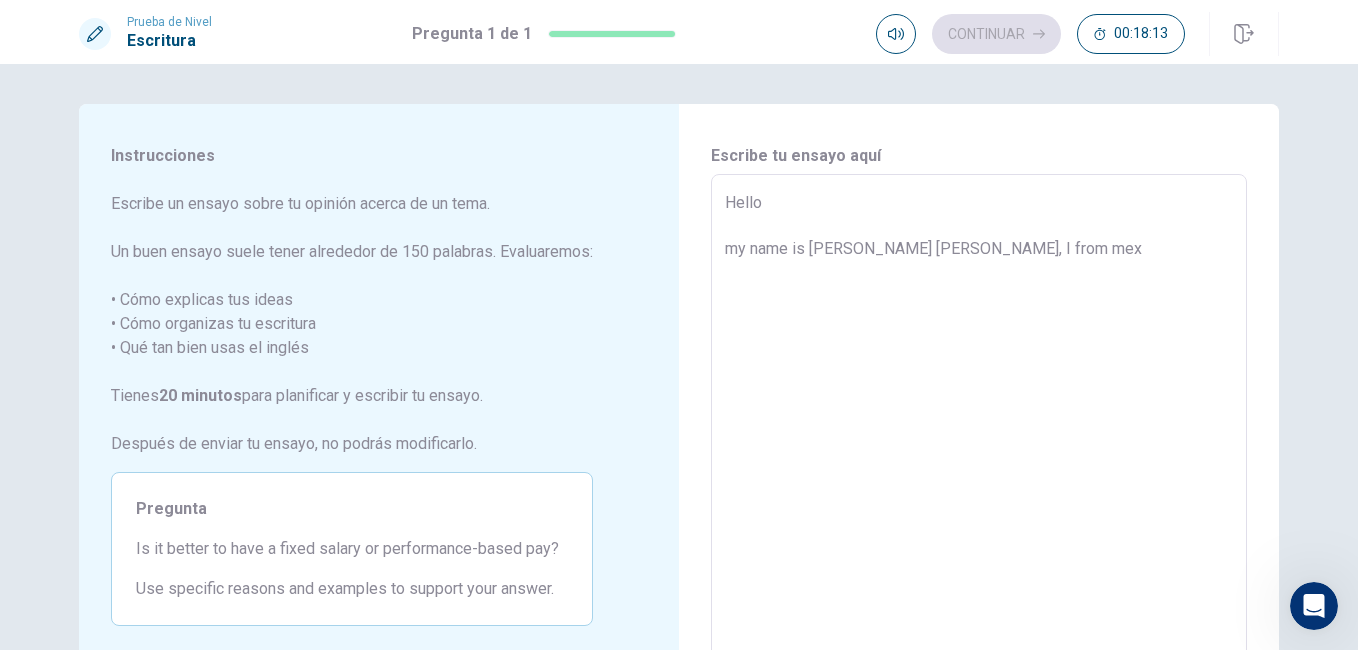 type on "x" 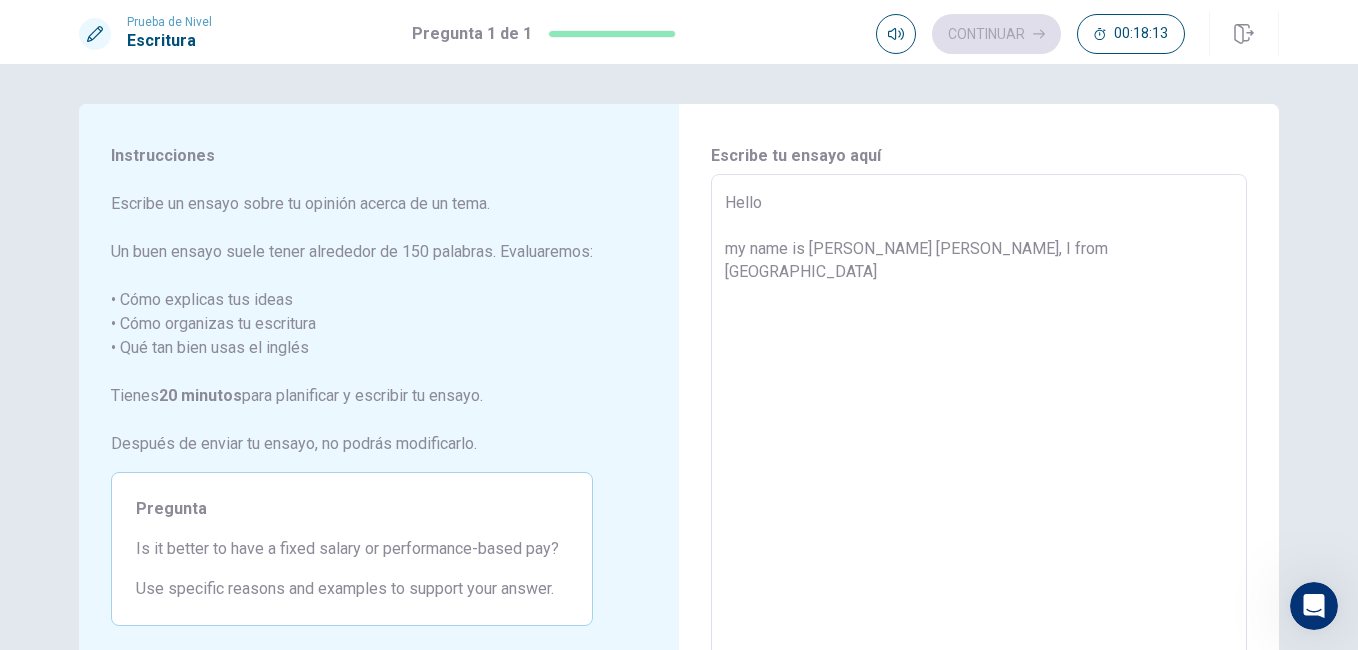 type on "x" 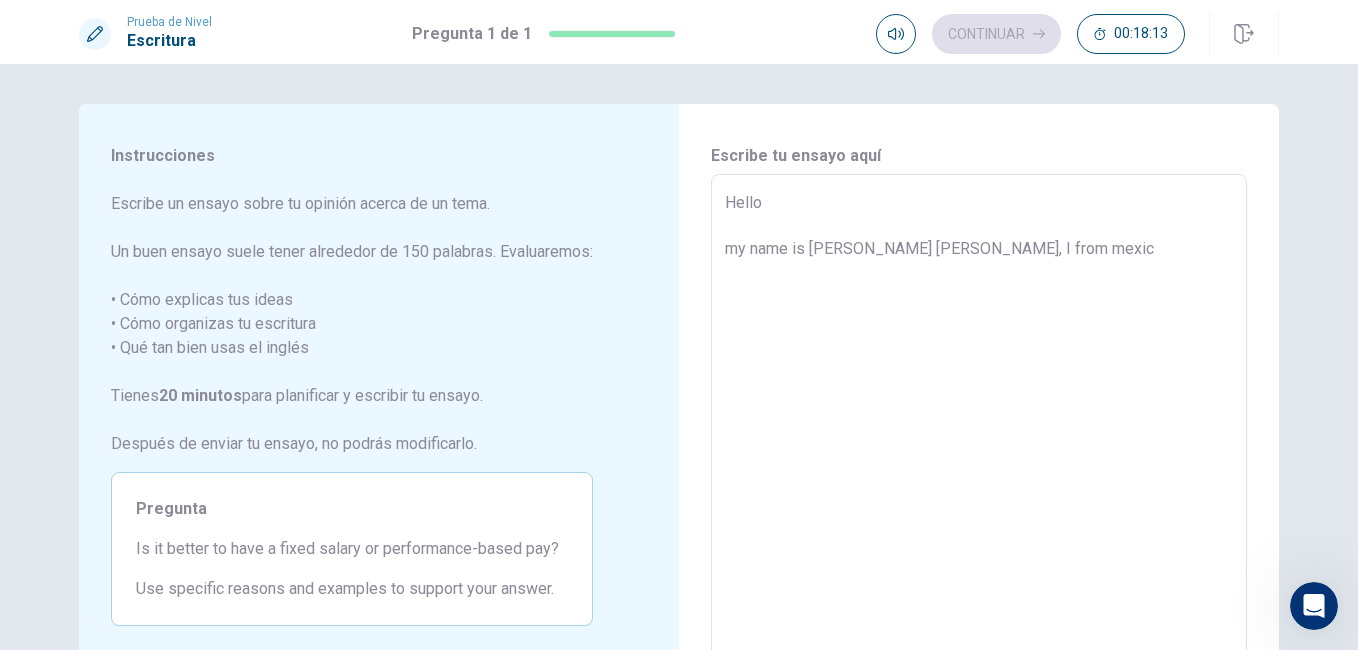 type on "x" 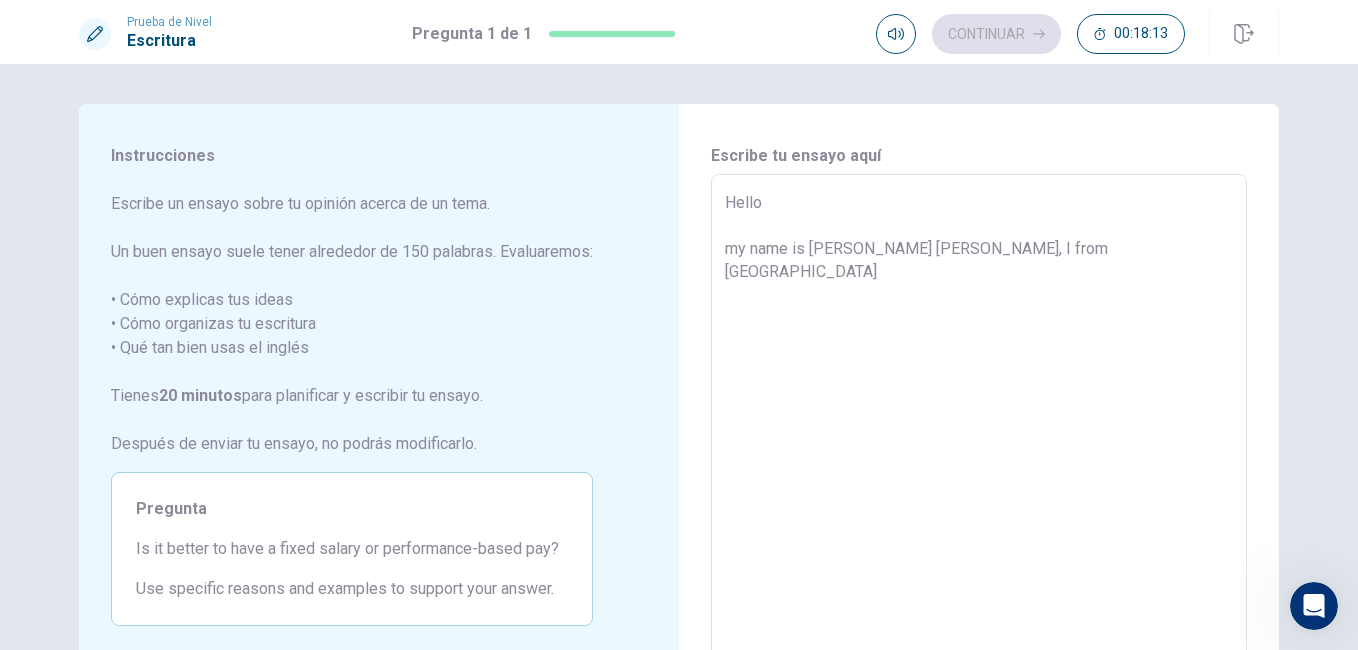 type on "Hello
my name is [PERSON_NAME] [PERSON_NAME], I from [GEOGRAPHIC_DATA]," 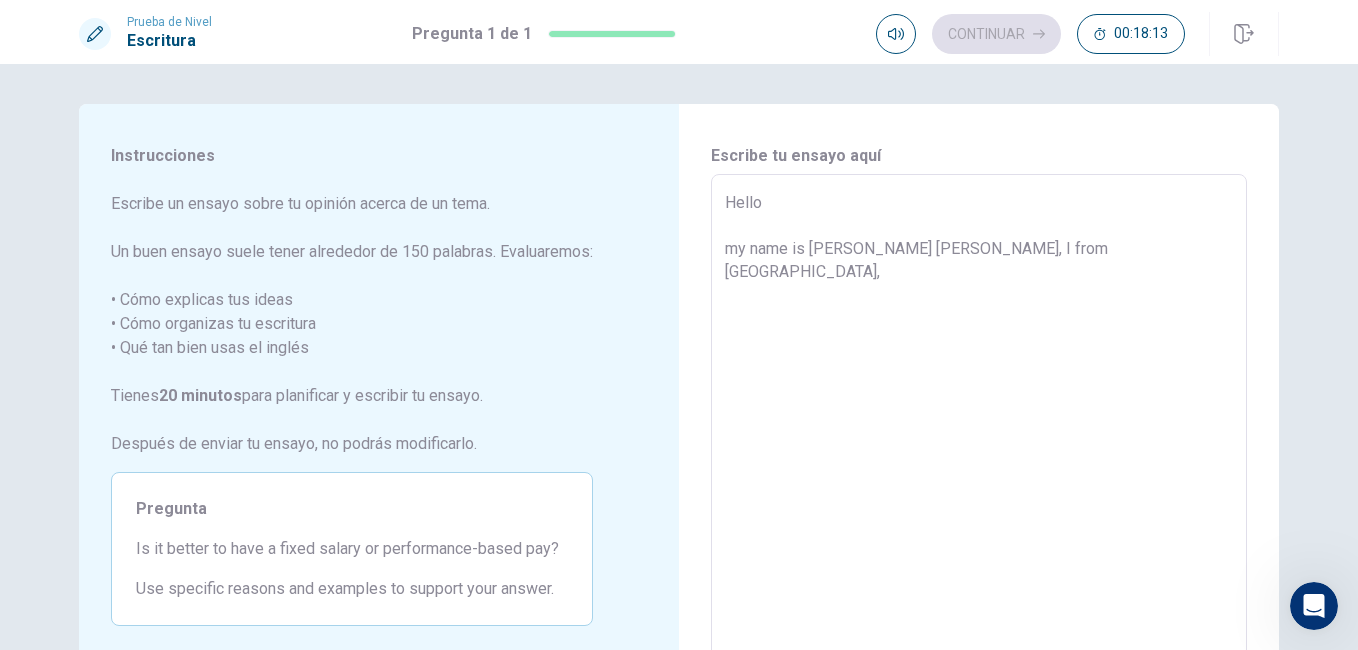 type on "x" 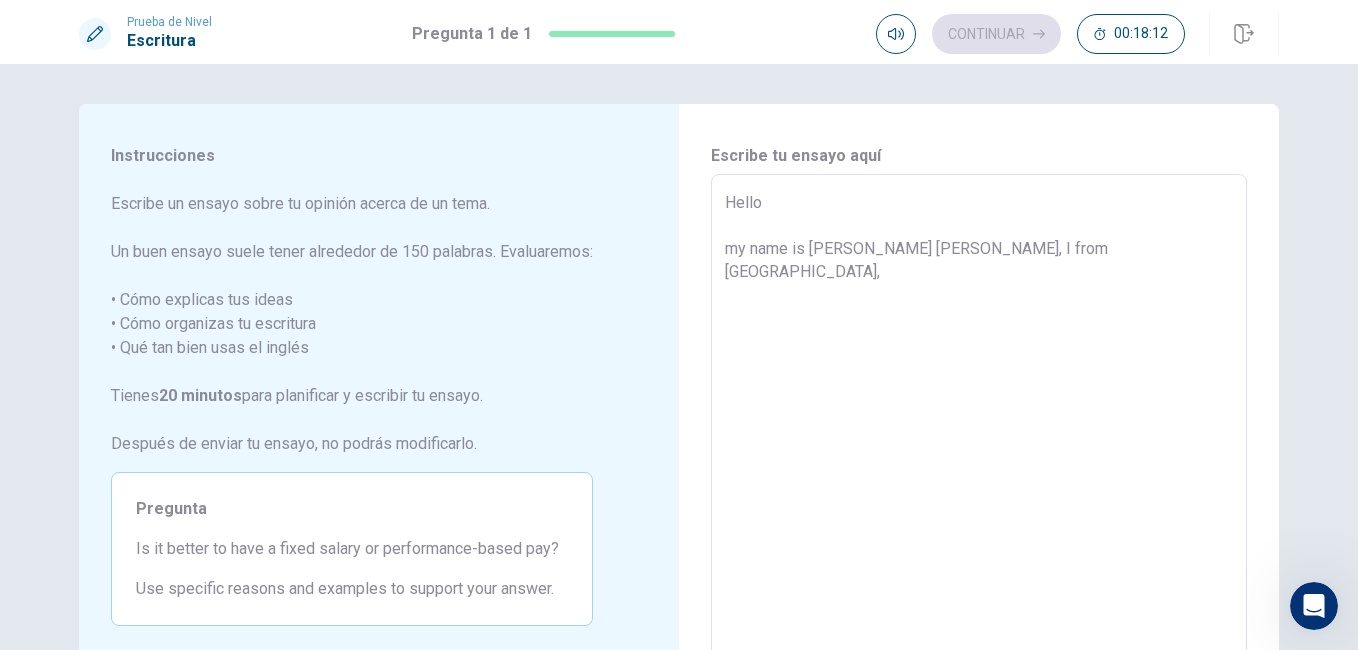 type on "Hello
my name is [PERSON_NAME] [PERSON_NAME], I from [GEOGRAPHIC_DATA], L" 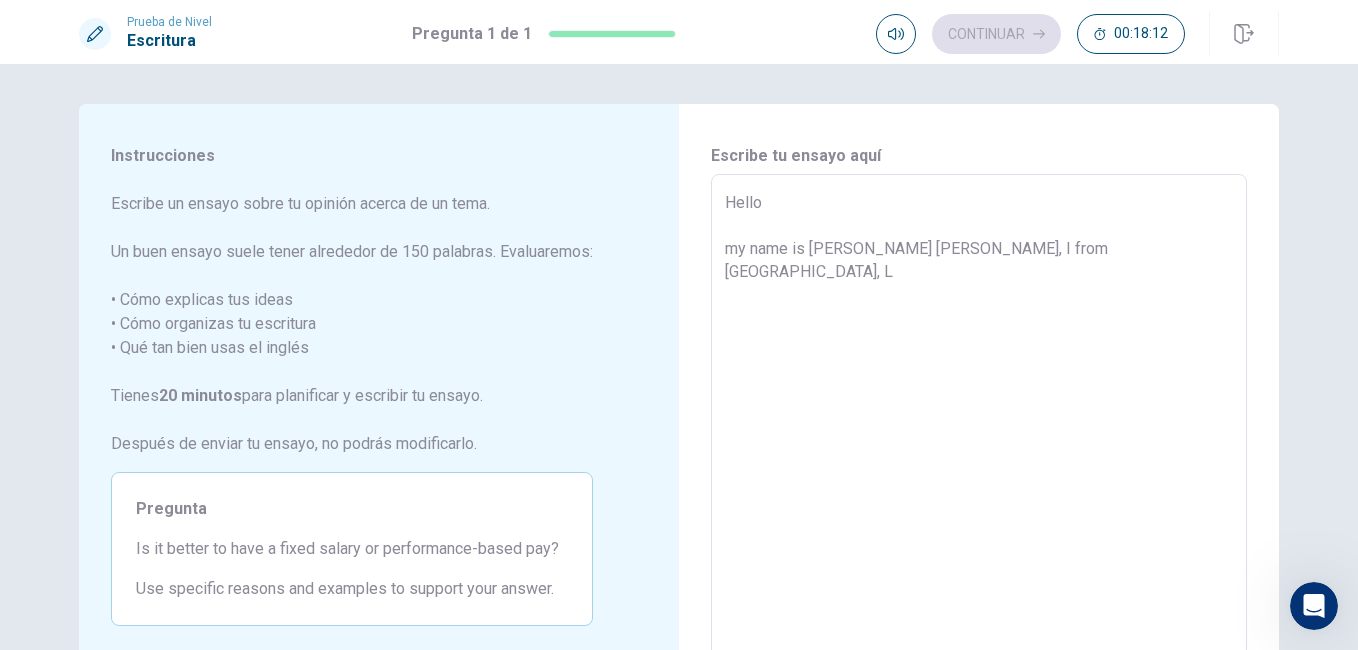 type on "x" 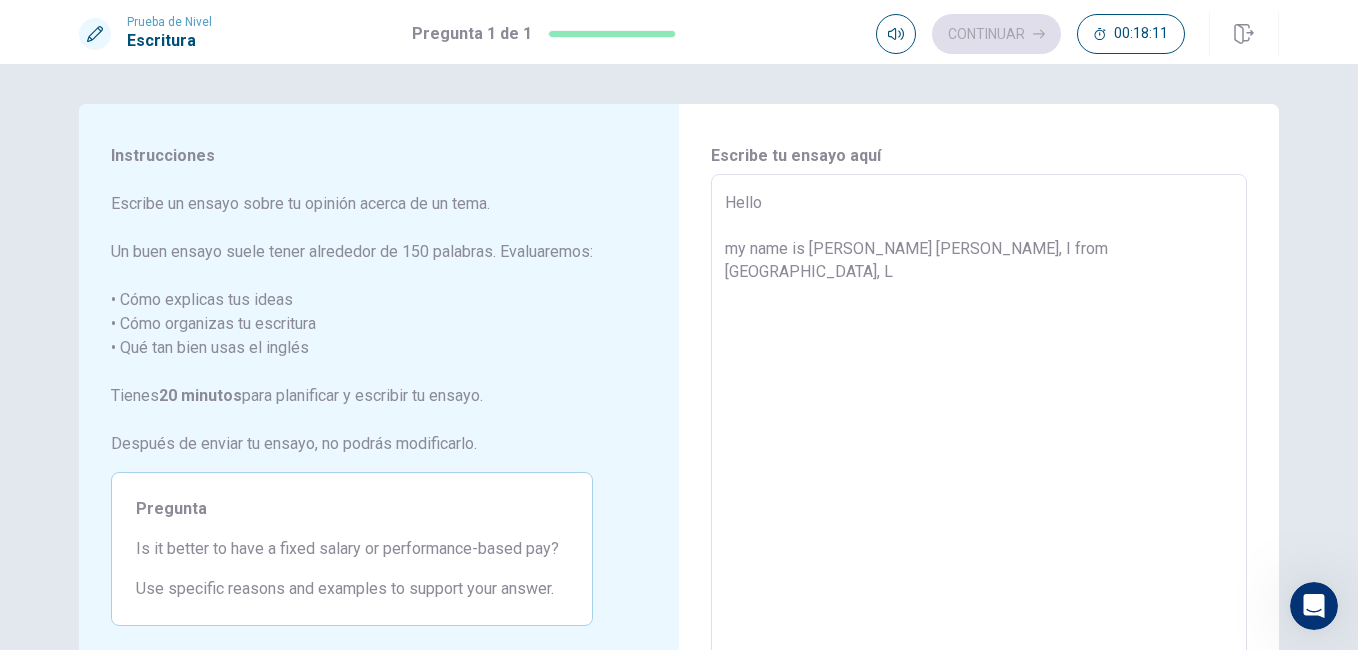 type on "Hello
my name is [PERSON_NAME] [PERSON_NAME], I from [GEOGRAPHIC_DATA], L" 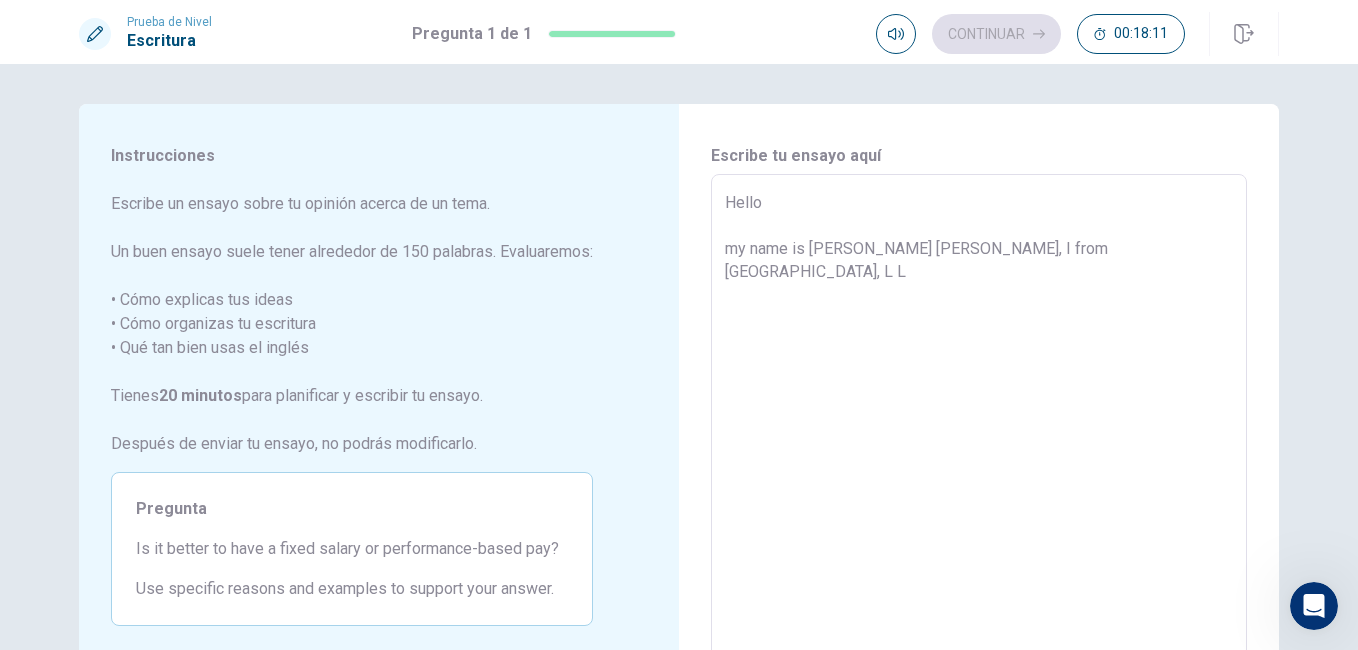 type on "x" 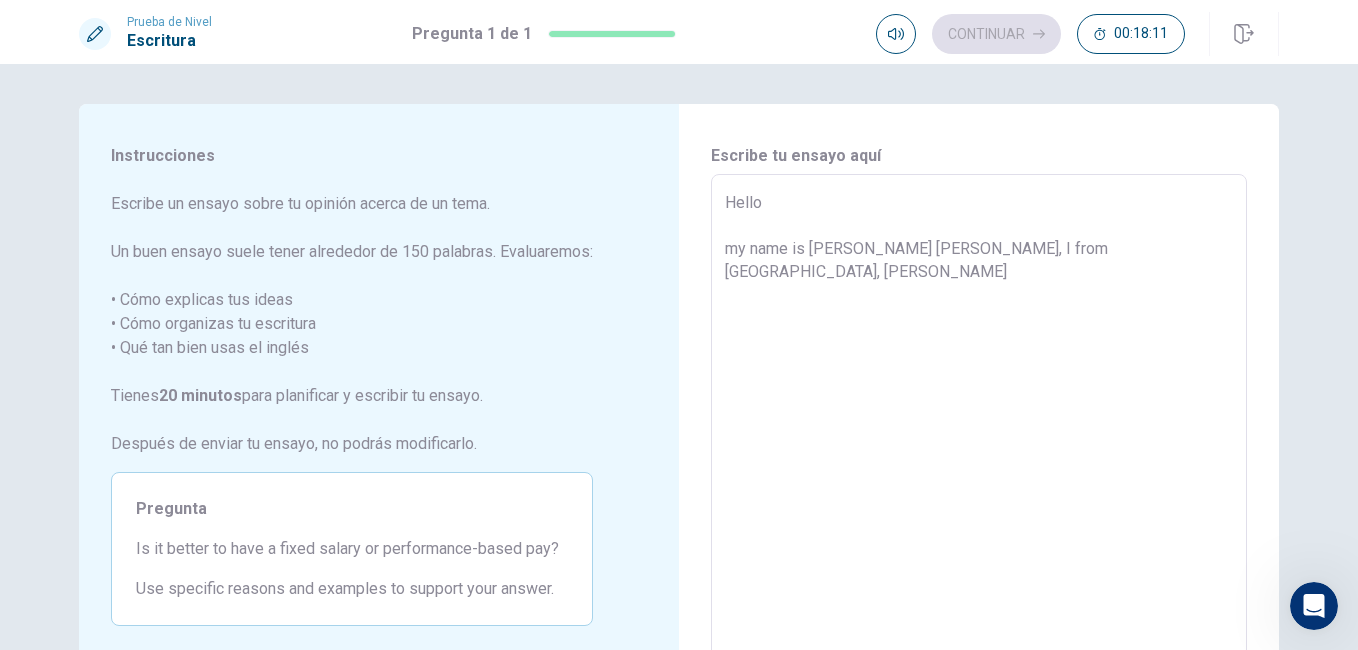 type on "x" 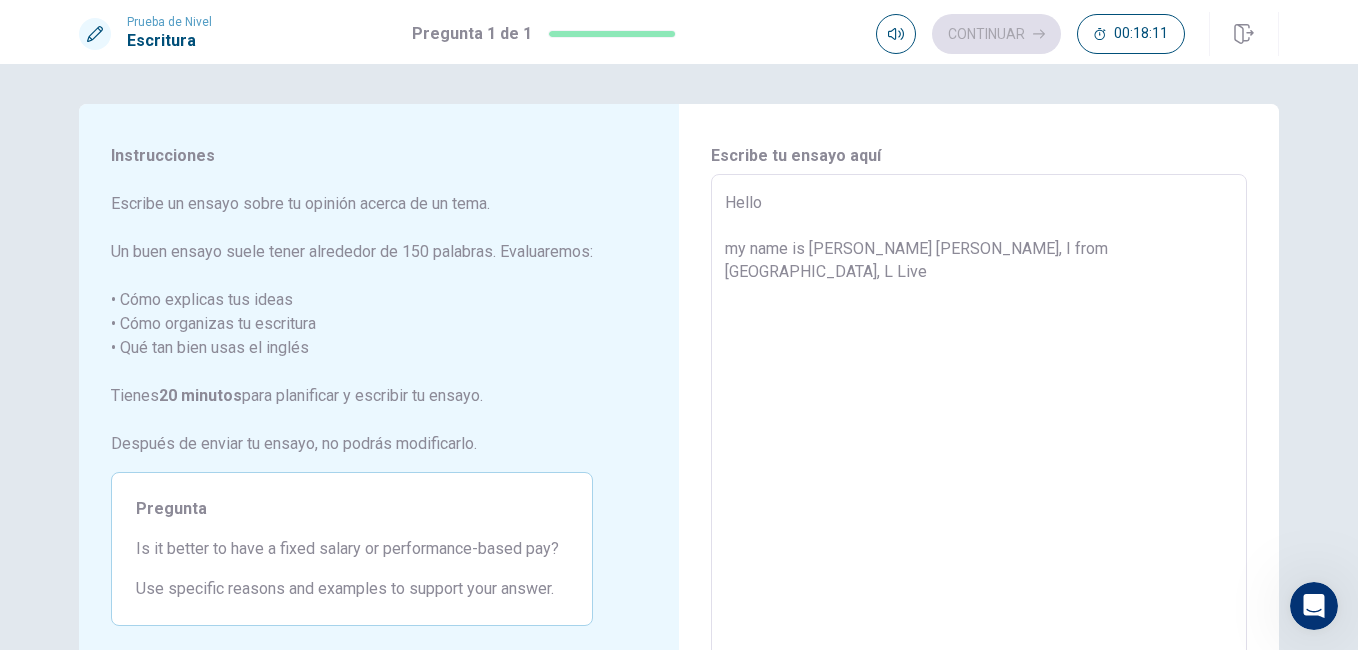 type on "x" 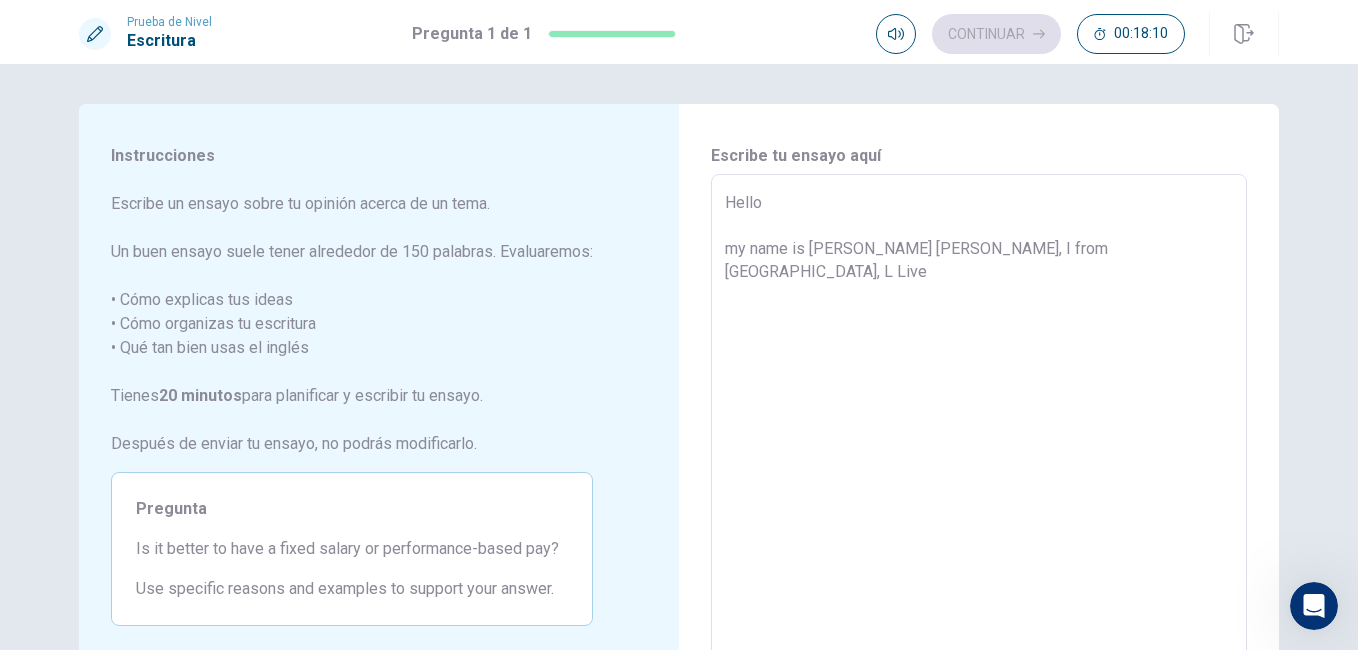 type on "Hello
my name is [PERSON_NAME] [PERSON_NAME], I from [GEOGRAPHIC_DATA], L Live" 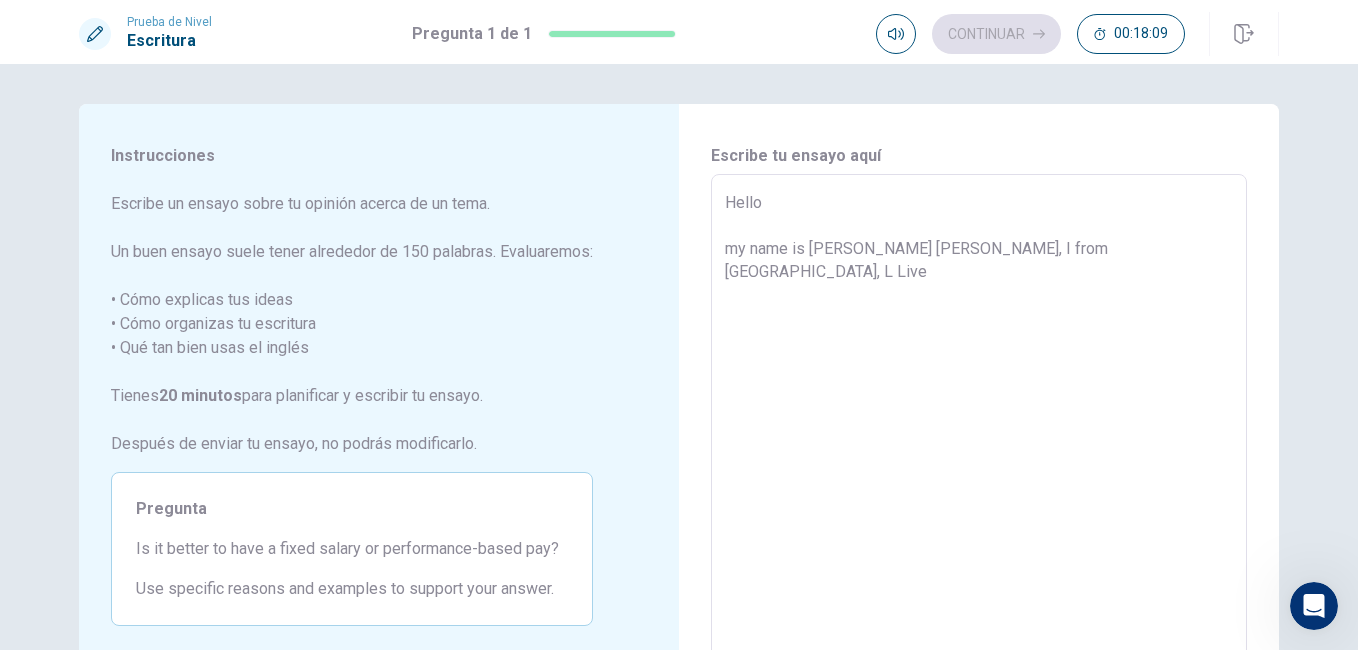 type on "Hello
my name is [PERSON_NAME] [PERSON_NAME], I from [GEOGRAPHIC_DATA], L Live Q" 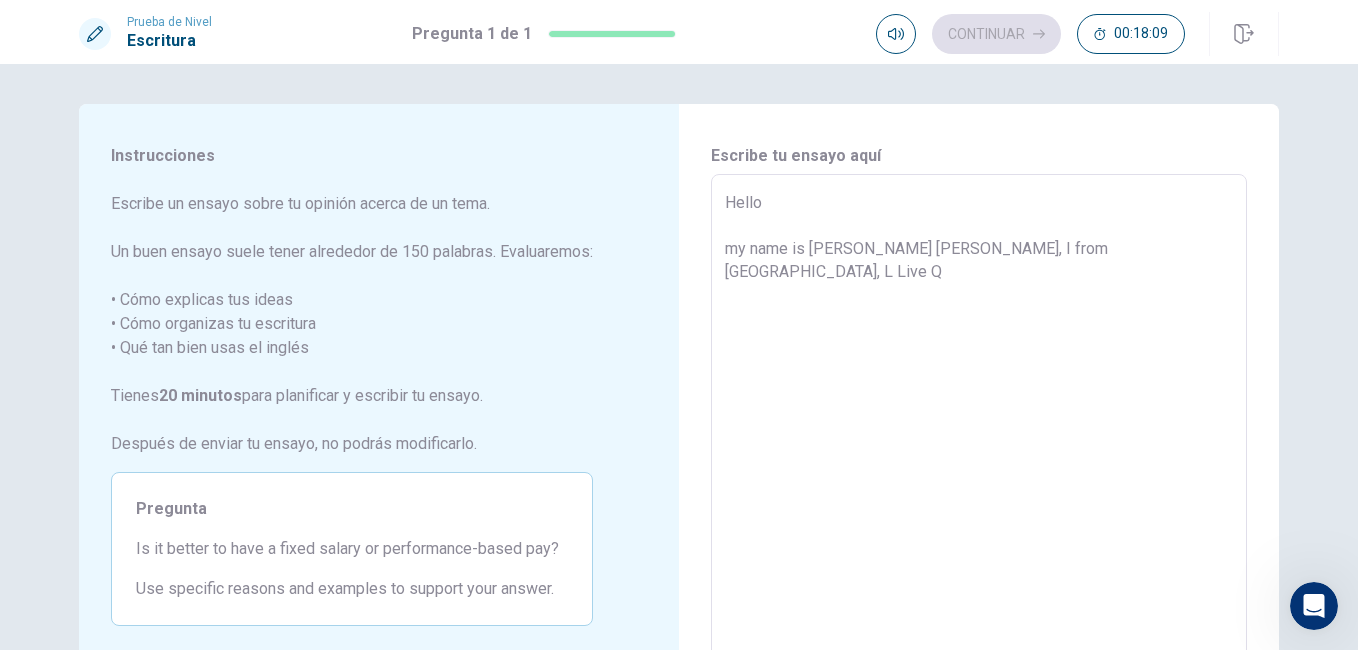 type on "x" 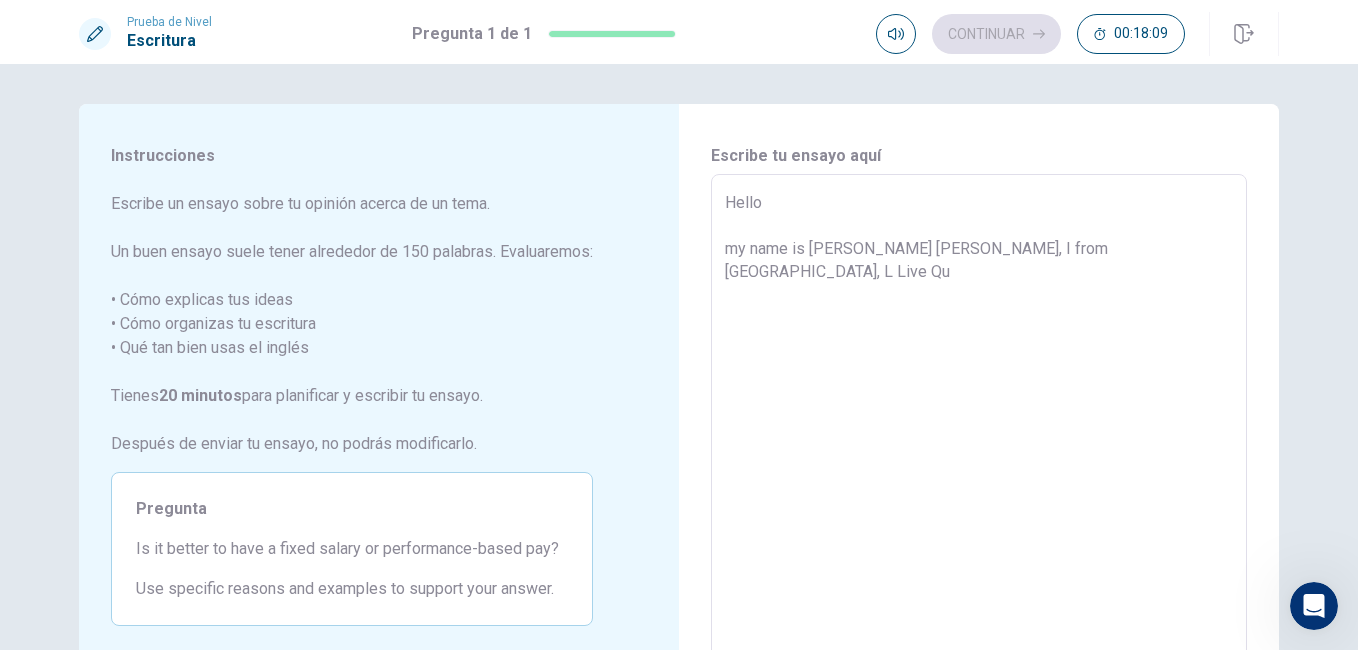 type on "x" 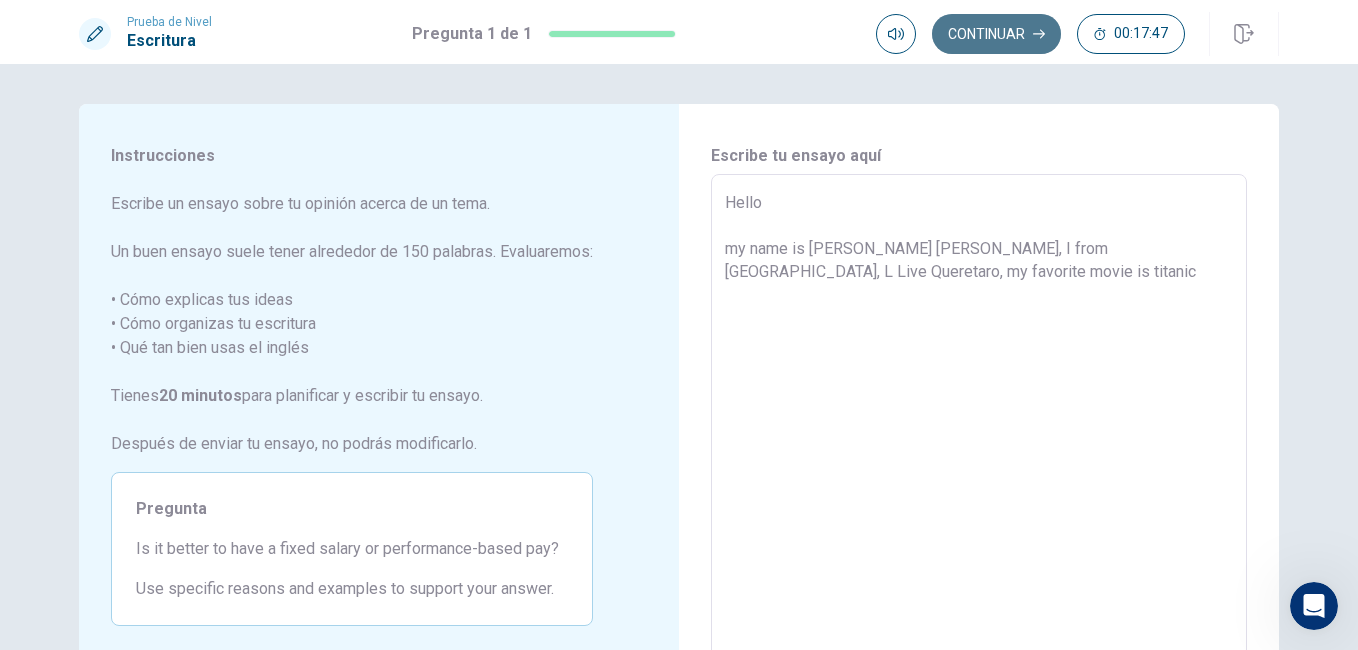 click on "Continuar" at bounding box center [996, 34] 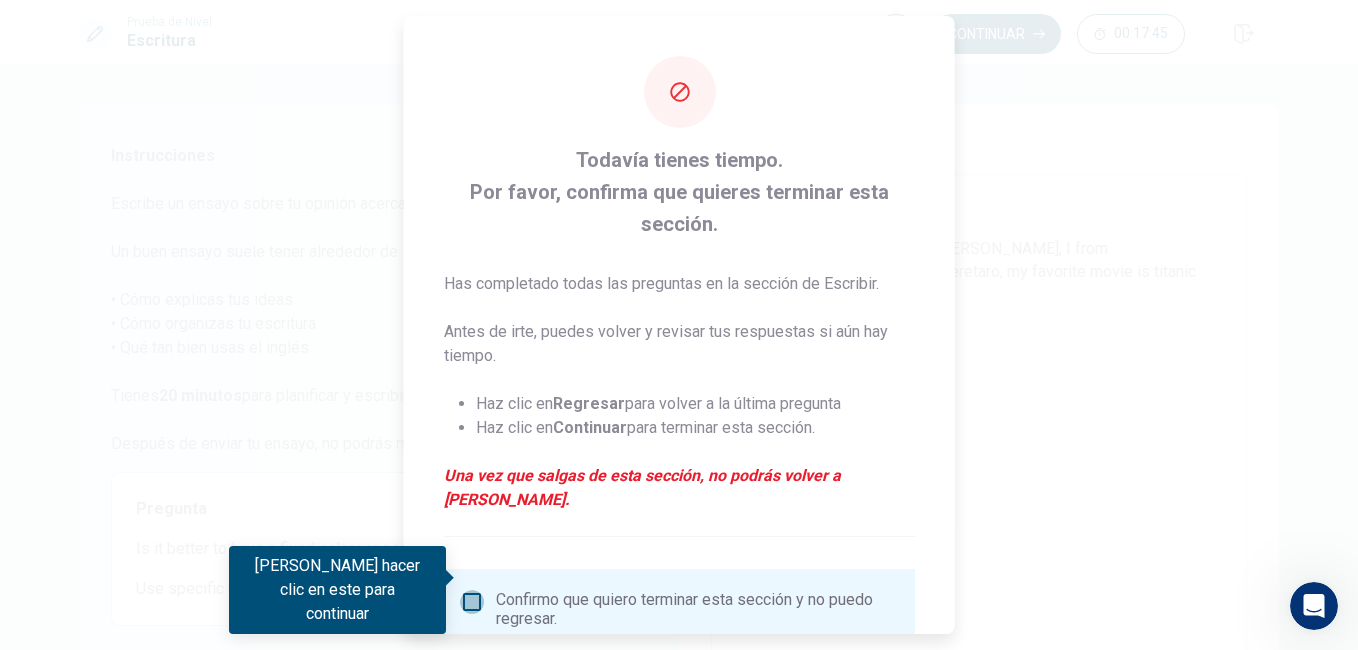 click at bounding box center [472, 602] 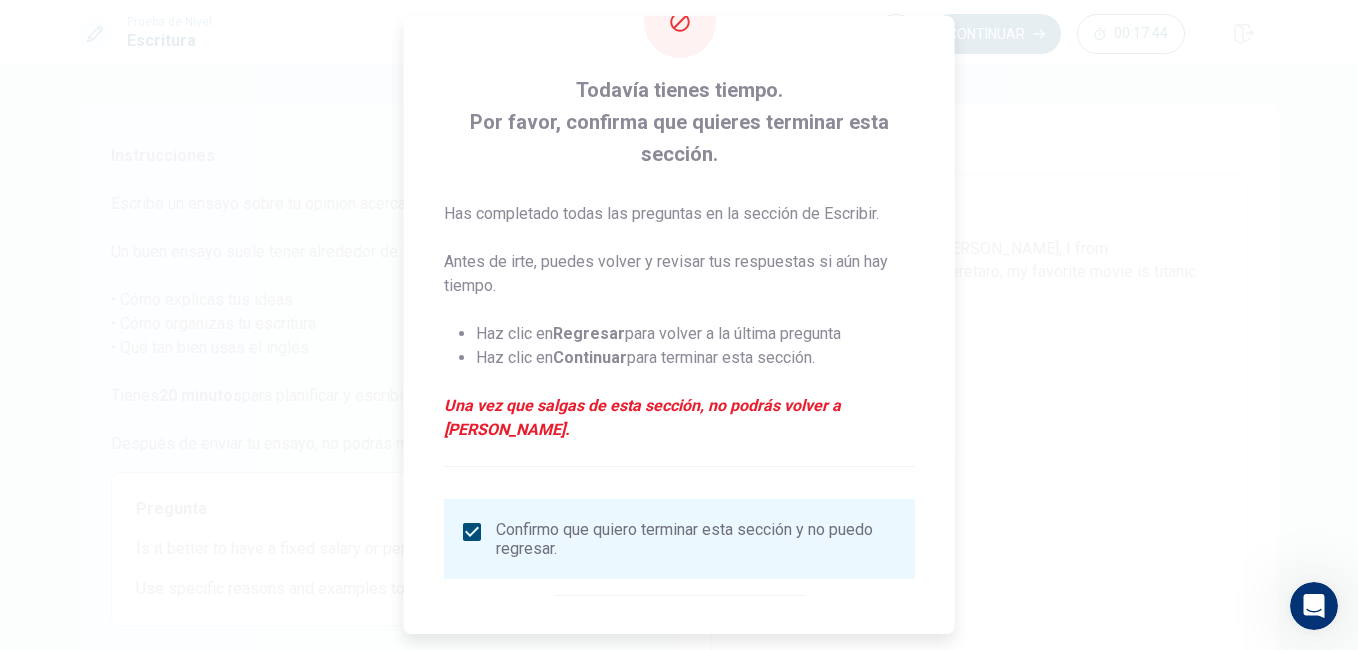 scroll, scrollTop: 128, scrollLeft: 0, axis: vertical 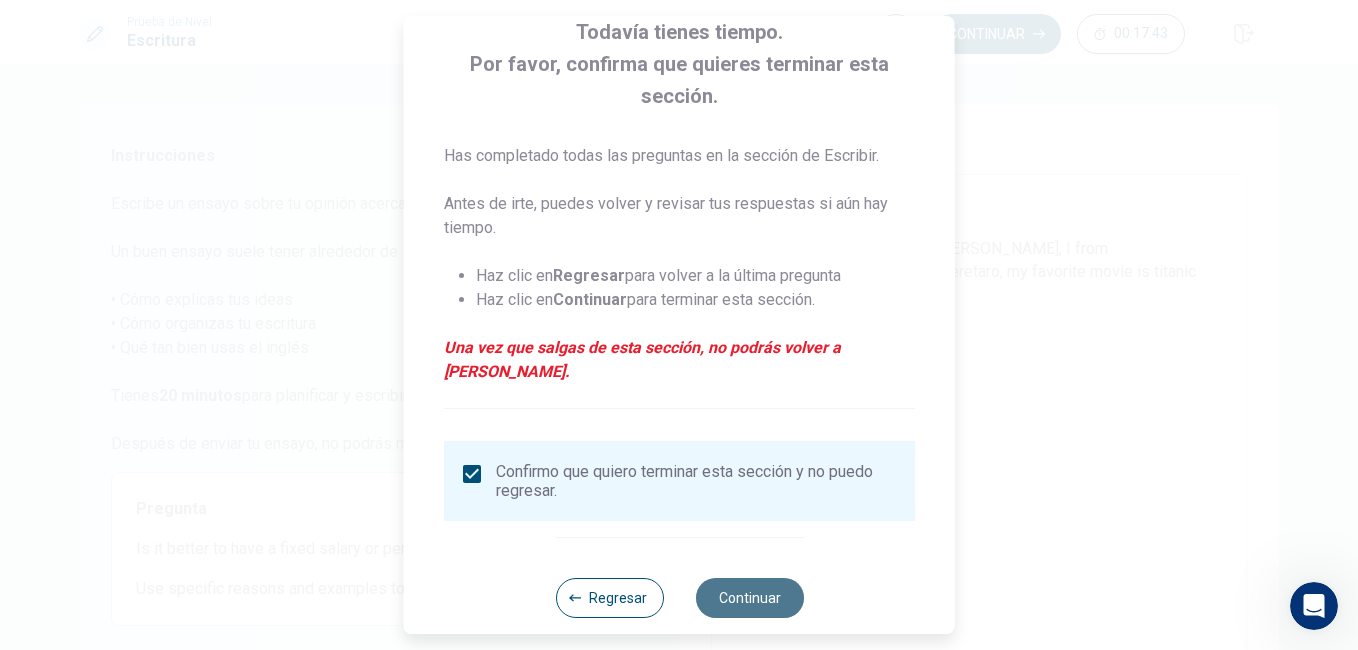 click on "Continuar" at bounding box center (749, 598) 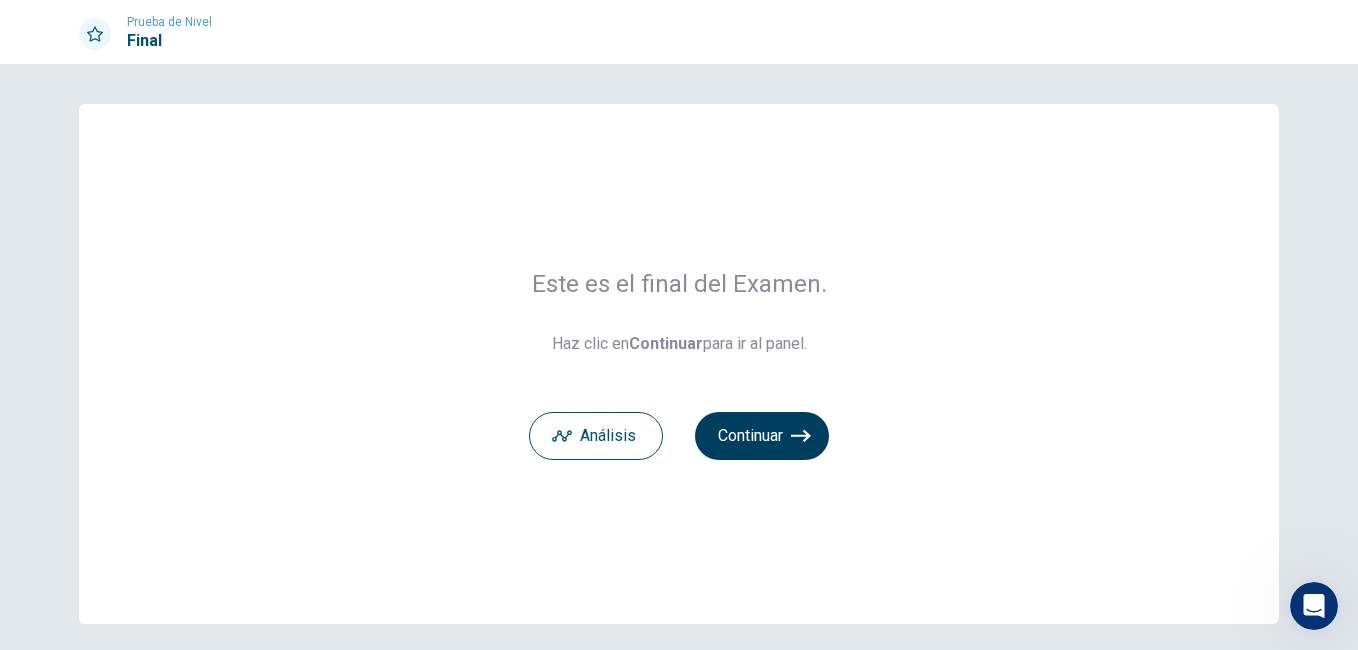 click on "Continuar" at bounding box center [762, 436] 